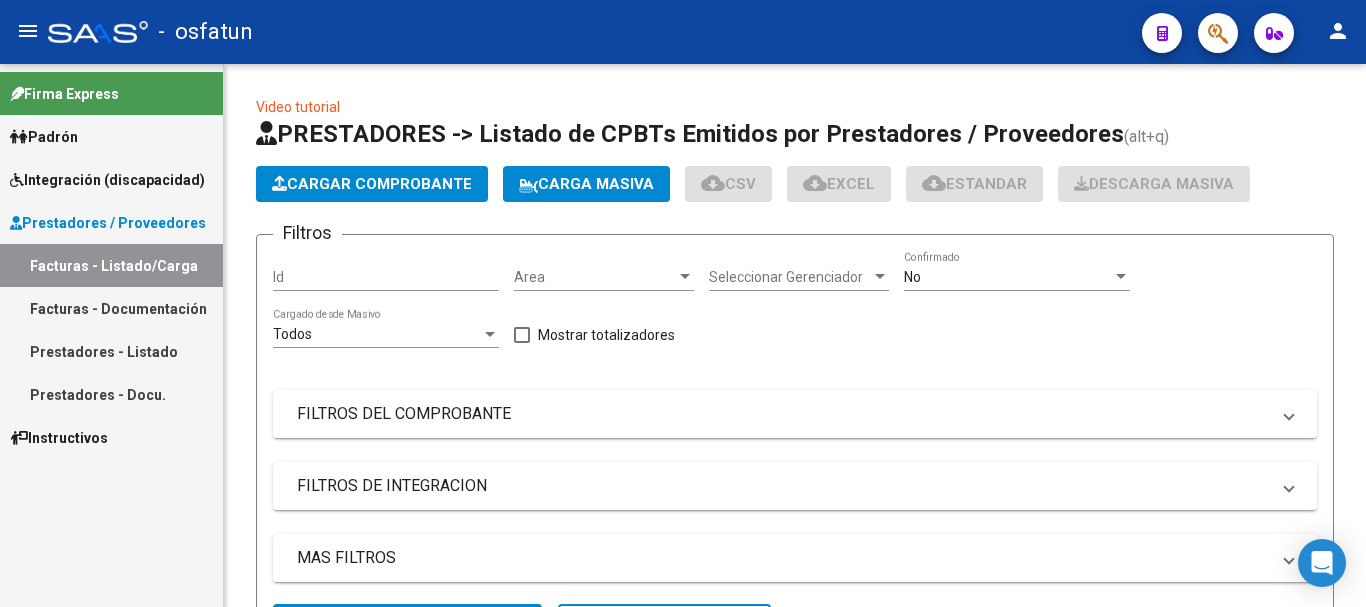 scroll, scrollTop: 0, scrollLeft: 0, axis: both 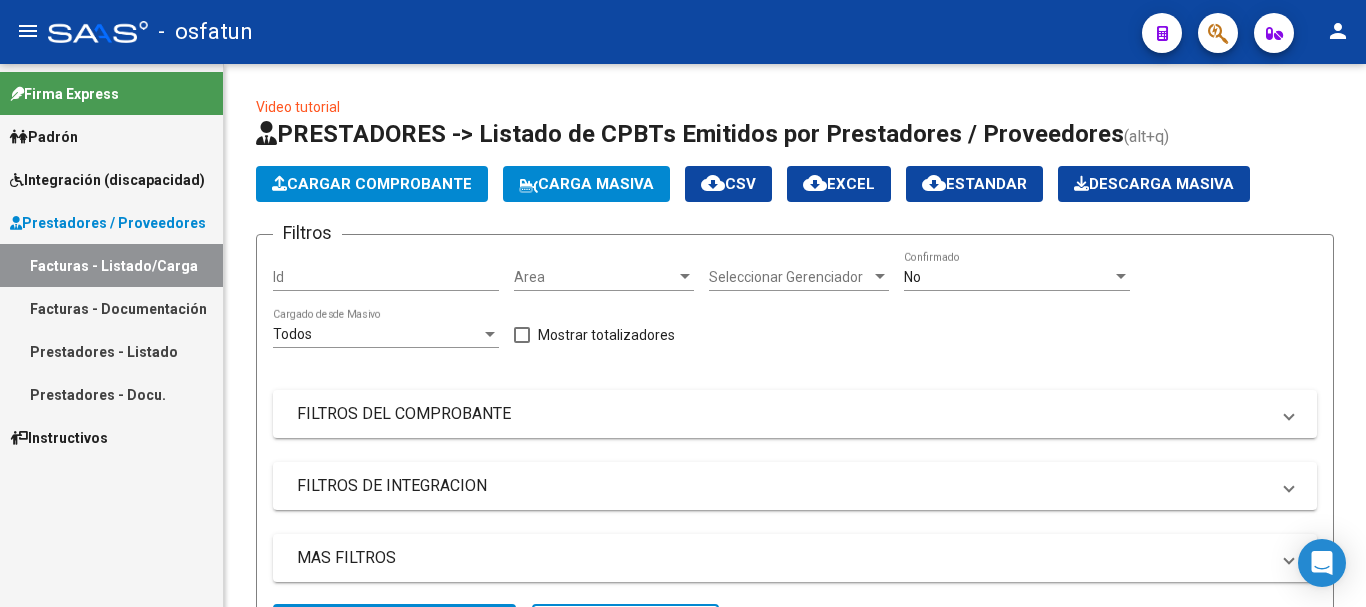 click on "Facturas - Listado/Carga" at bounding box center (111, 265) 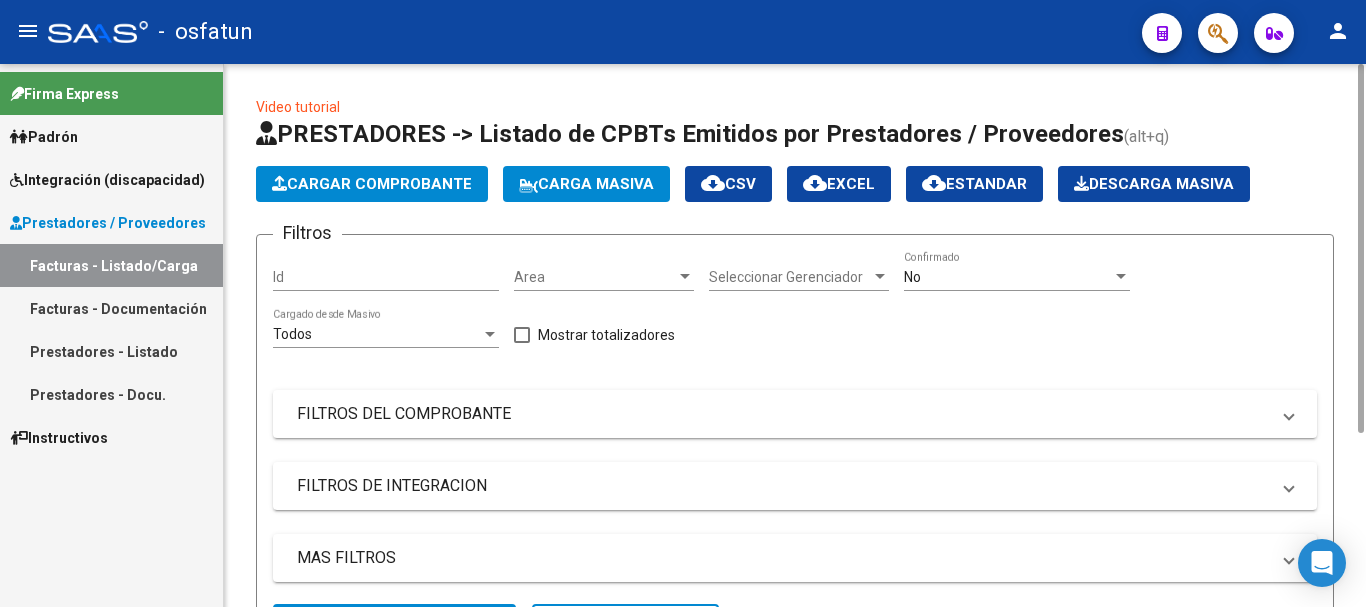 click on "Cargar Comprobante" 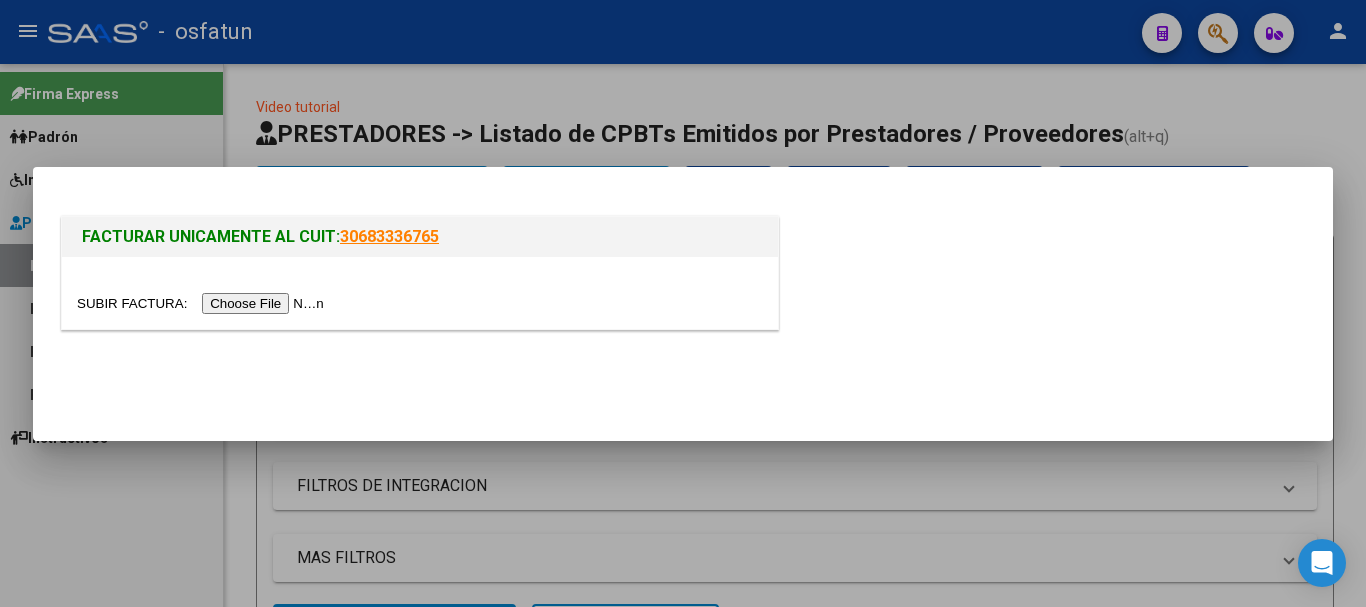 click at bounding box center [203, 303] 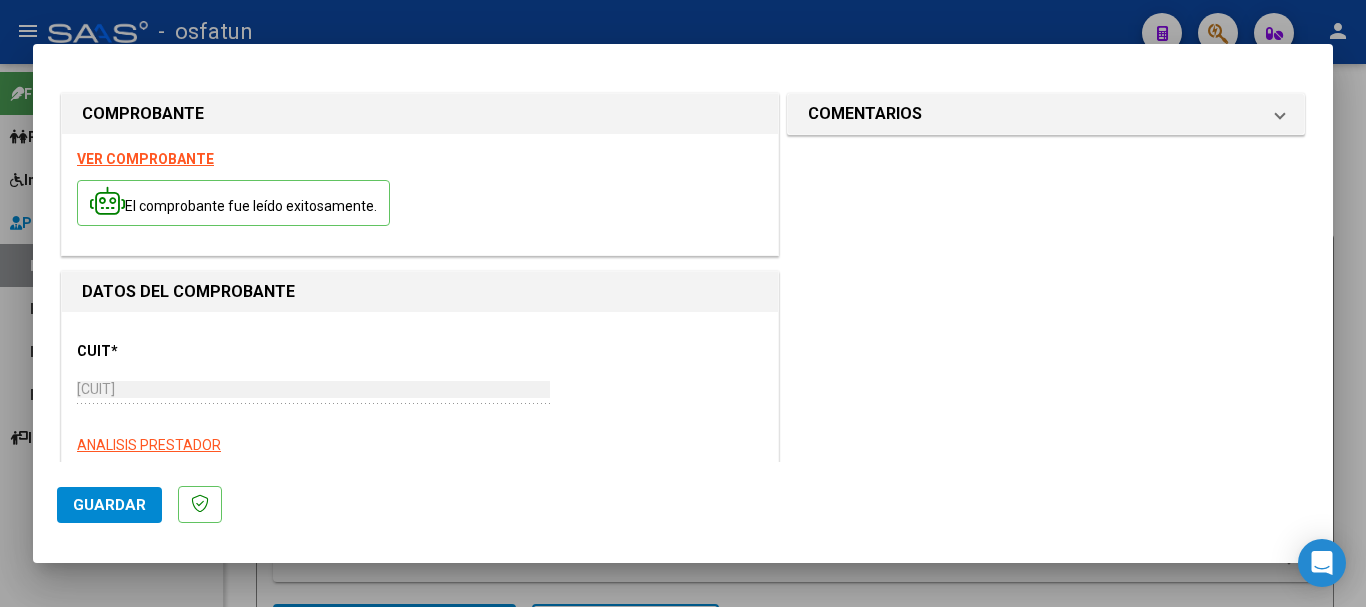 scroll, scrollTop: 311, scrollLeft: 0, axis: vertical 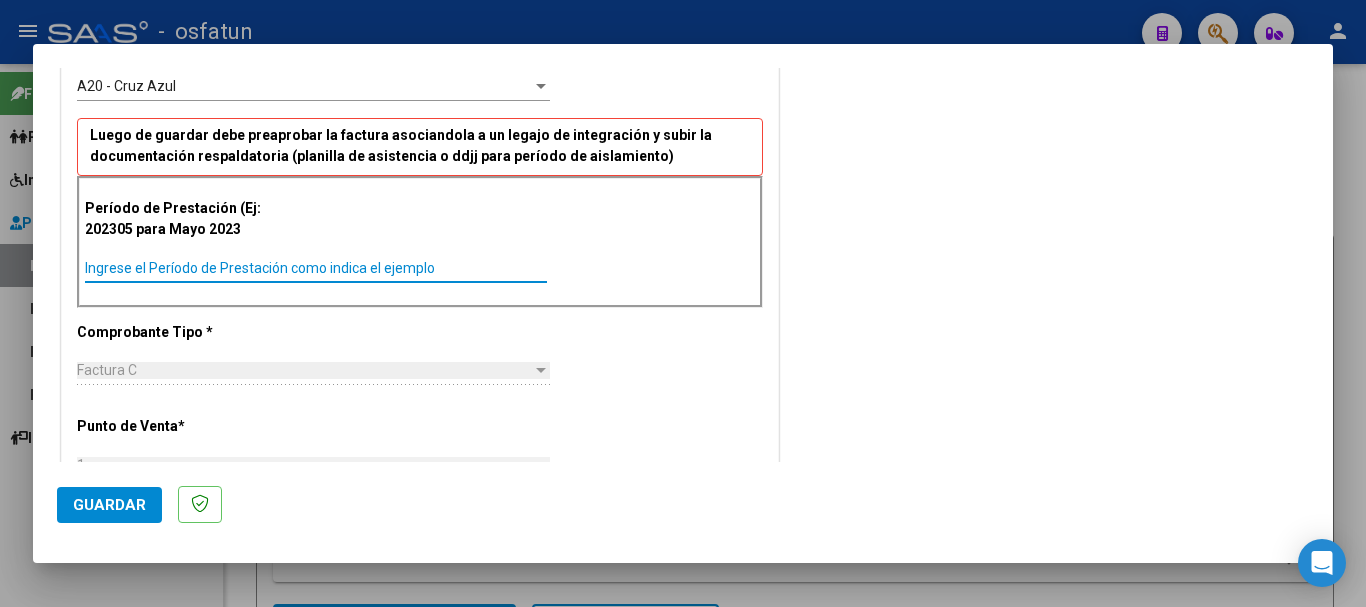 click on "Ingrese el Período de Prestación como indica el ejemplo" at bounding box center [316, 268] 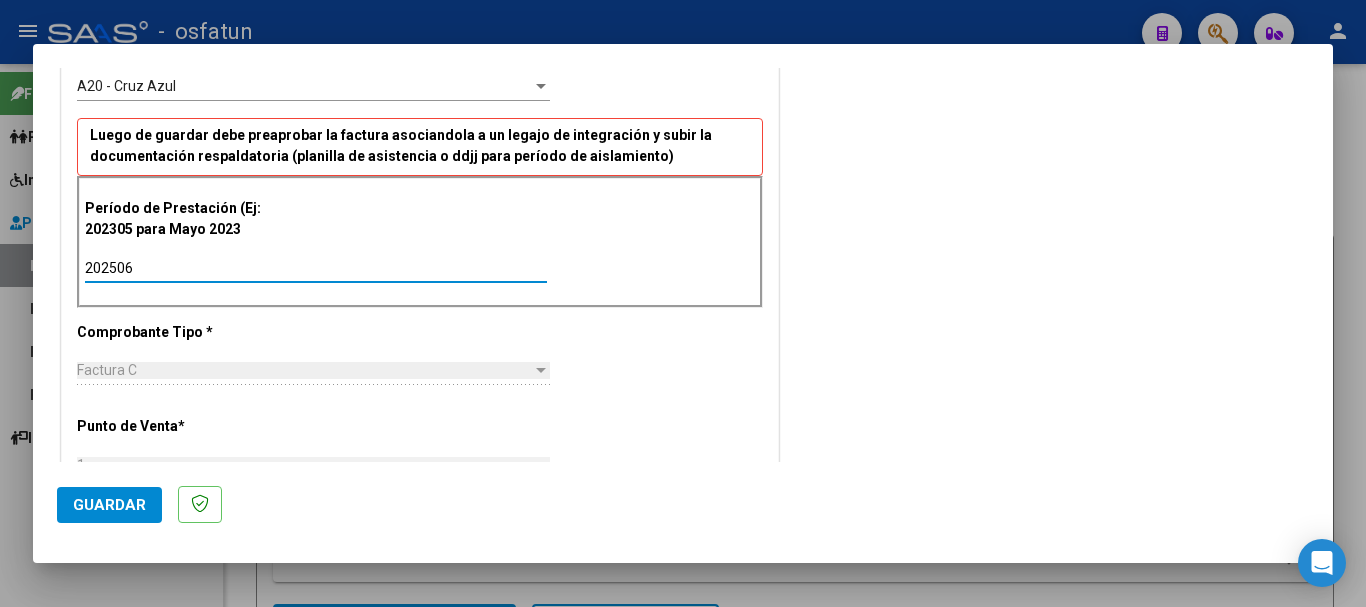 type on "202506" 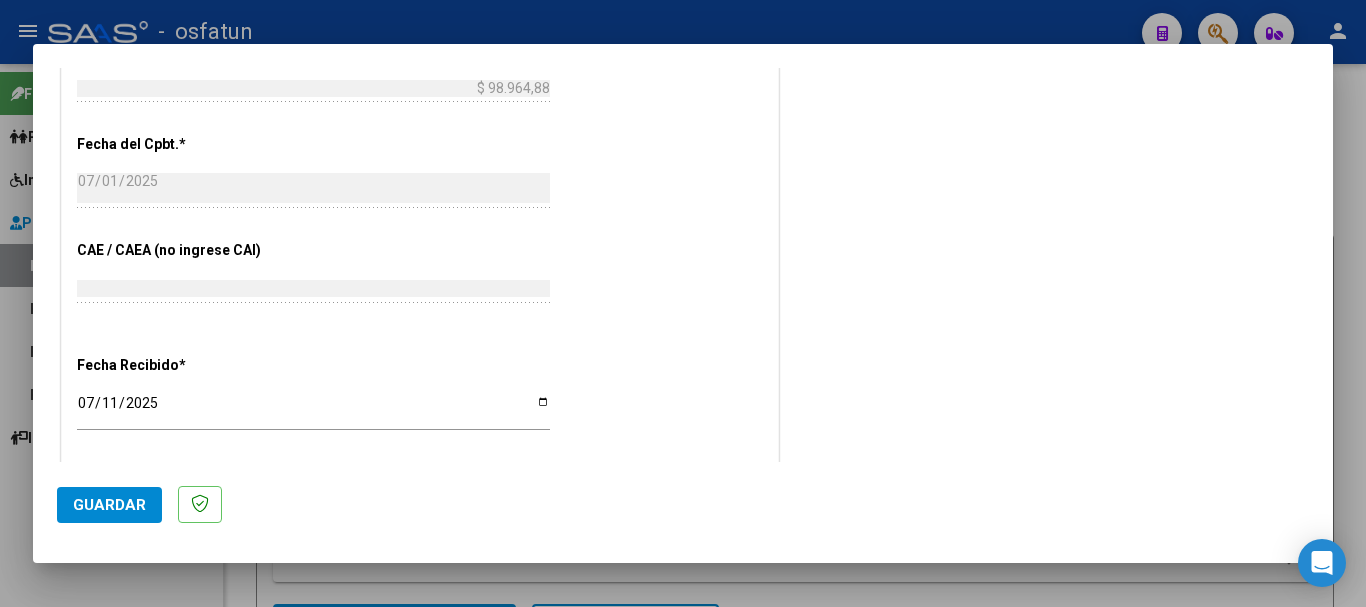 scroll, scrollTop: 1463, scrollLeft: 0, axis: vertical 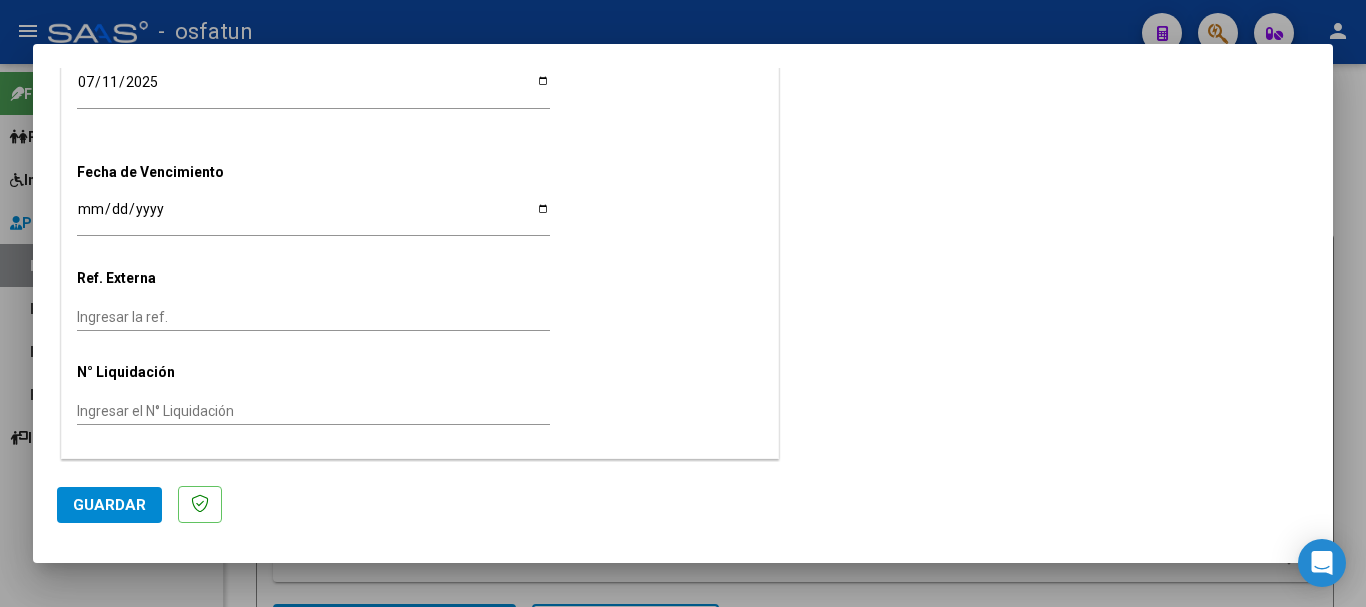 click on "Guardar" 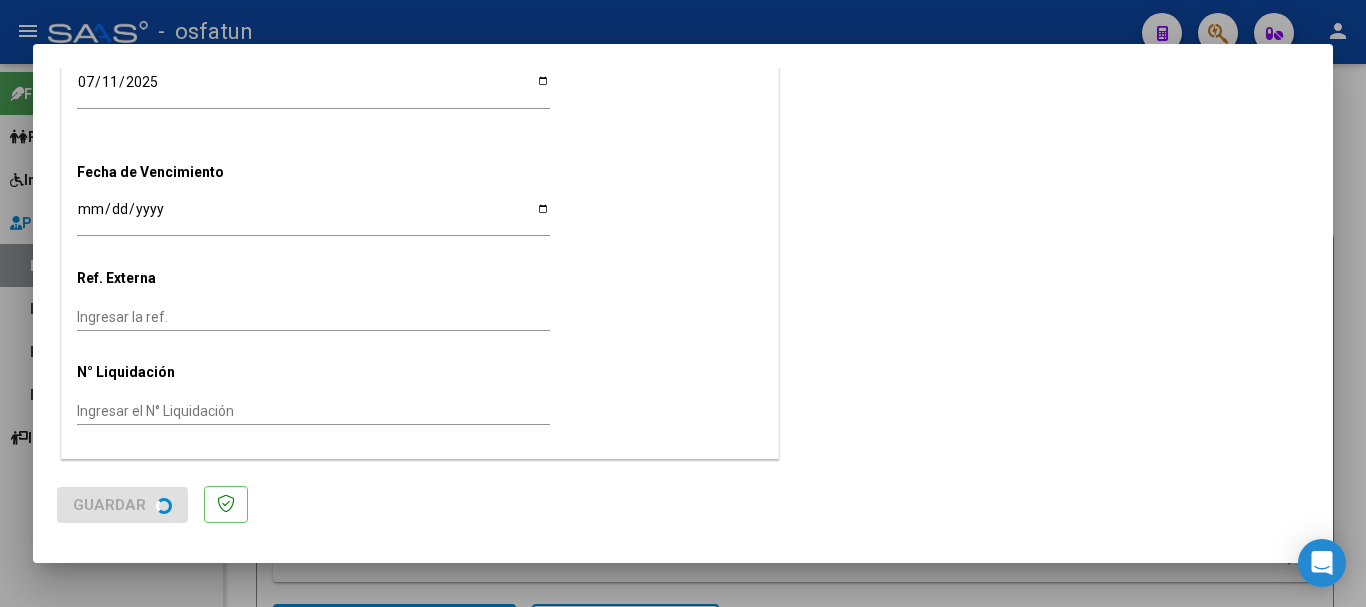 scroll, scrollTop: 0, scrollLeft: 0, axis: both 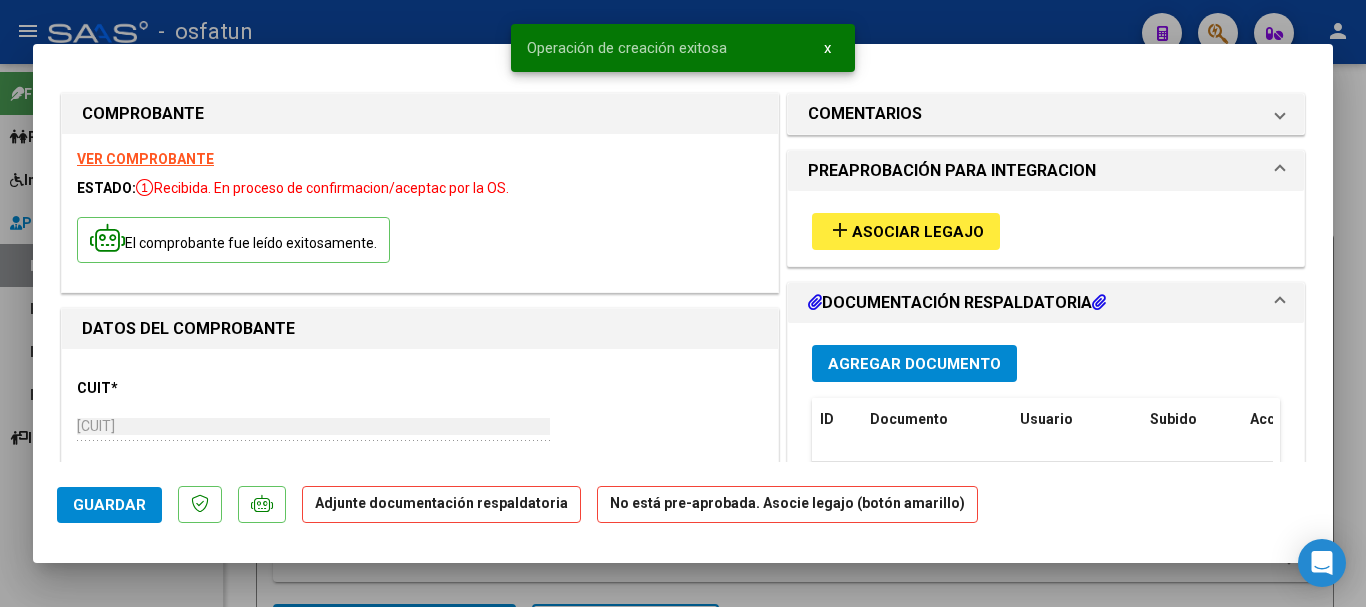 click on "Asociar Legajo" at bounding box center (918, 232) 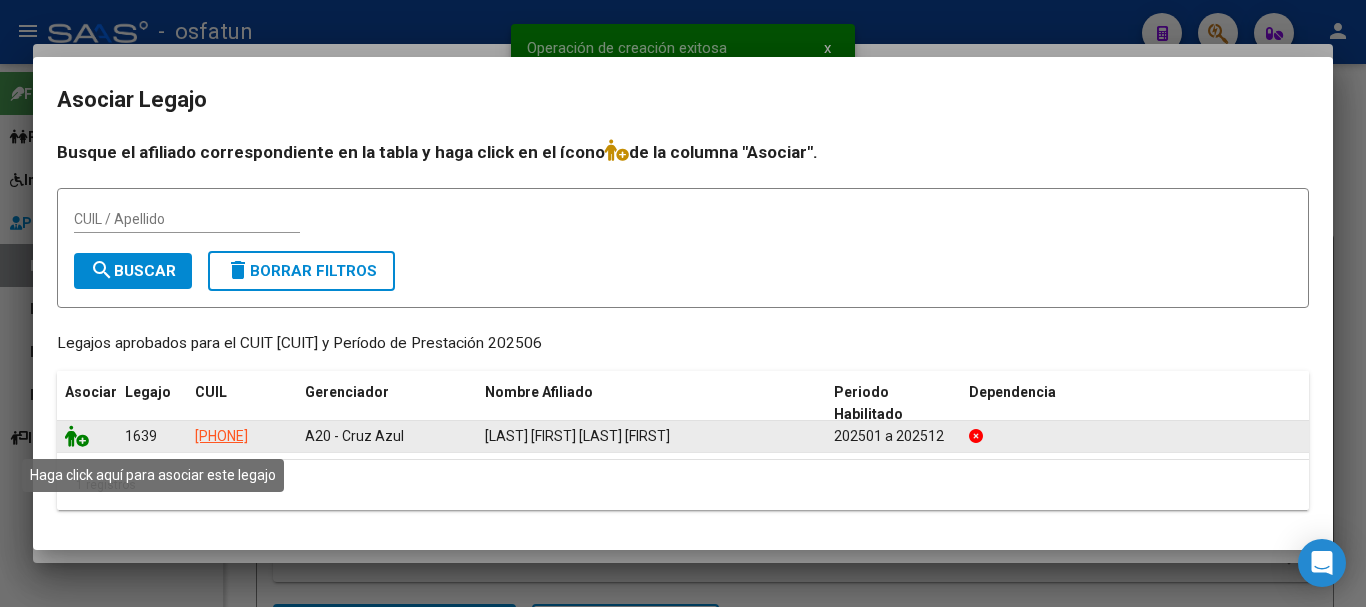 click 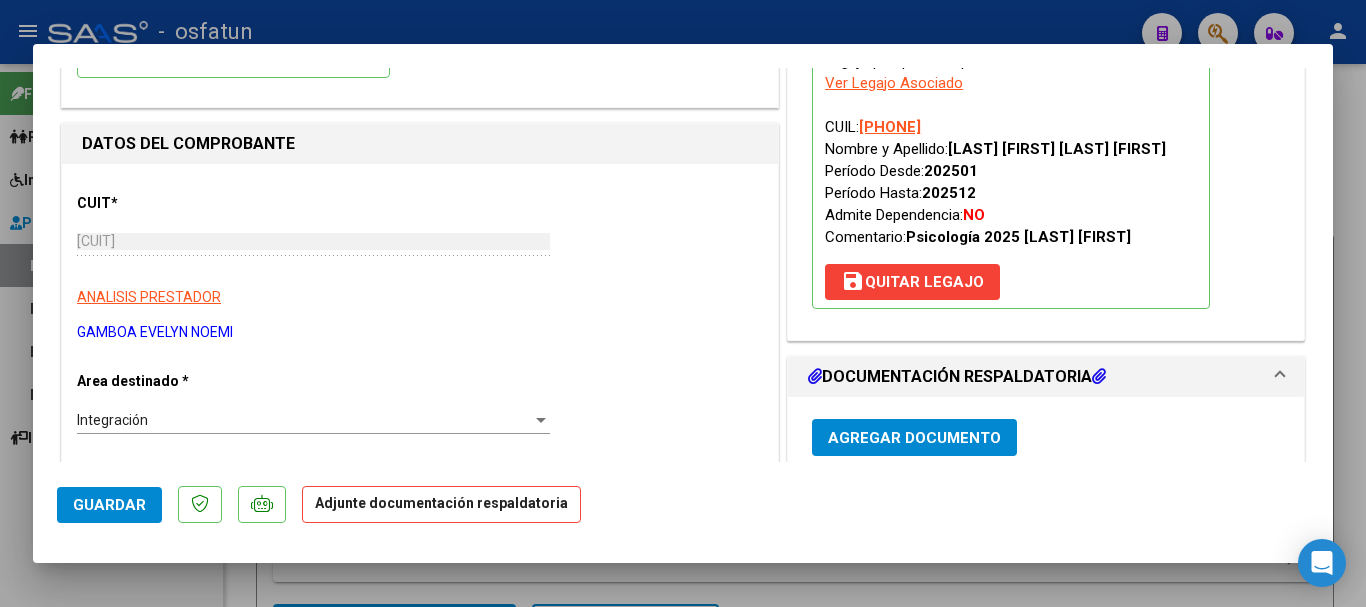 scroll, scrollTop: 601, scrollLeft: 0, axis: vertical 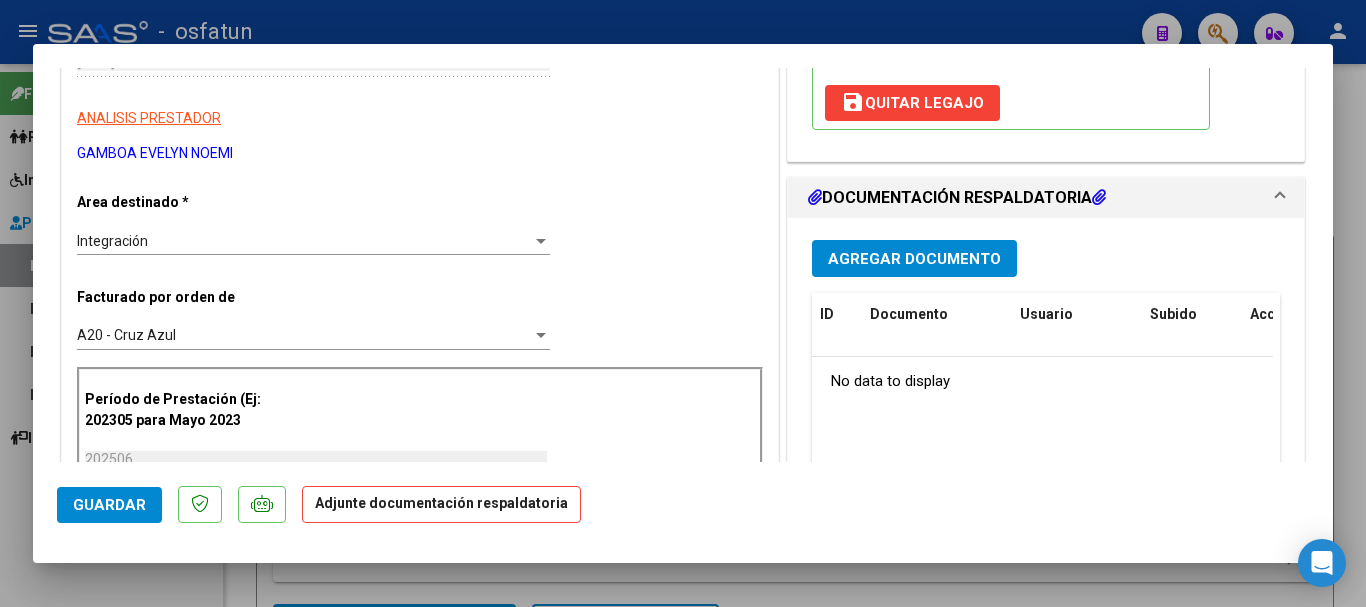 click on "Agregar Documento" at bounding box center (914, 259) 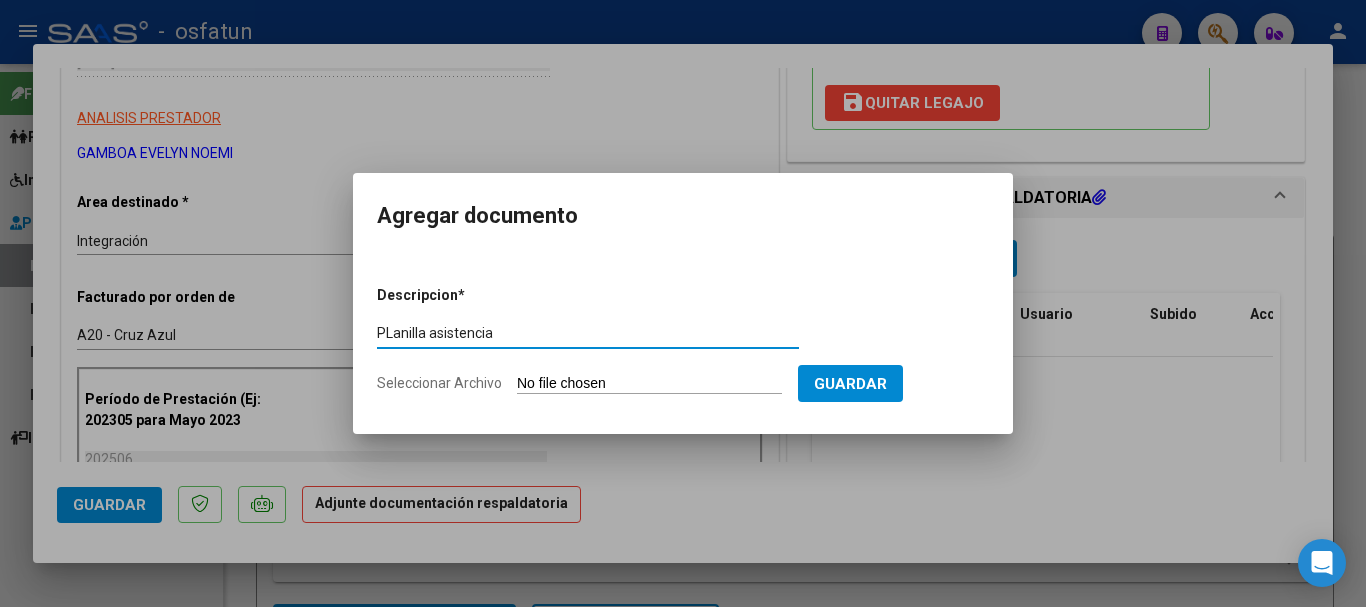 type on "PLanilla asistencia" 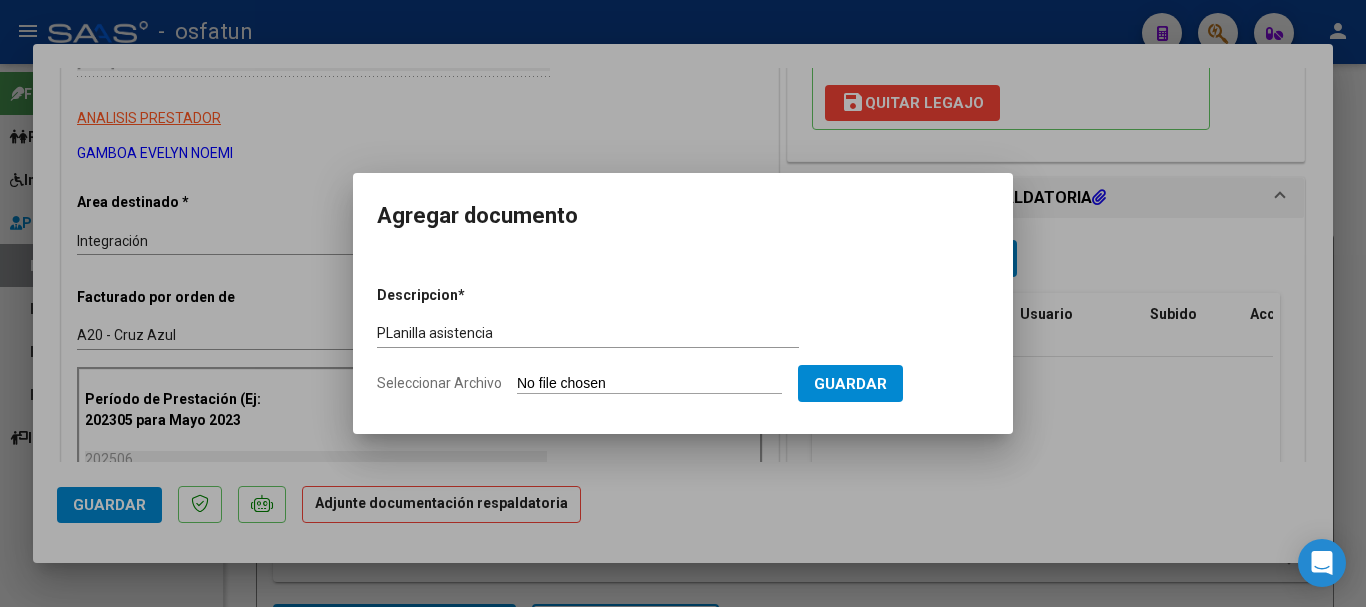 click on "Seleccionar Archivo" at bounding box center [649, 384] 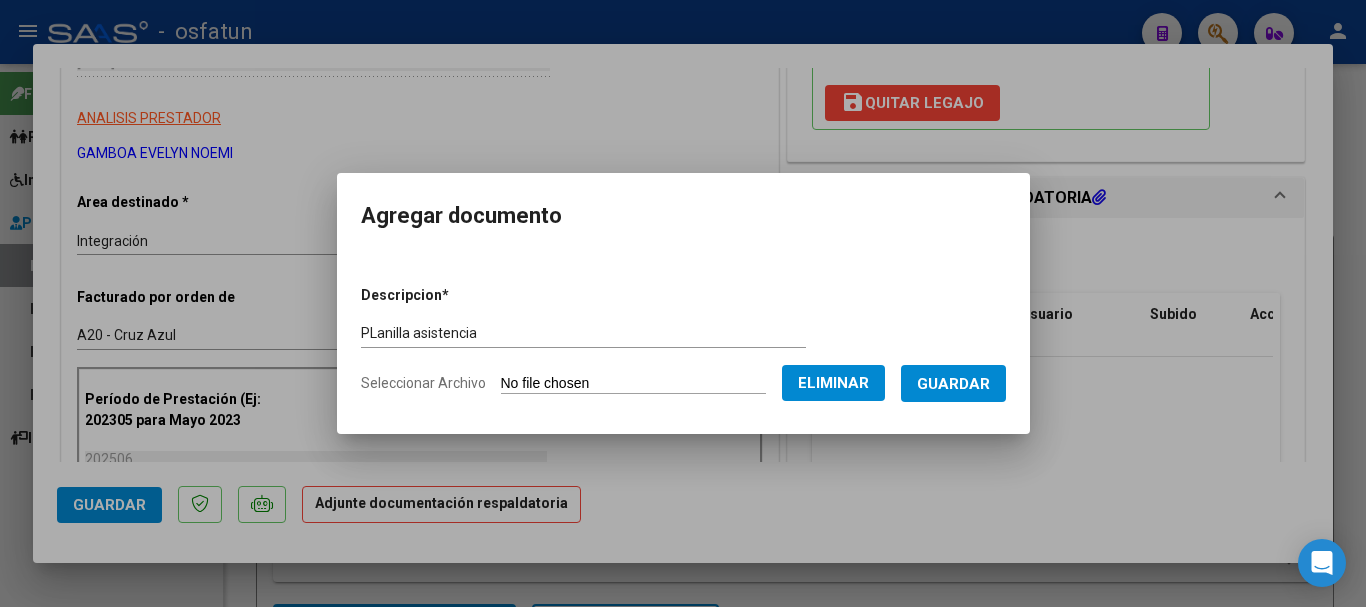 click on "Guardar" at bounding box center [953, 384] 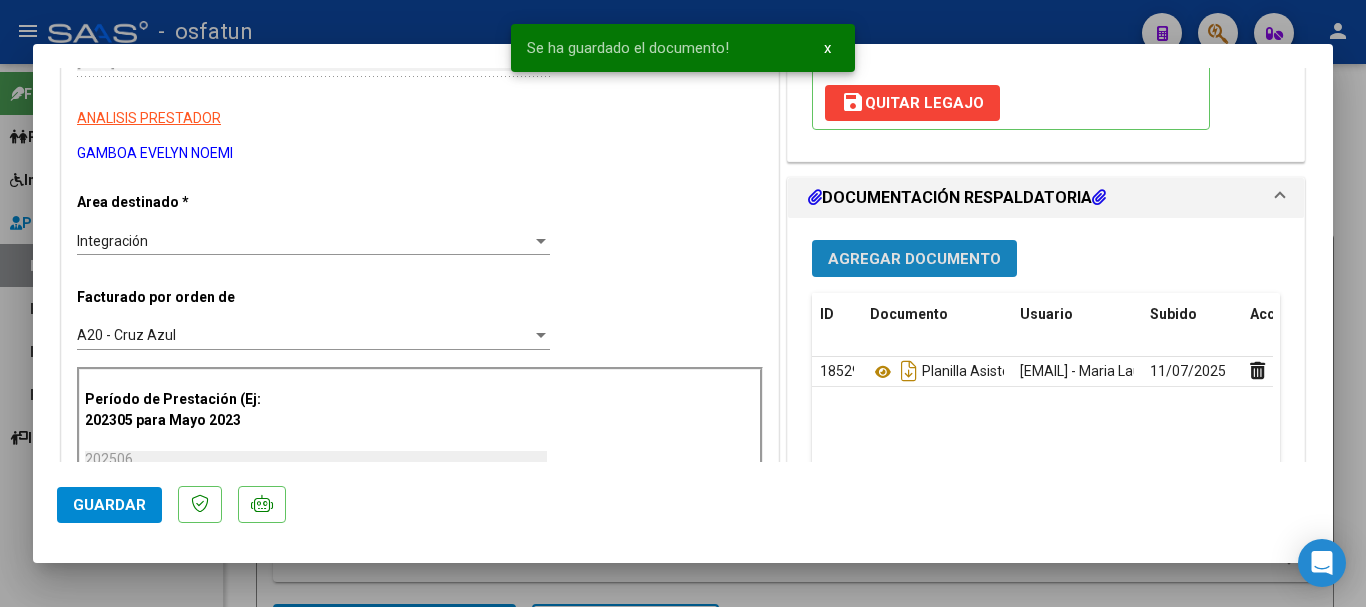 click on "Agregar Documento" at bounding box center (914, 259) 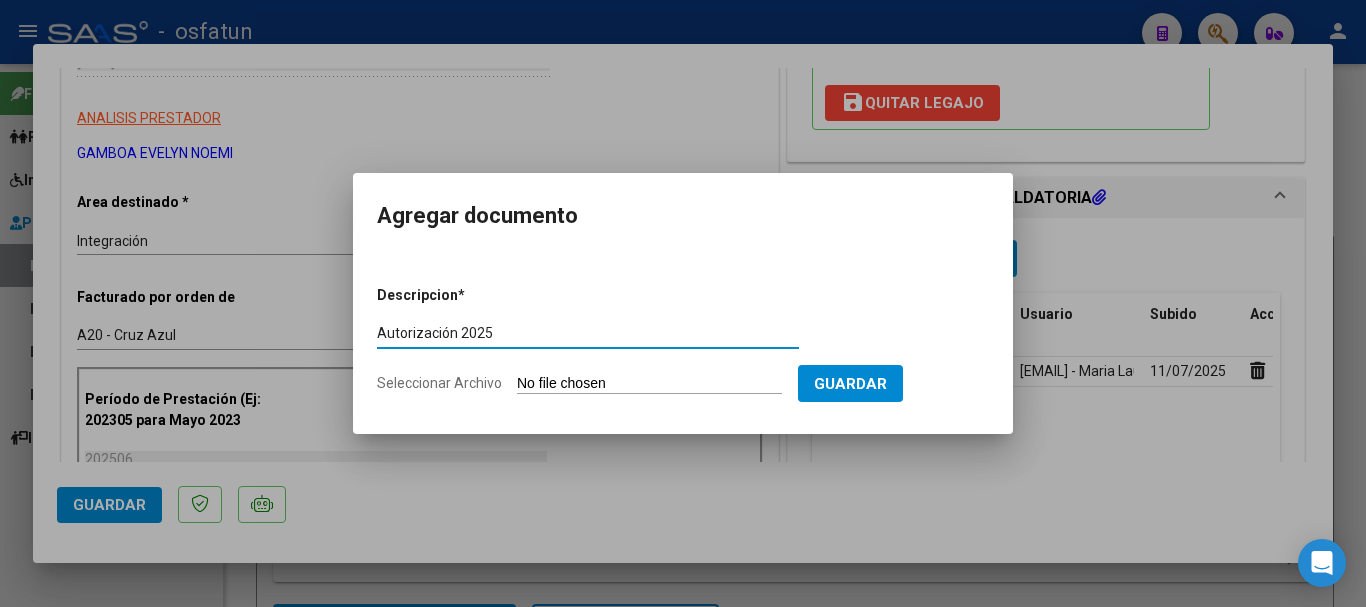 type on "Autorización 2025" 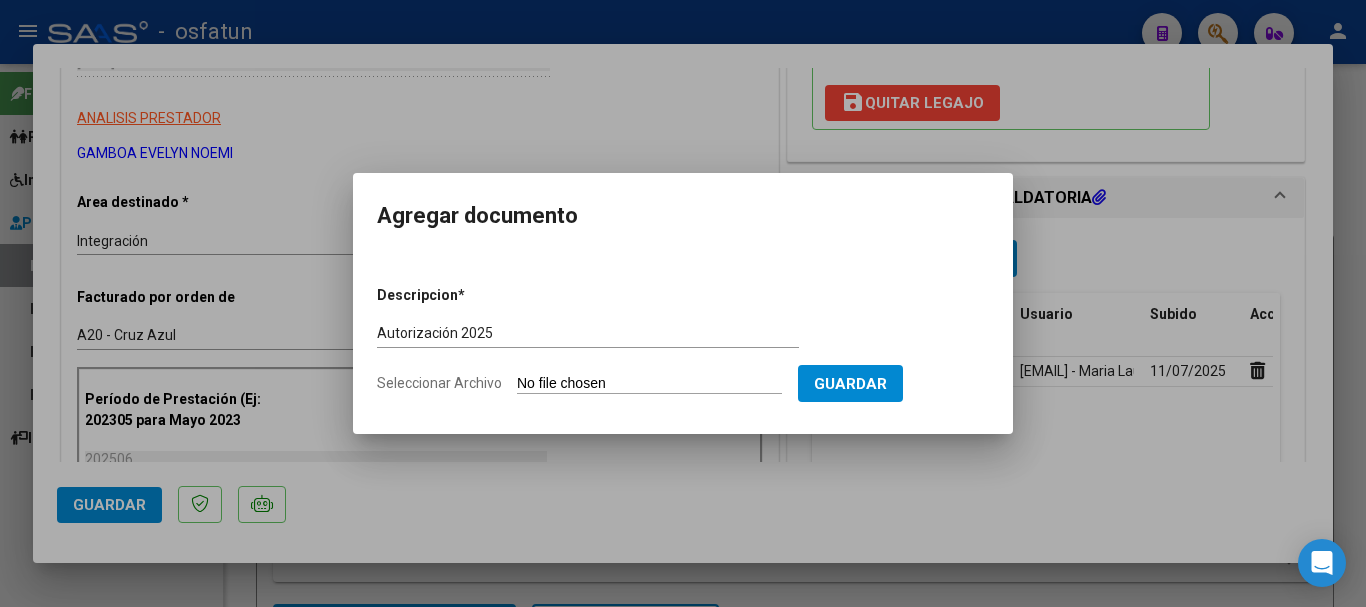 type on "C:\fakepath\[NAME]_[DOCUMENT_TYPE].pdf" 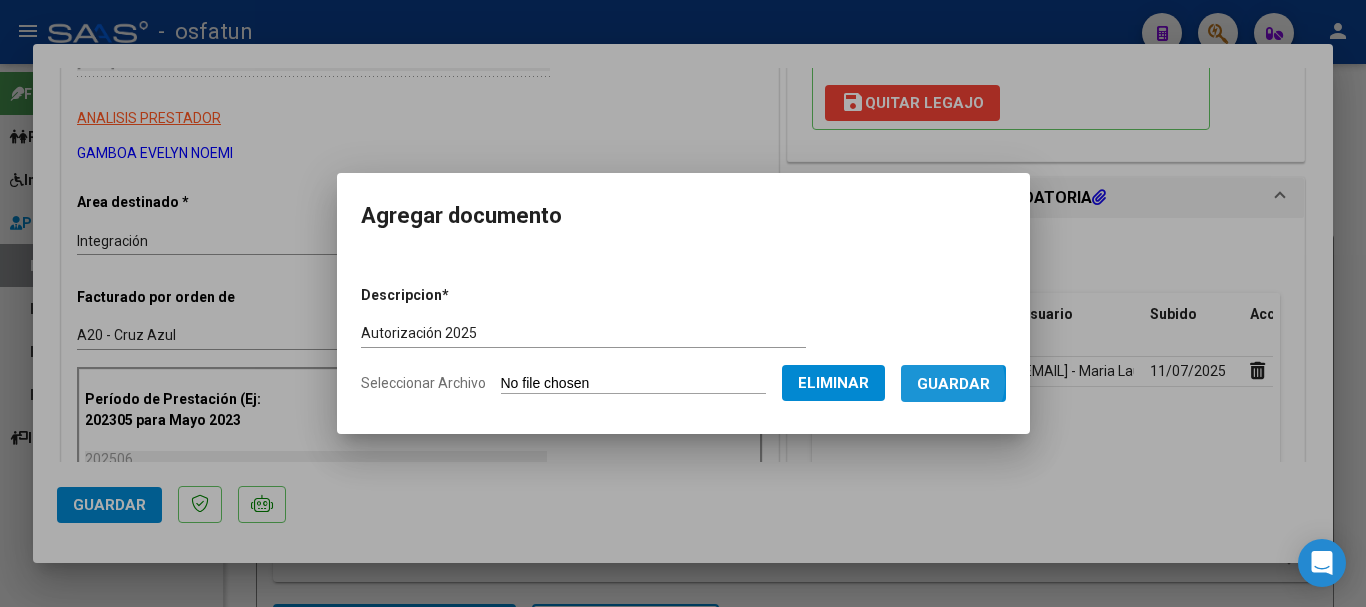 click on "Guardar" at bounding box center (953, 384) 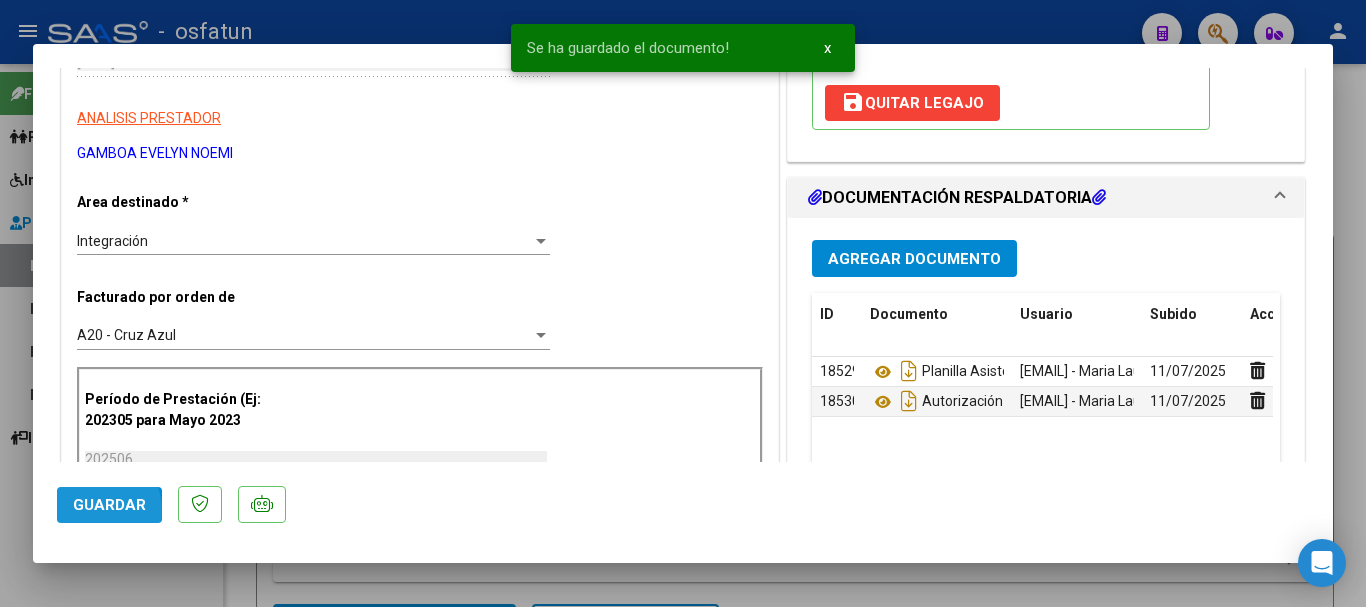 click on "Guardar" 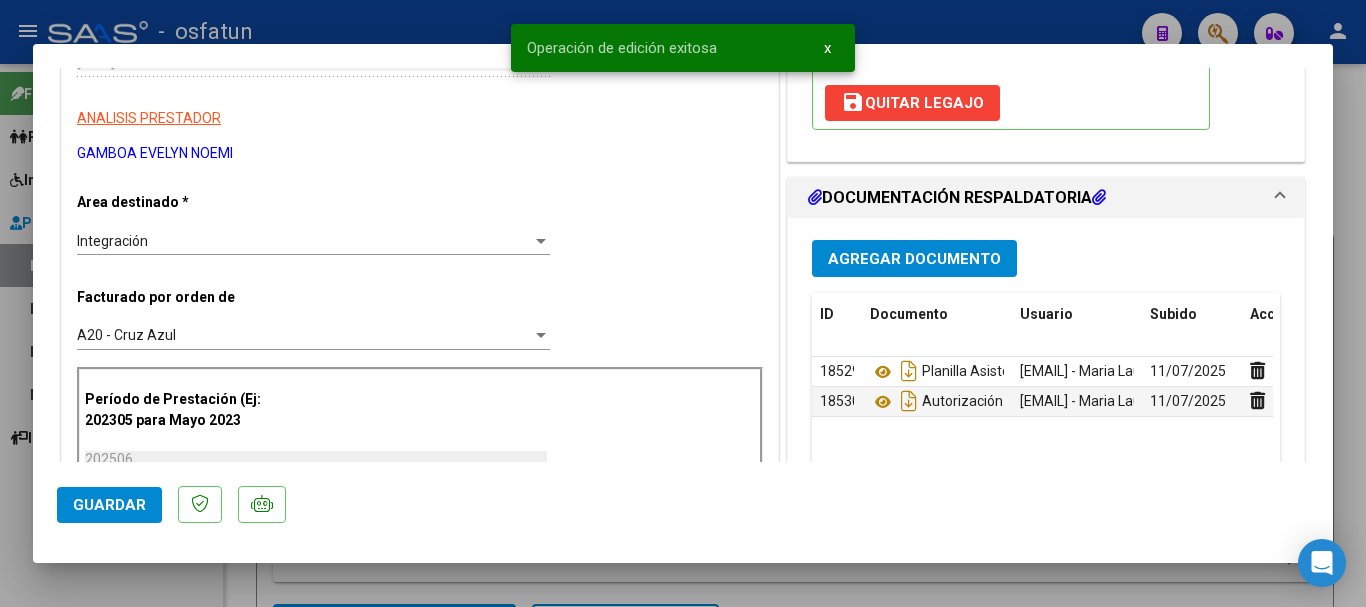 click on "Guardar" 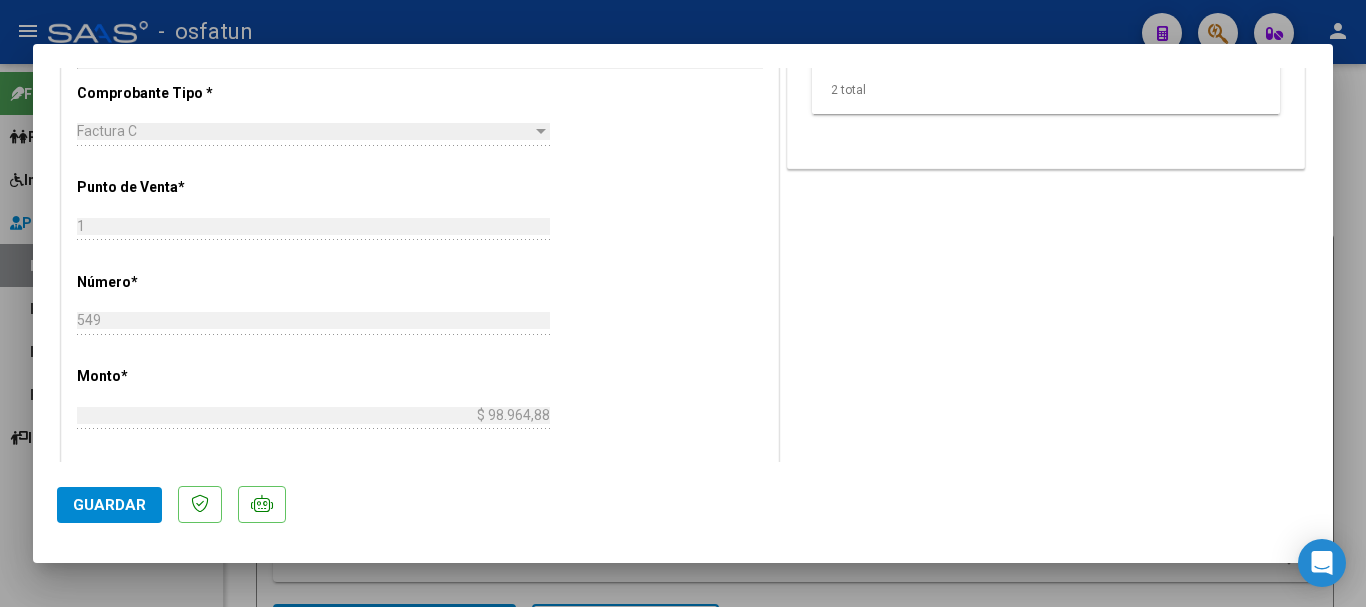 scroll, scrollTop: 901, scrollLeft: 0, axis: vertical 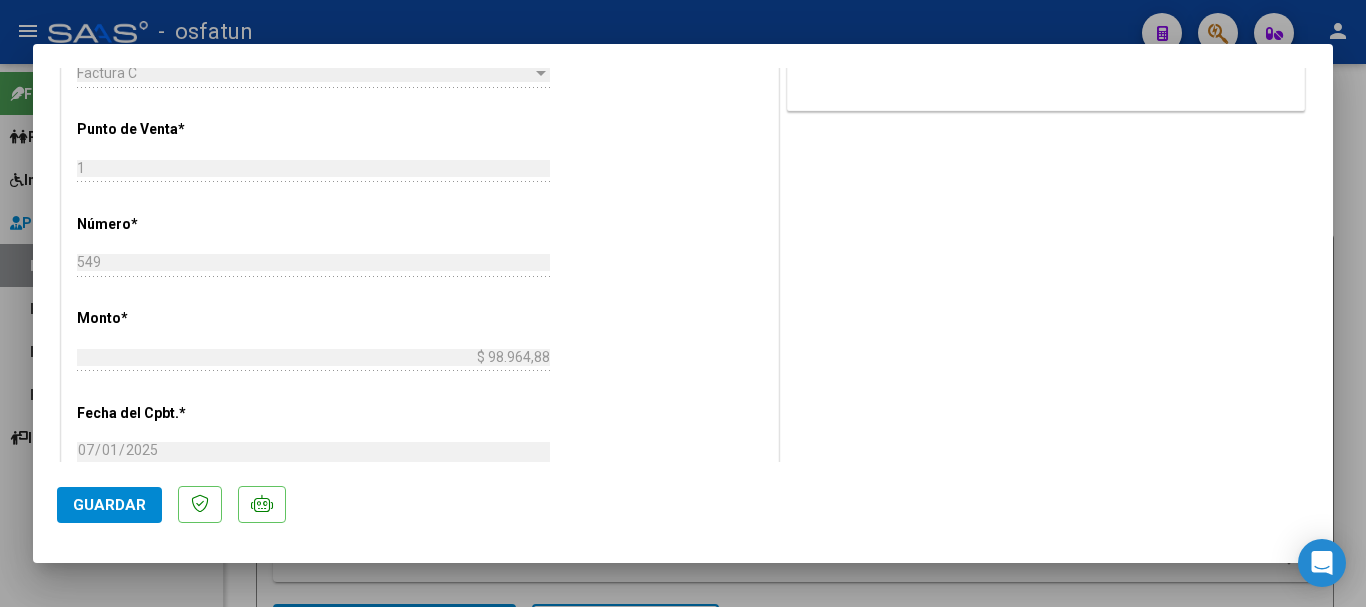 click at bounding box center [683, 303] 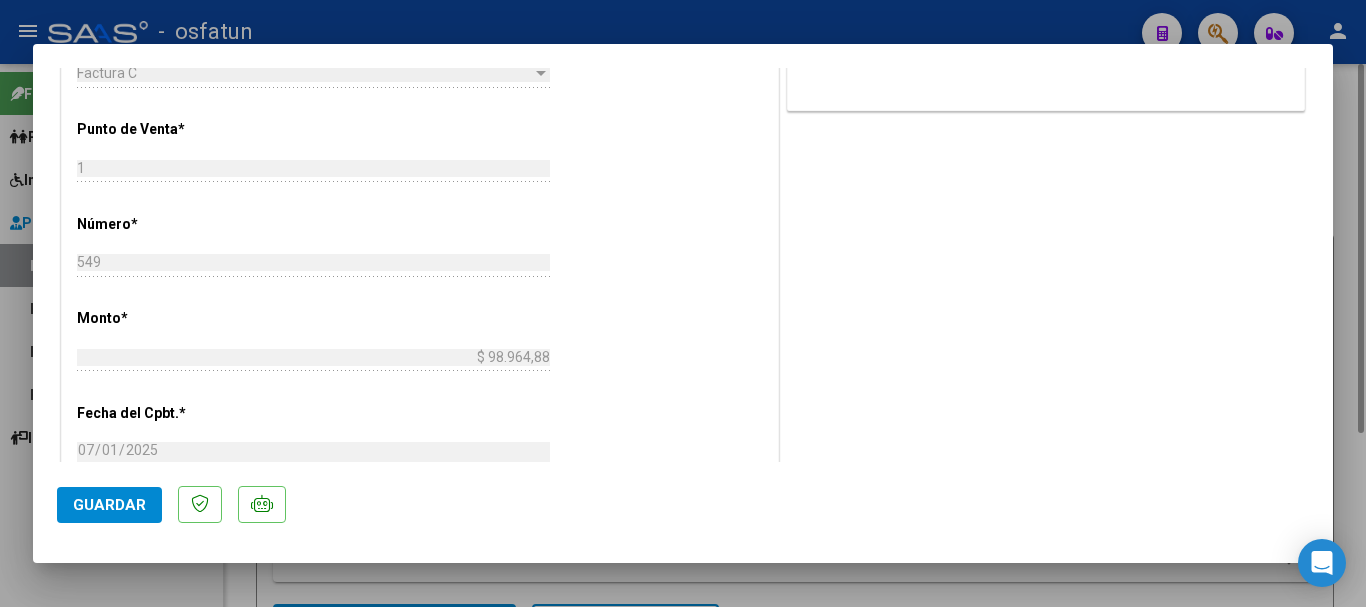 type 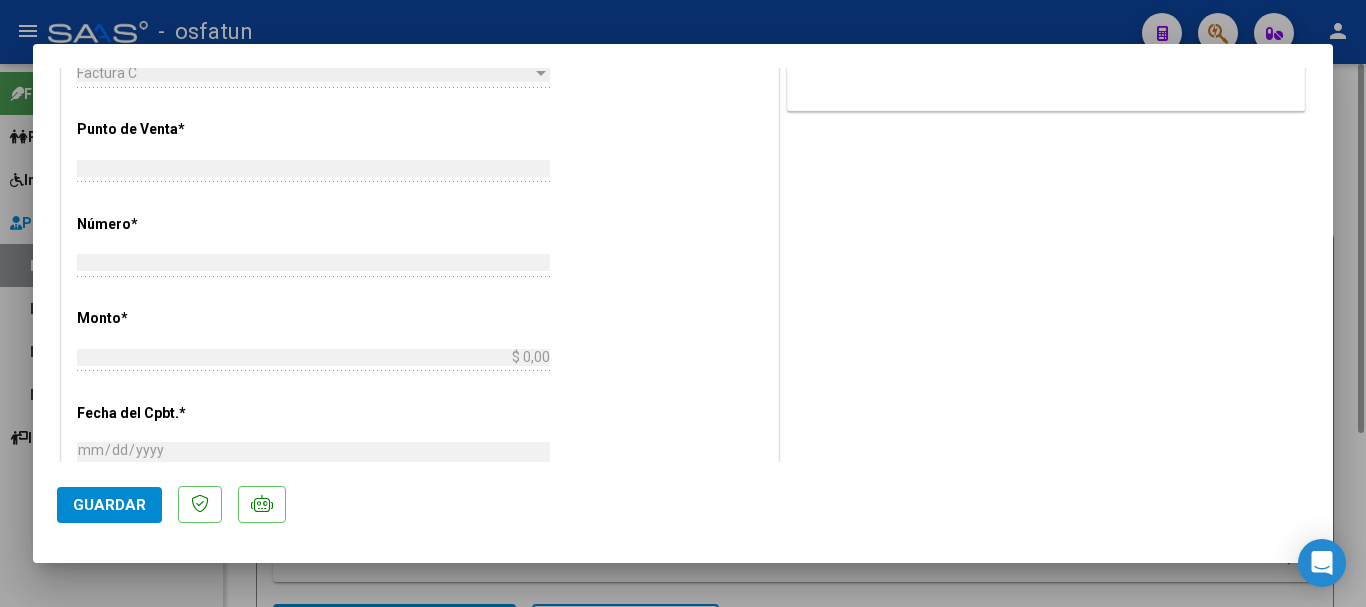 scroll, scrollTop: 0, scrollLeft: 0, axis: both 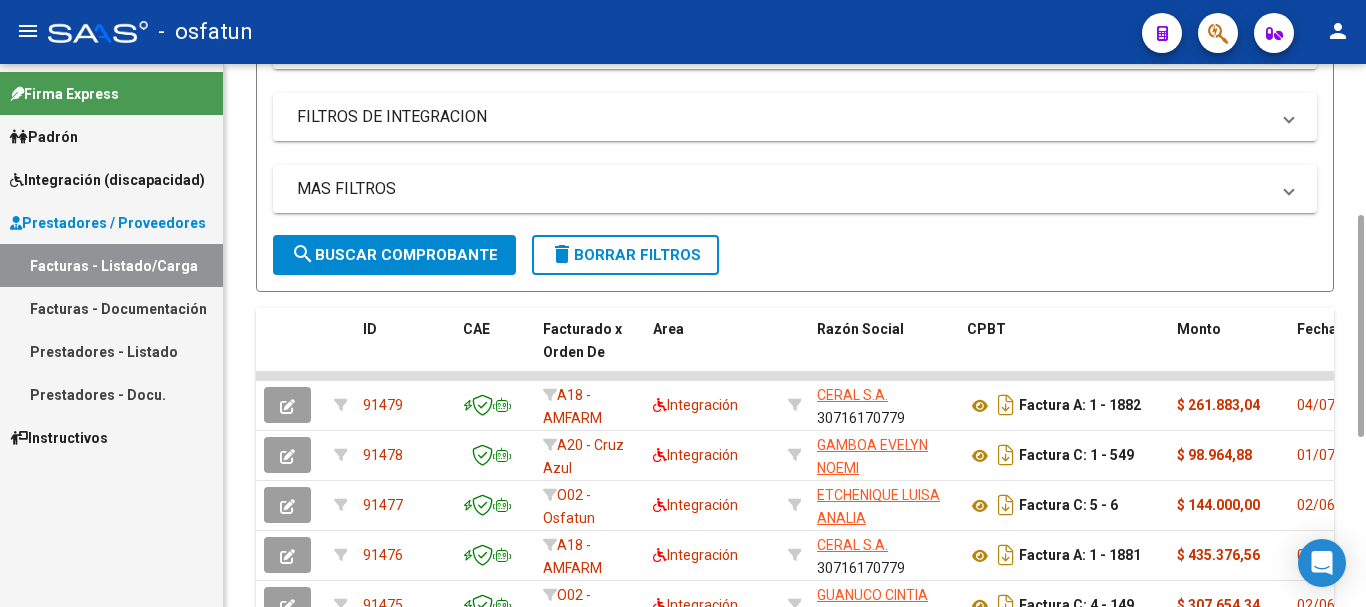 drag, startPoint x: 1360, startPoint y: 147, endPoint x: 1334, endPoint y: 400, distance: 254.33246 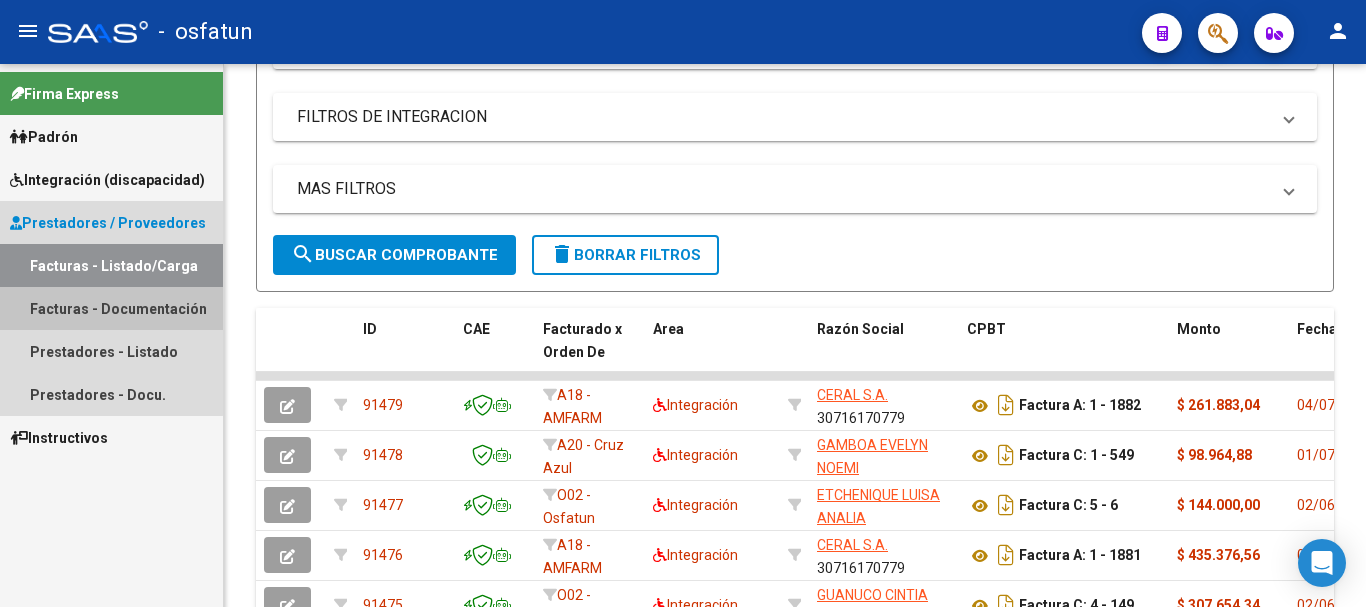 click on "Facturas - Documentación" at bounding box center (111, 308) 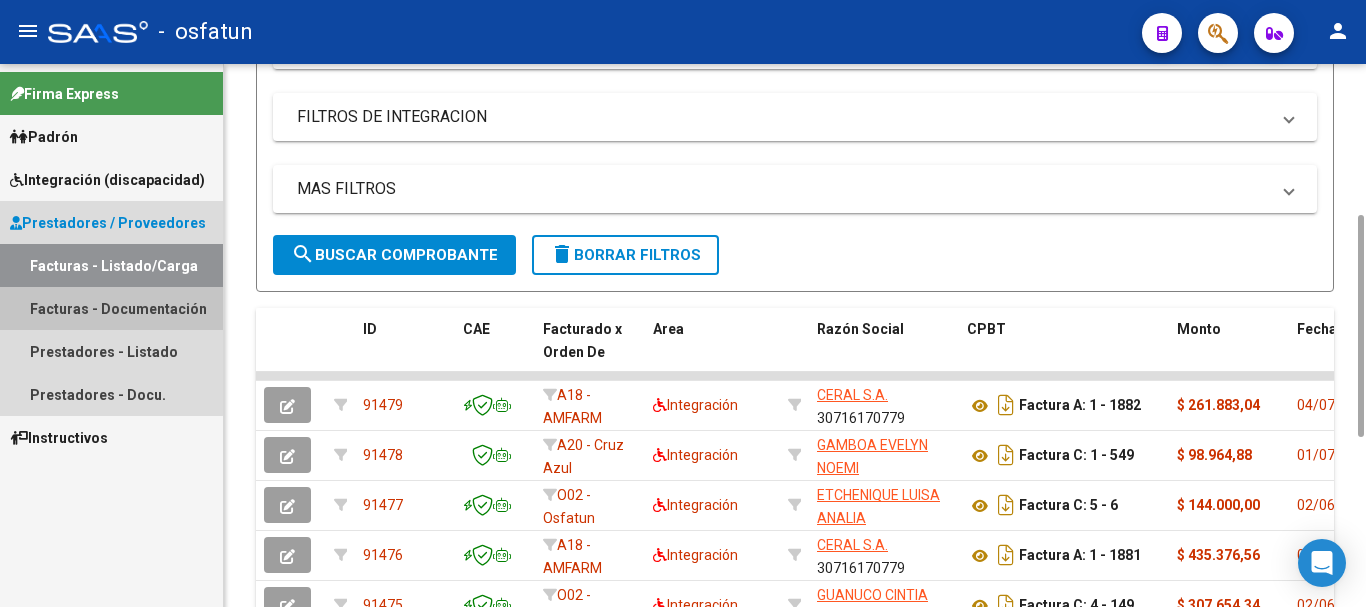 scroll, scrollTop: 0, scrollLeft: 0, axis: both 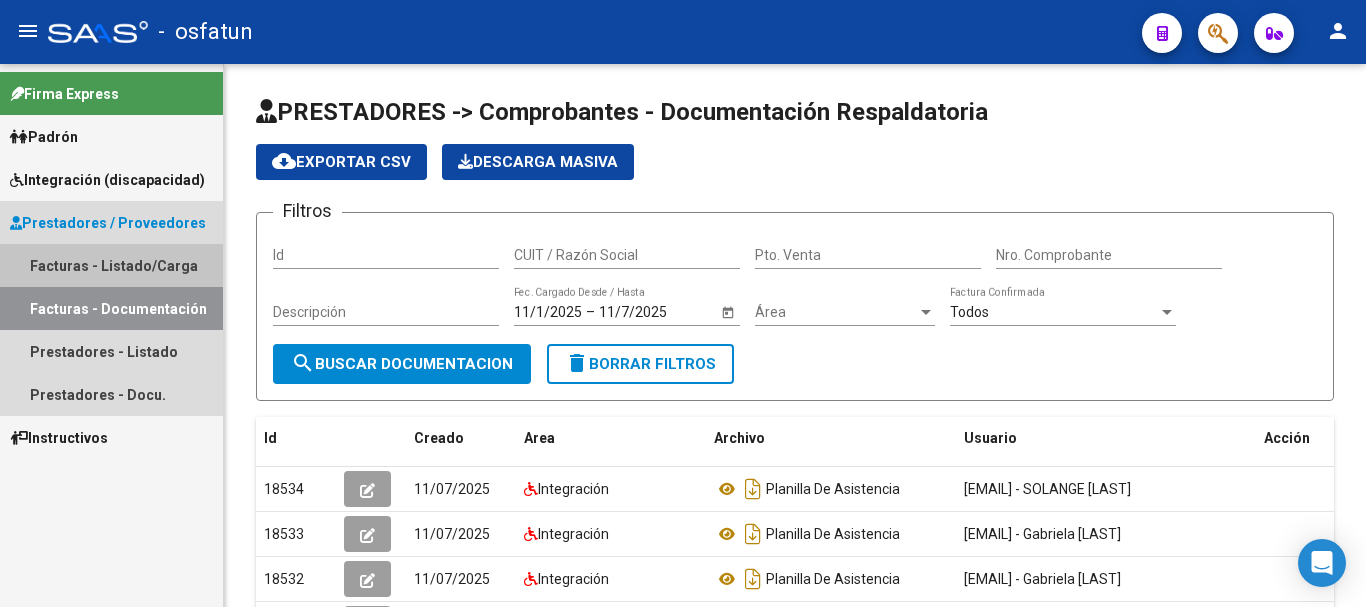 click on "Facturas - Listado/Carga" at bounding box center (111, 265) 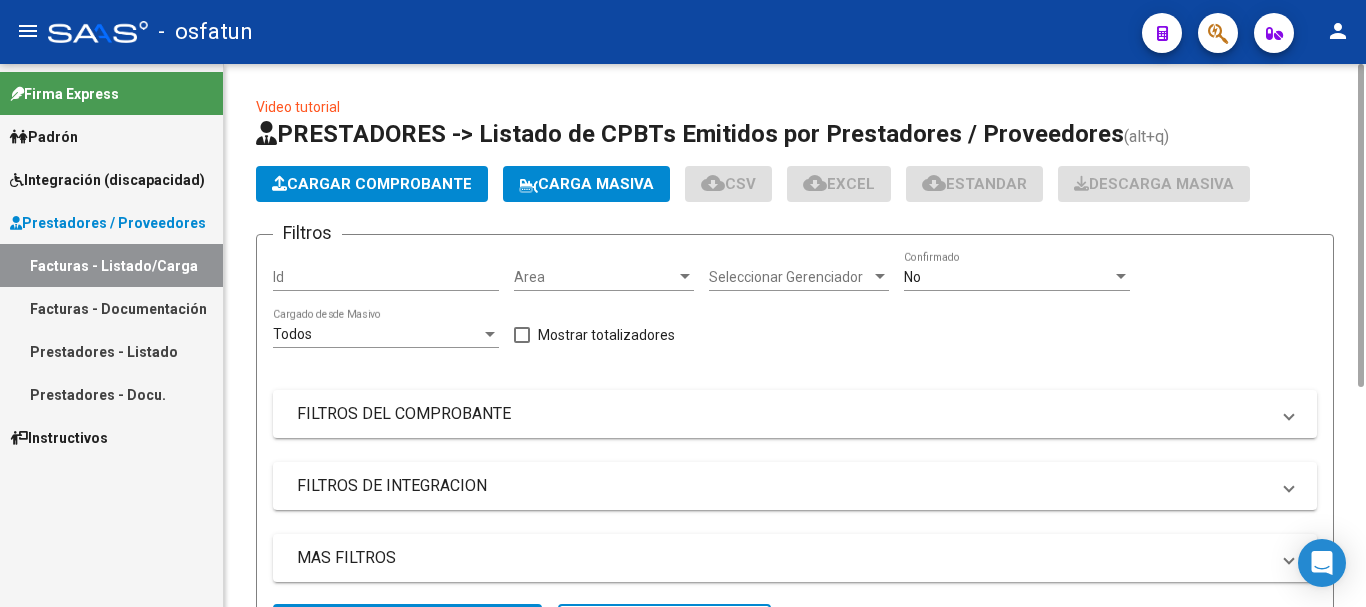 click on "Video tutorial   PRESTADORES -> Listado de CPBTs Emitidos por Prestadores / Proveedores (alt+q)   Cargar Comprobante
Carga Masiva  cloud_download  CSV  cloud_download  EXCEL  cloud_download  Estandar   Descarga Masiva
Filtros Id Area Area Seleccionar Gerenciador Seleccionar Gerenciador No  Confirmado Todos  Cargado desde Masivo   Mostrar totalizadores   FILTROS DEL COMPROBANTE  Comprobante Tipo Comprobante Tipo Start date – Fec. Comprobante Desde / Hasta Días Emisión Desde(cant. días) Días Emisión Hasta(cant. días) CUIT / Razón Social Pto. Venta Nro. Comprobante Código SSS CAE Válido CAE Válido Todos  Cargado Módulo Hosp. Todos  Tiene facturacion Apócrifa Hospital Refes  FILTROS DE INTEGRACION  Todos  Cargado en Para Enviar SSS Período De Prestación Campos del Archivo de Rendición Devuelto x SSS (dr_envio) Todos  Rendido x SSS (dr_envio) Tipo de Registro Tipo de Registro Campos del Legajo Asociado (preaprobación) Afiliado Legajo (cuil/nombre) Todos  Solo facturas preaprobadas Todos" 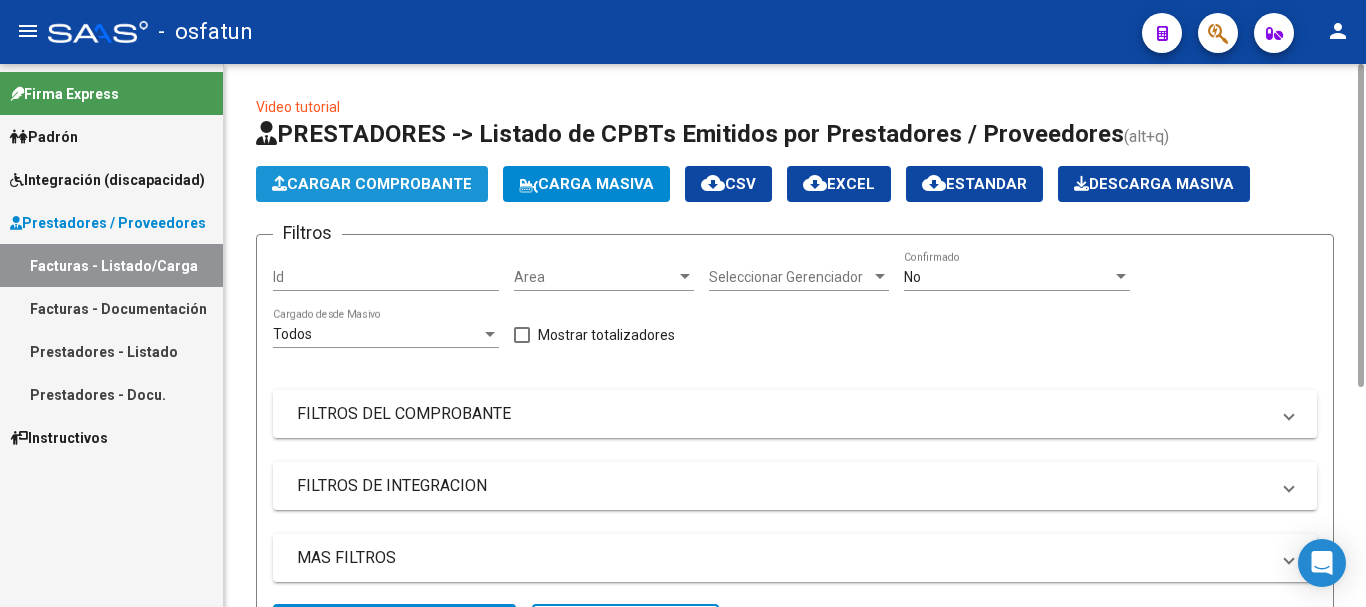 click on "Cargar Comprobante" 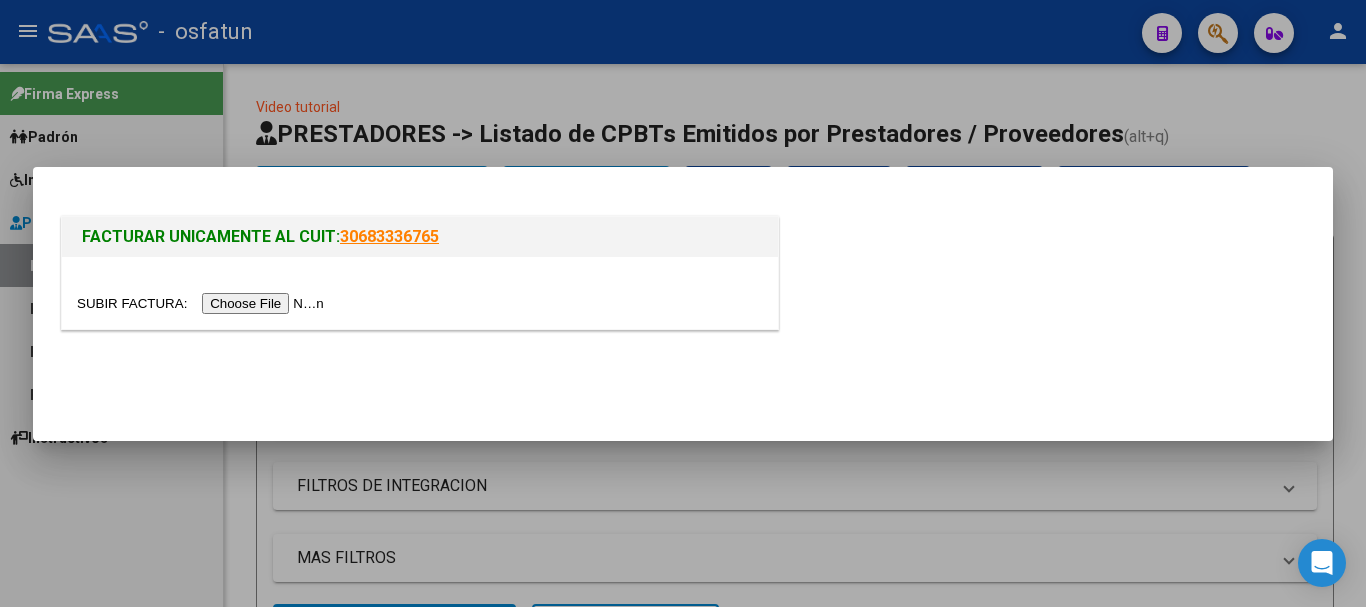 click at bounding box center (203, 303) 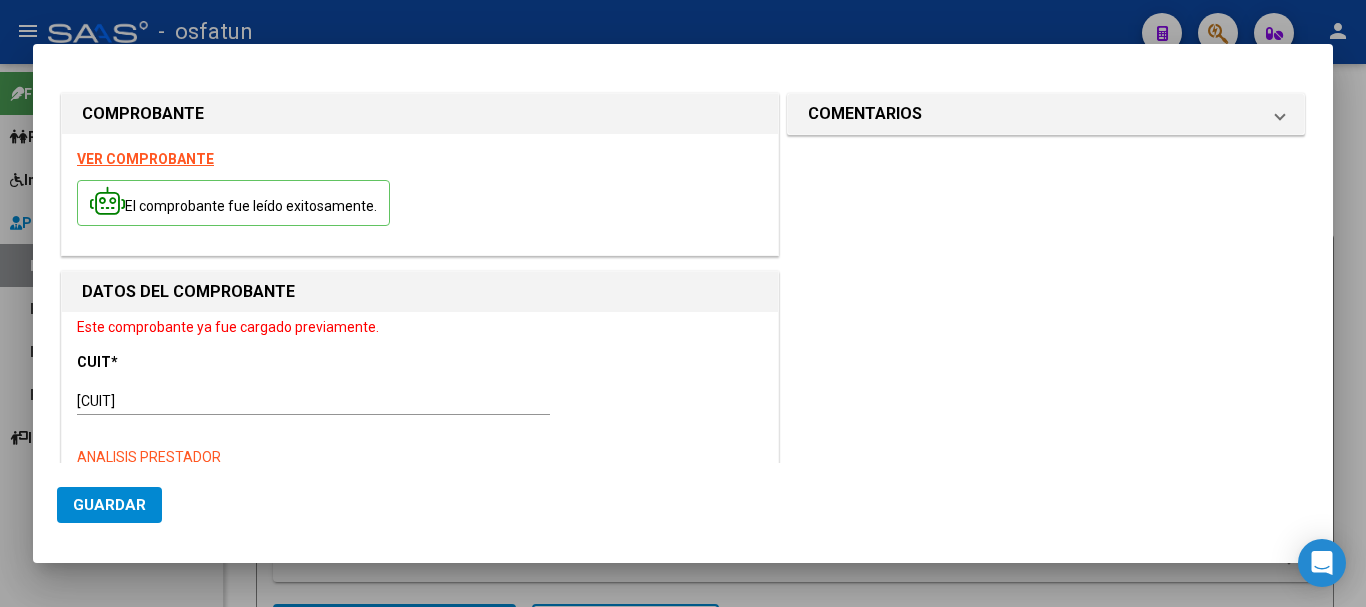 click at bounding box center (683, 303) 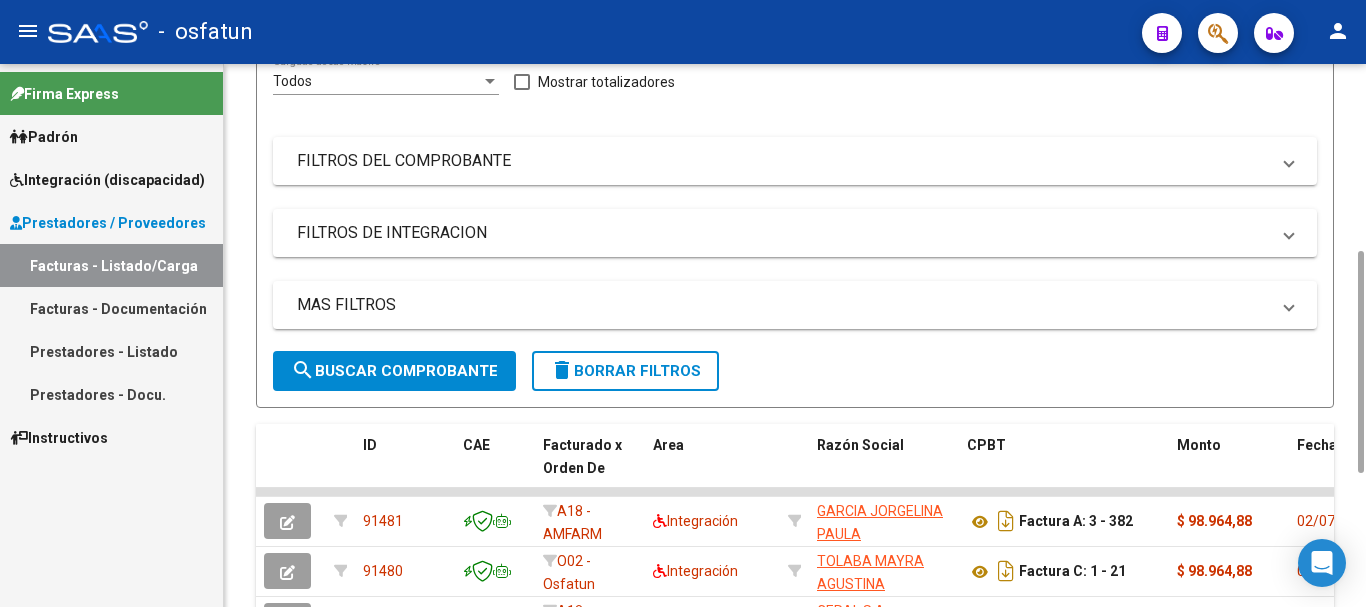 scroll, scrollTop: 396, scrollLeft: 0, axis: vertical 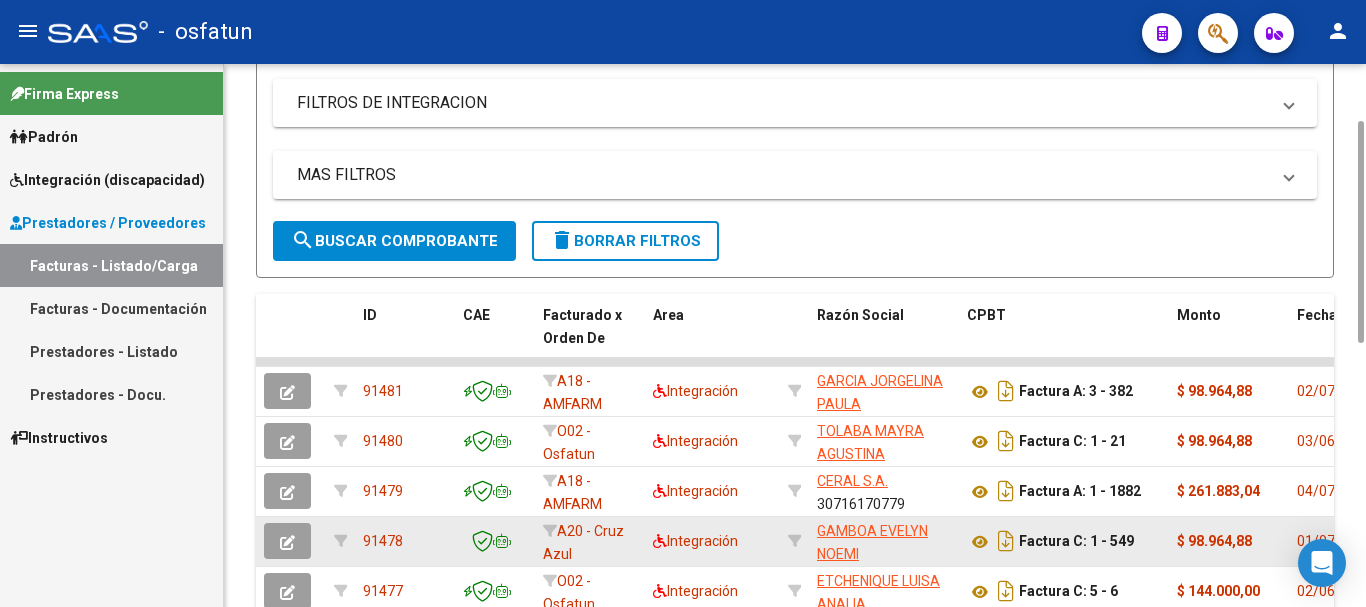 drag, startPoint x: 1362, startPoint y: 296, endPoint x: 1243, endPoint y: 530, distance: 262.52048 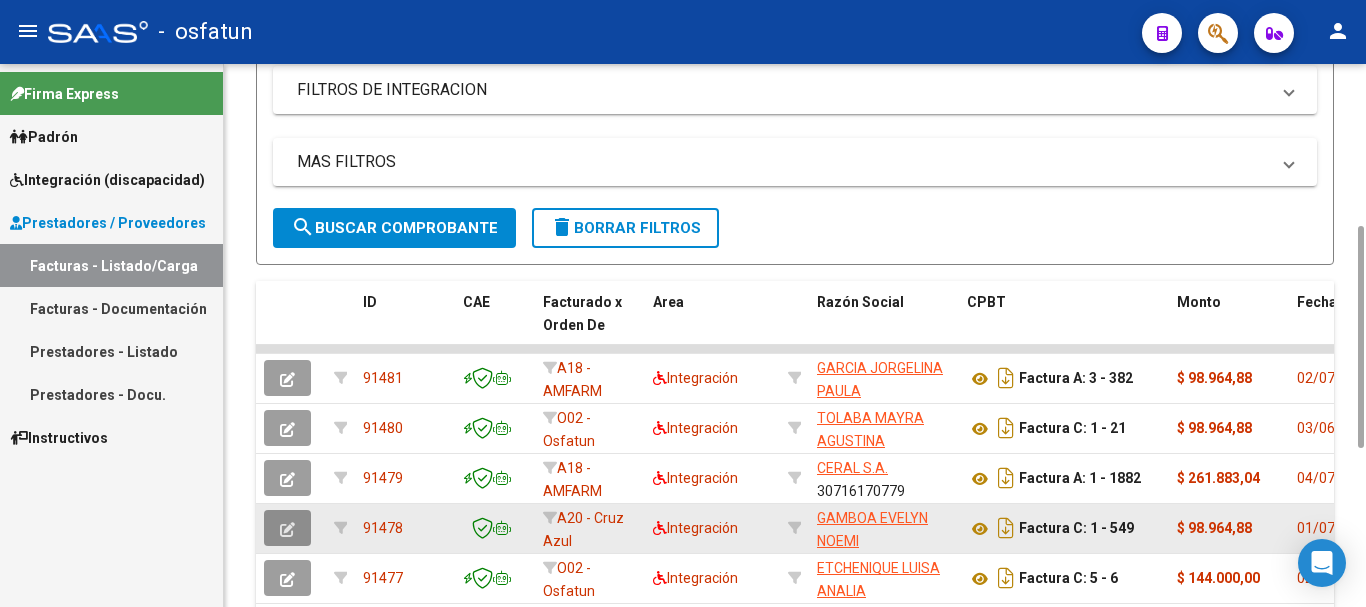 click 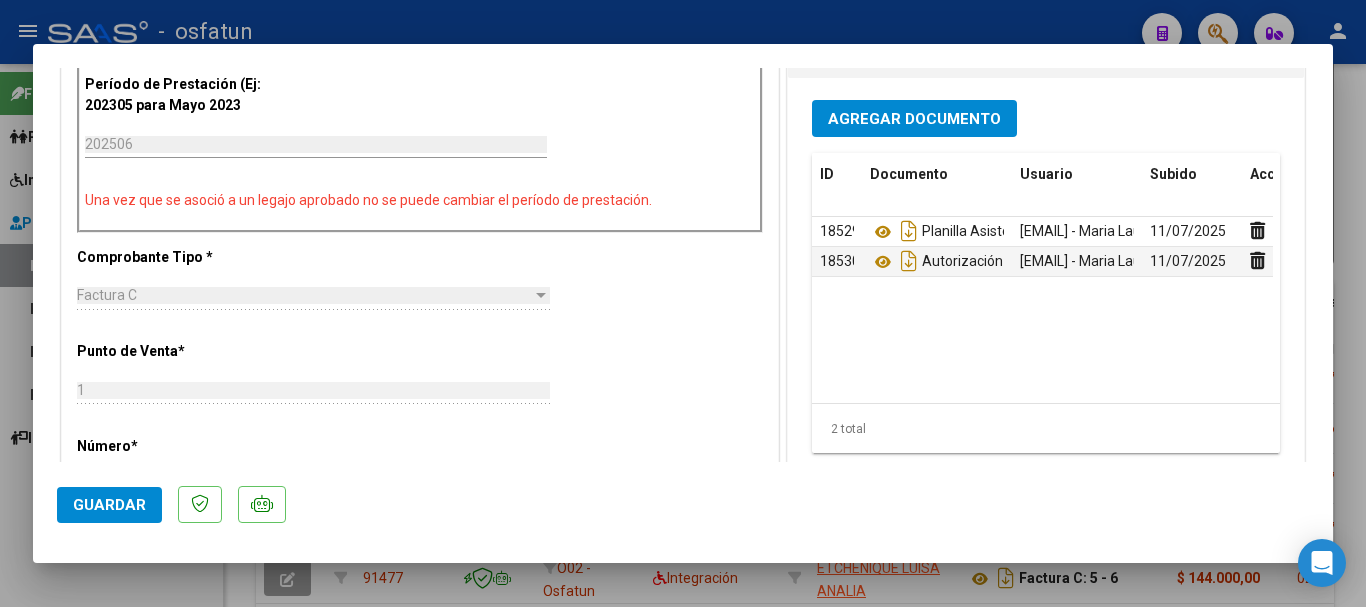 scroll, scrollTop: 620, scrollLeft: 0, axis: vertical 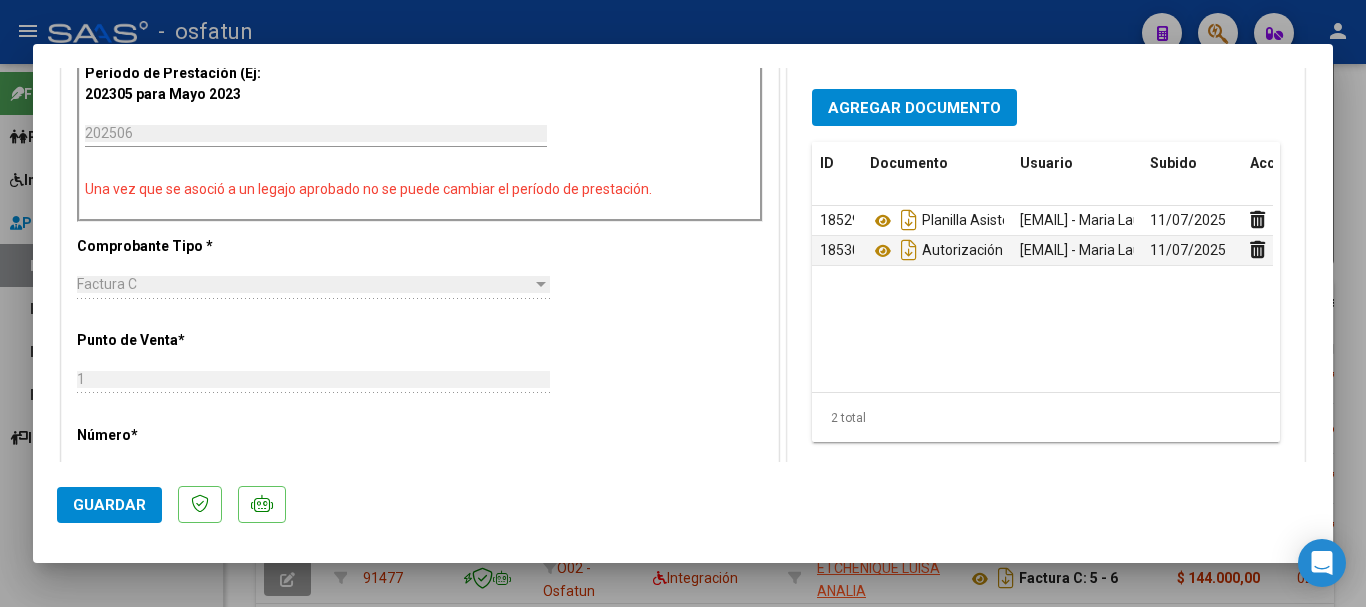 click at bounding box center [683, 303] 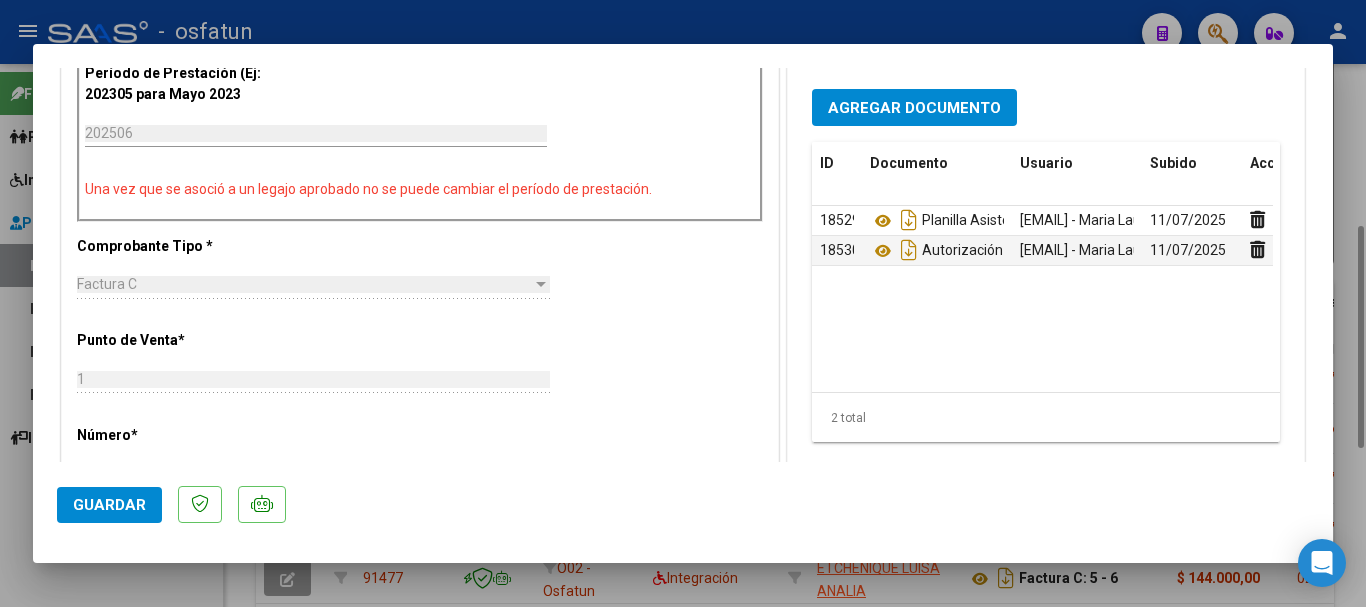type 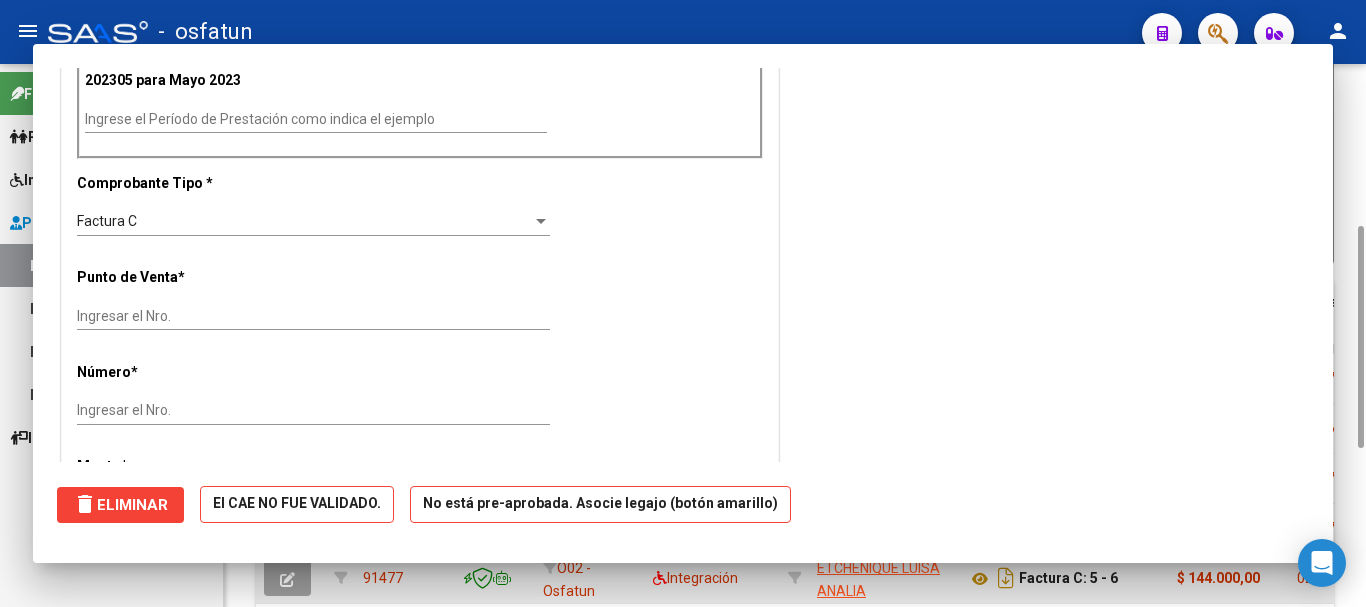 scroll, scrollTop: 0, scrollLeft: 0, axis: both 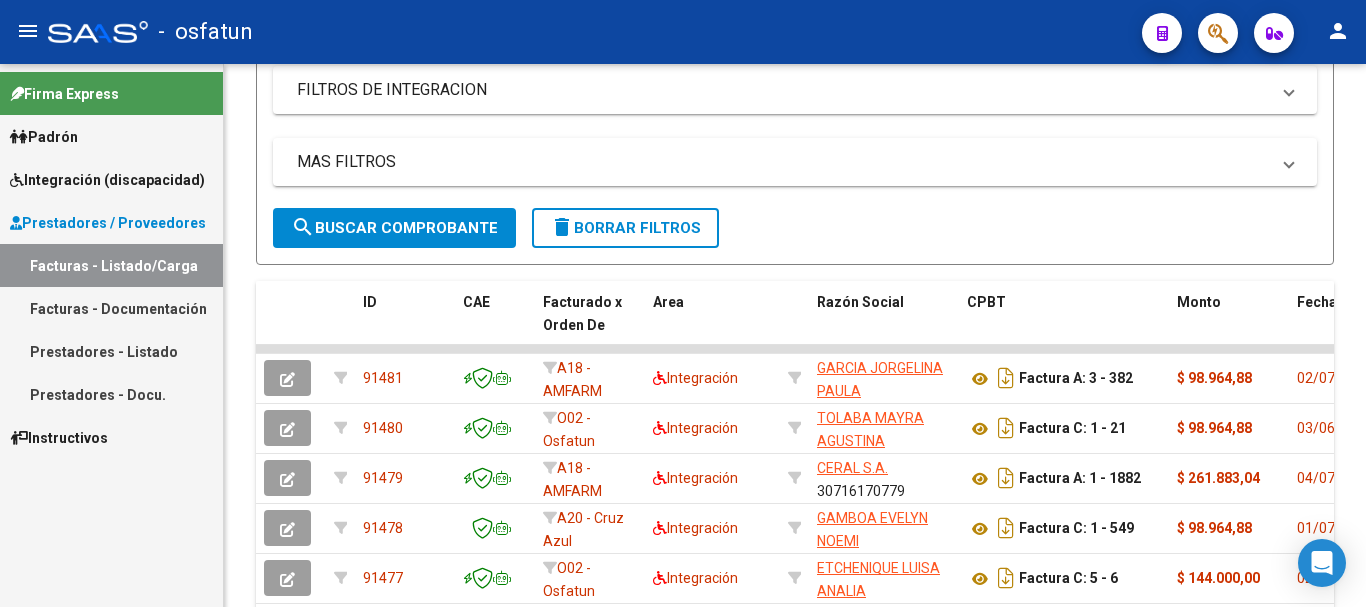 click on "Facturas - Listado/Carga" at bounding box center (111, 265) 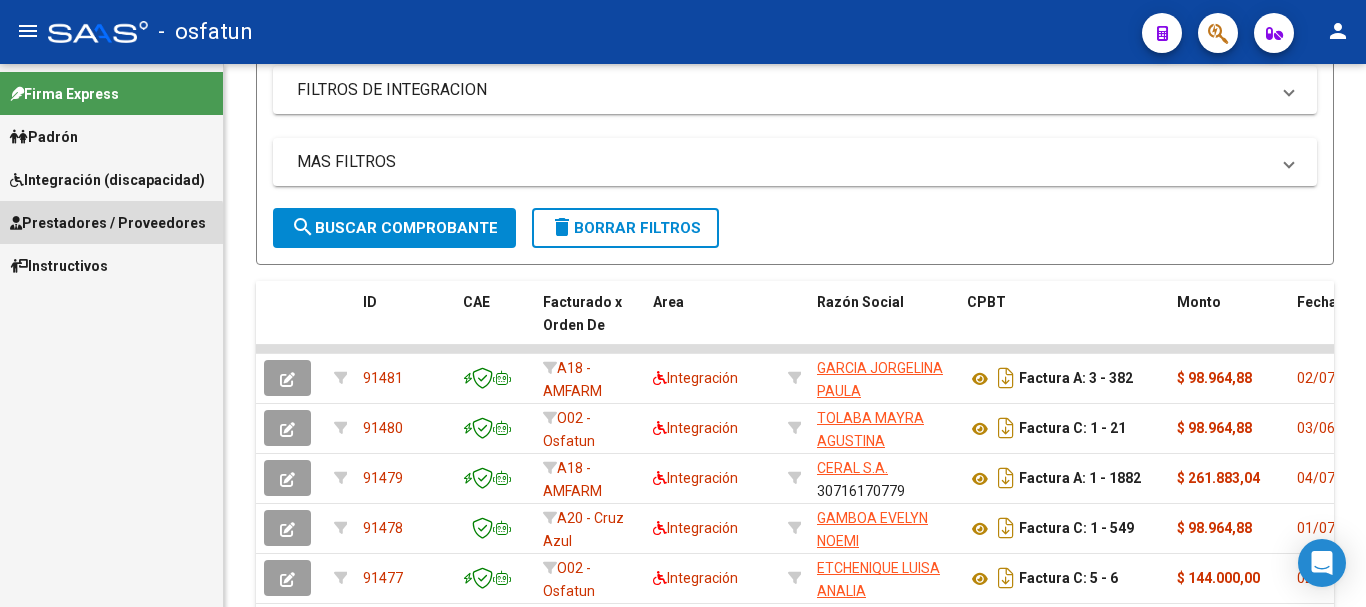 click on "Prestadores / Proveedores" at bounding box center (108, 223) 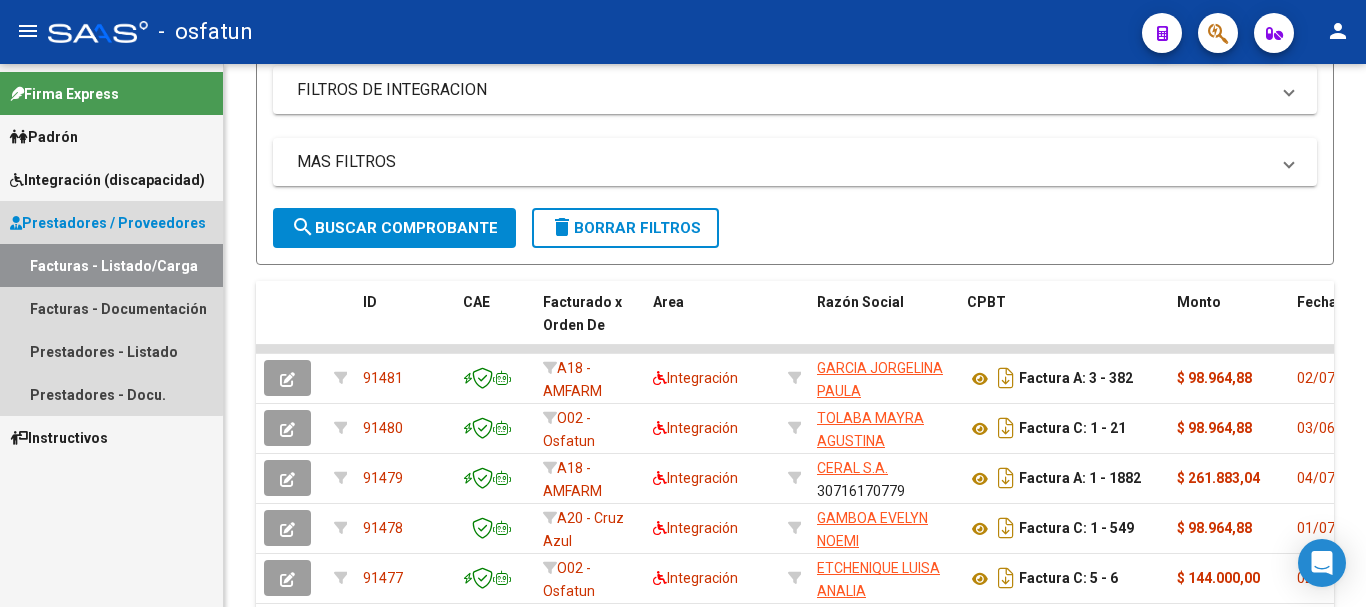 click on "Facturas - Listado/Carga" at bounding box center (111, 265) 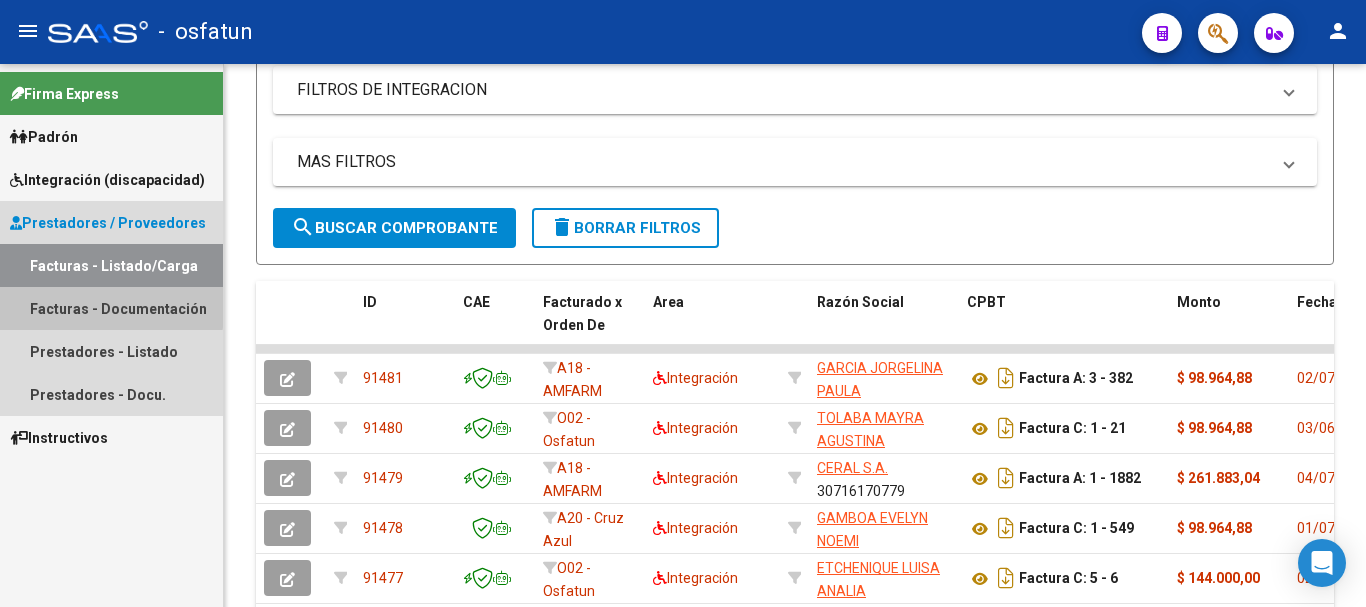 click on "Facturas - Documentación" at bounding box center [111, 308] 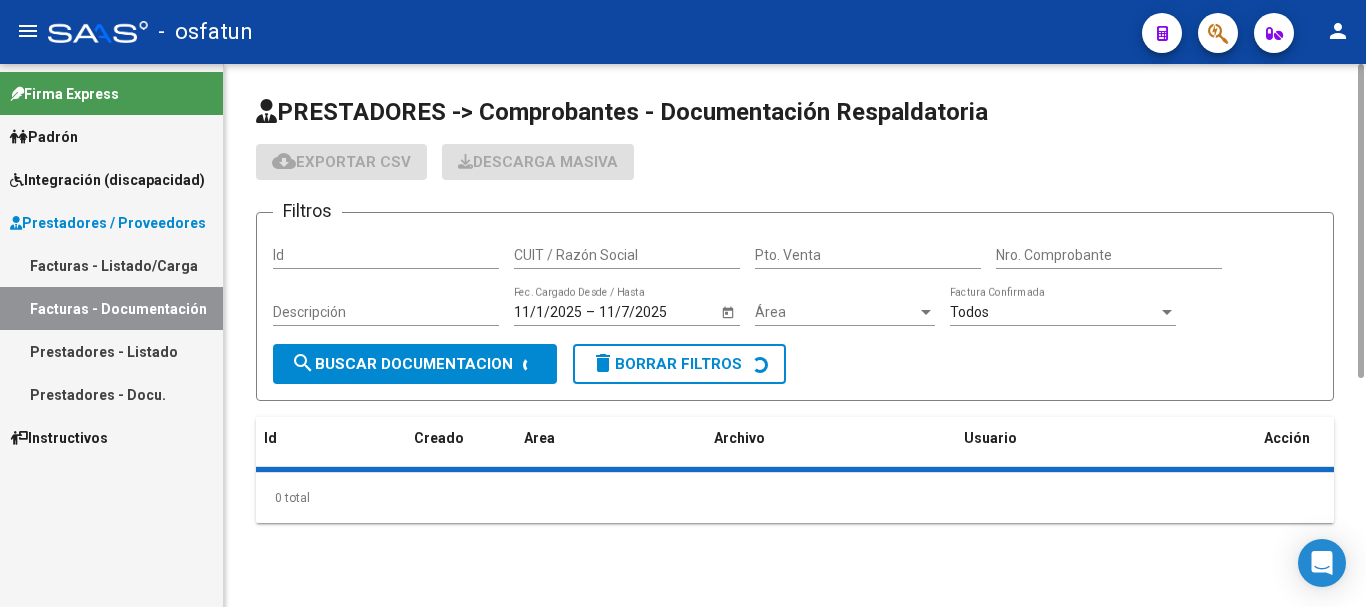 scroll, scrollTop: 0, scrollLeft: 0, axis: both 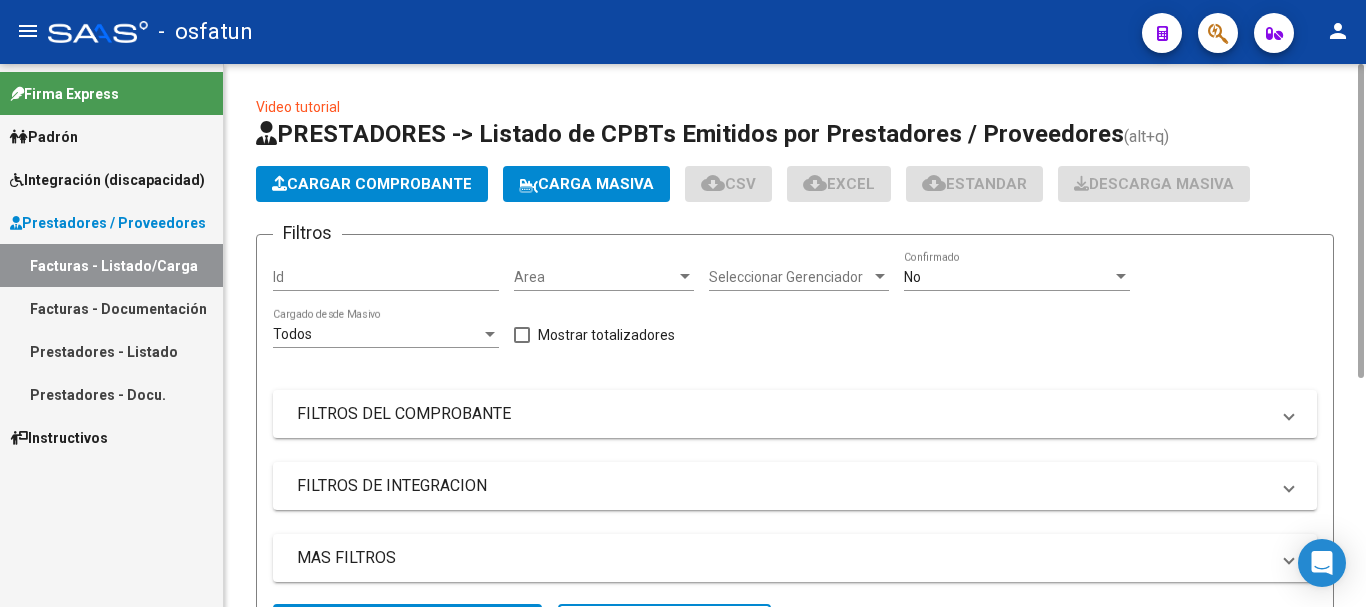 click on "Cargar Comprobante" 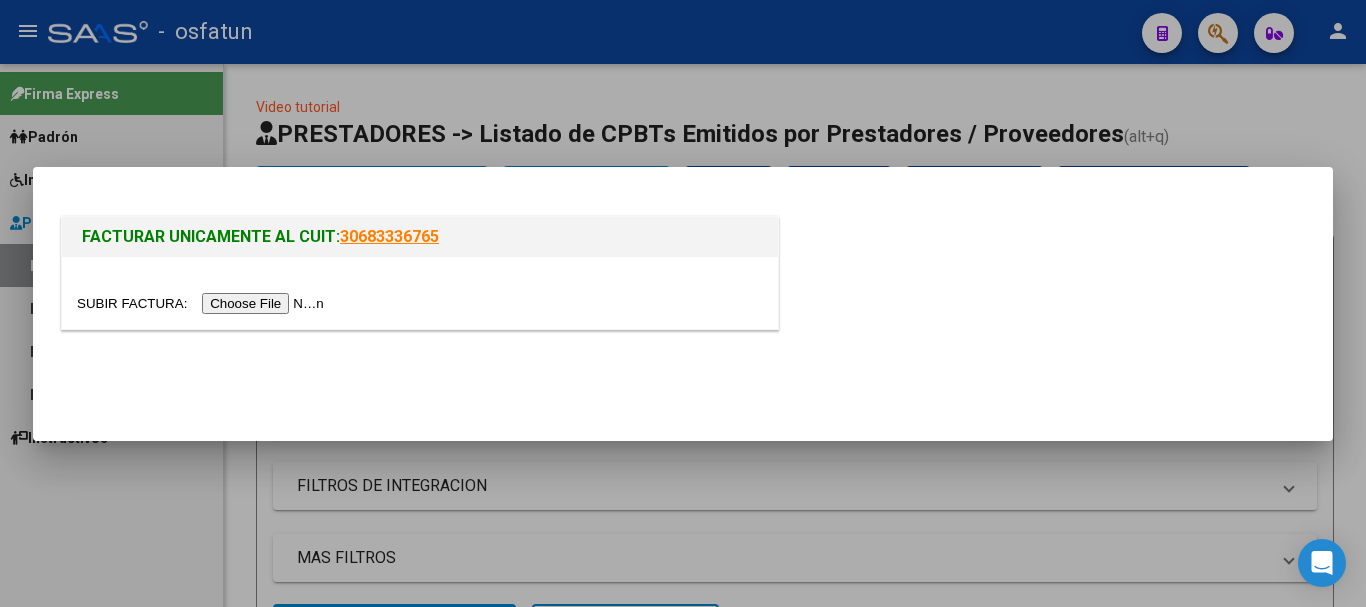 click at bounding box center (203, 303) 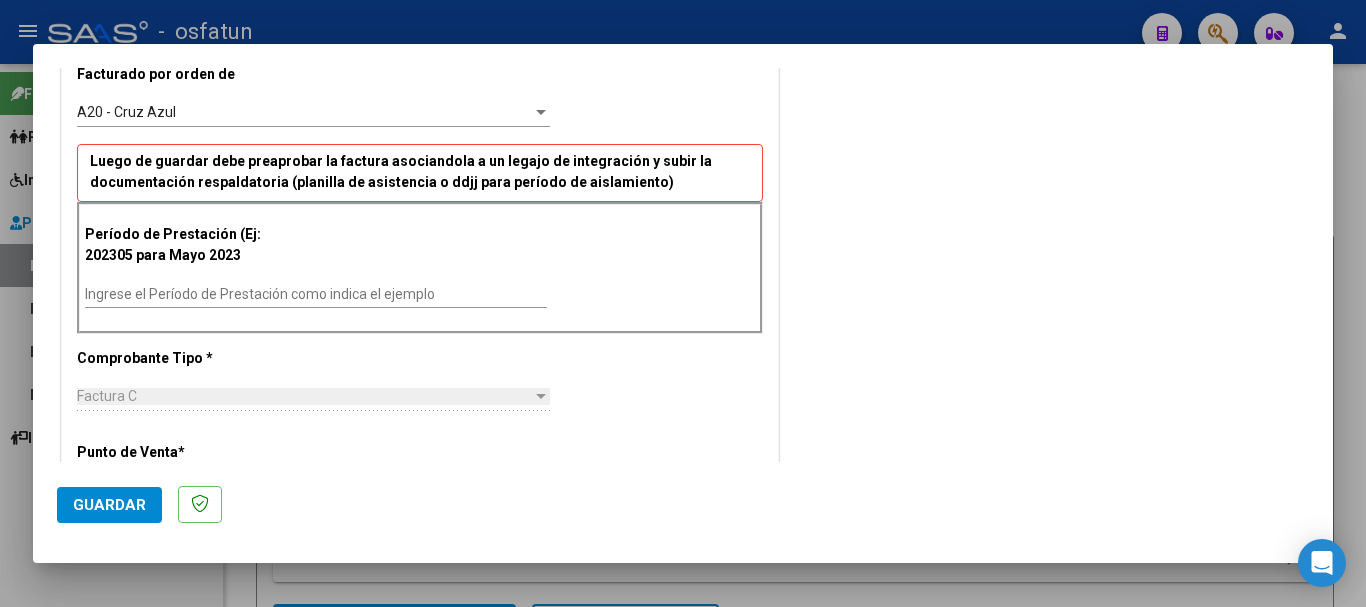 scroll, scrollTop: 576, scrollLeft: 0, axis: vertical 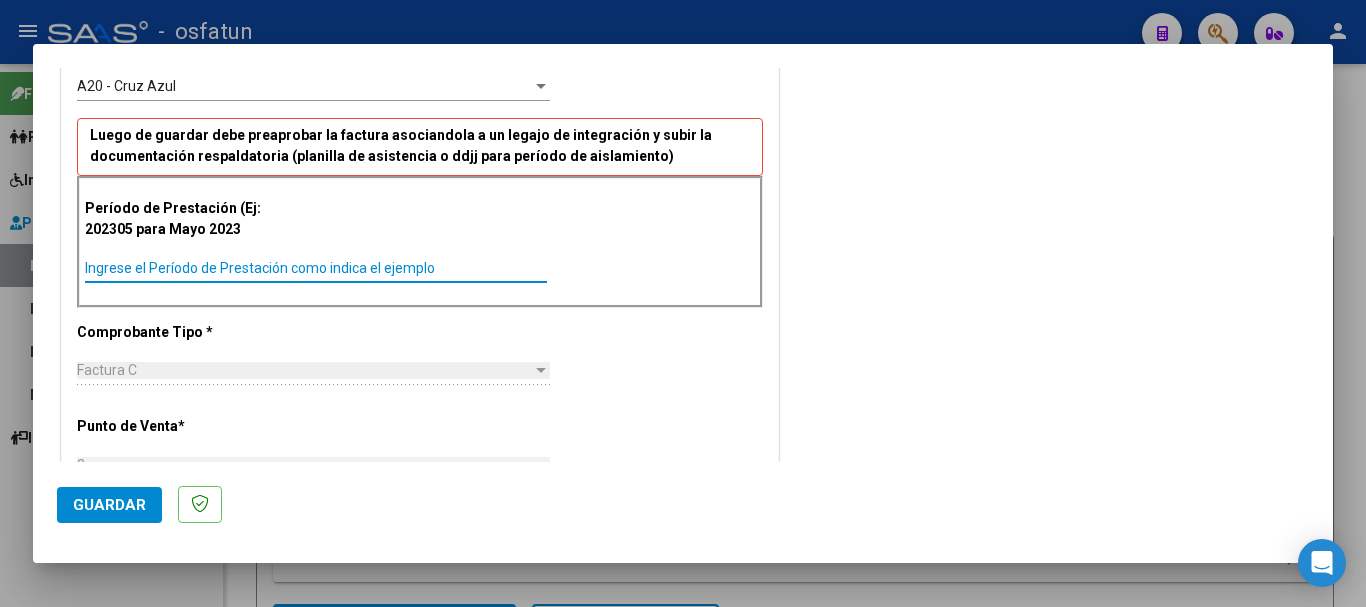 click on "Ingrese el Período de Prestación como indica el ejemplo" at bounding box center (316, 268) 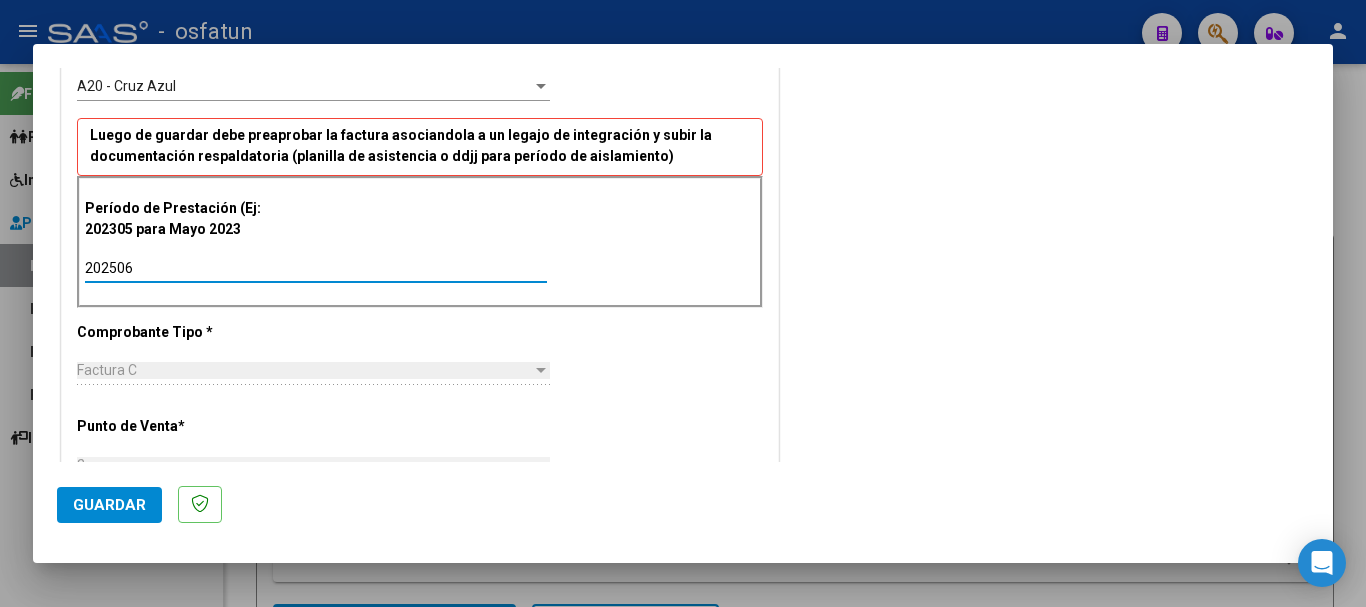 type on "202506" 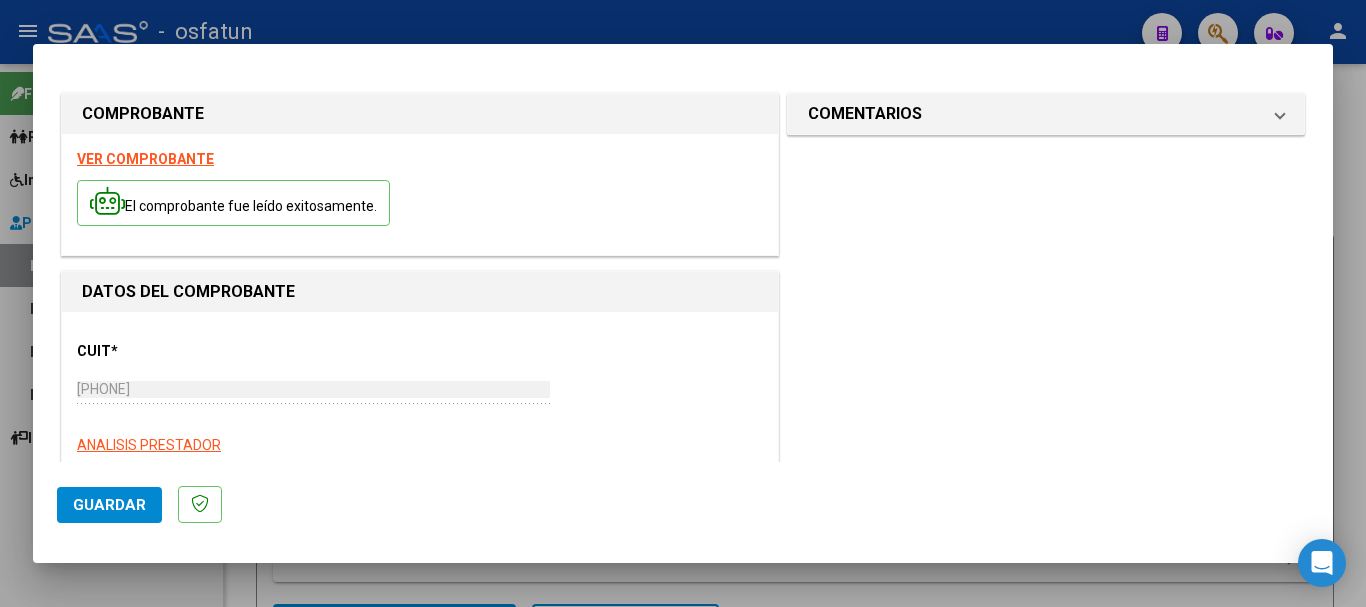 scroll, scrollTop: 1463, scrollLeft: 0, axis: vertical 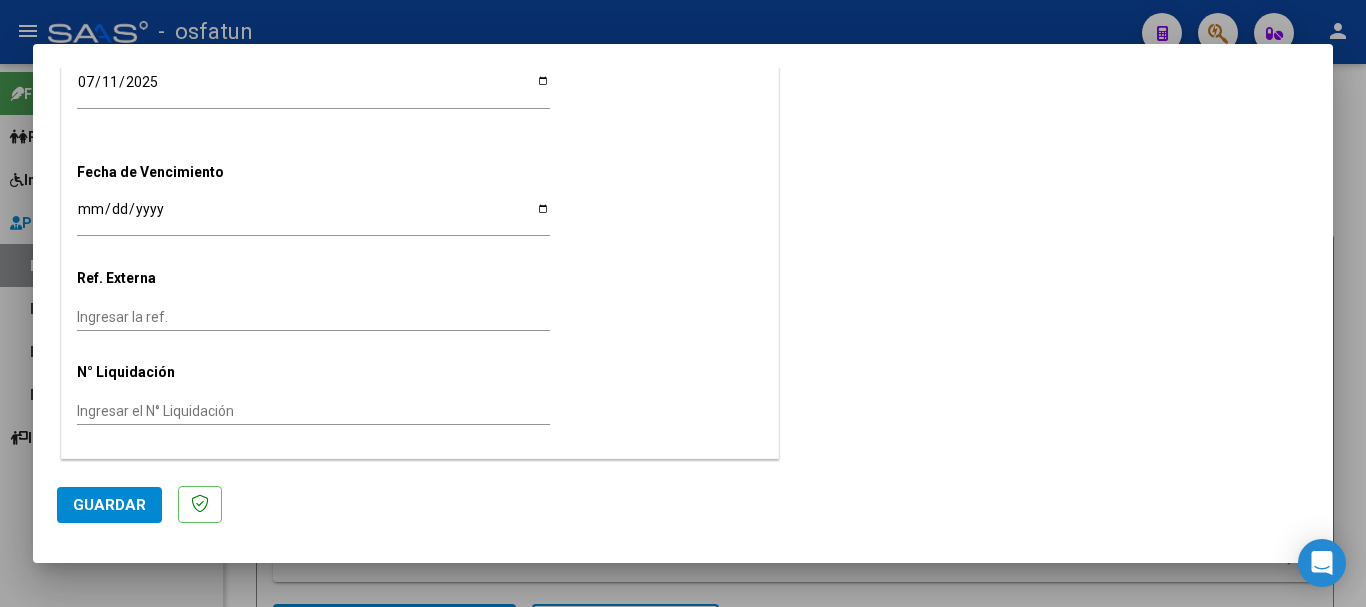 click on "Guardar" 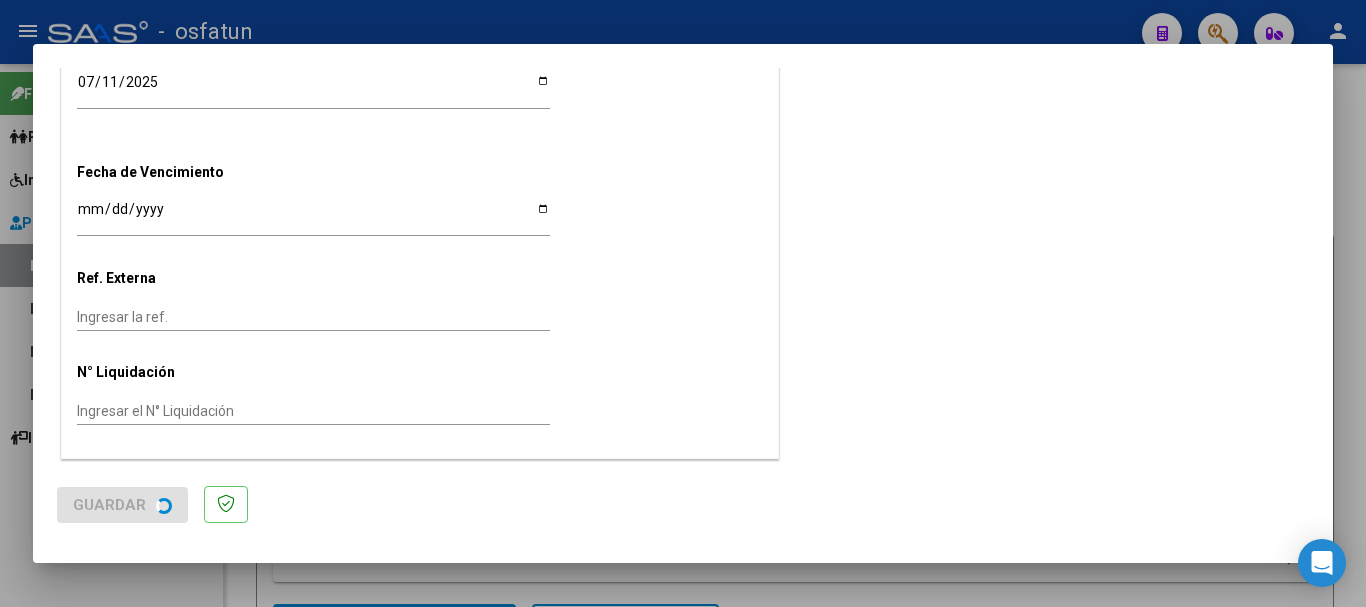 scroll, scrollTop: 0, scrollLeft: 0, axis: both 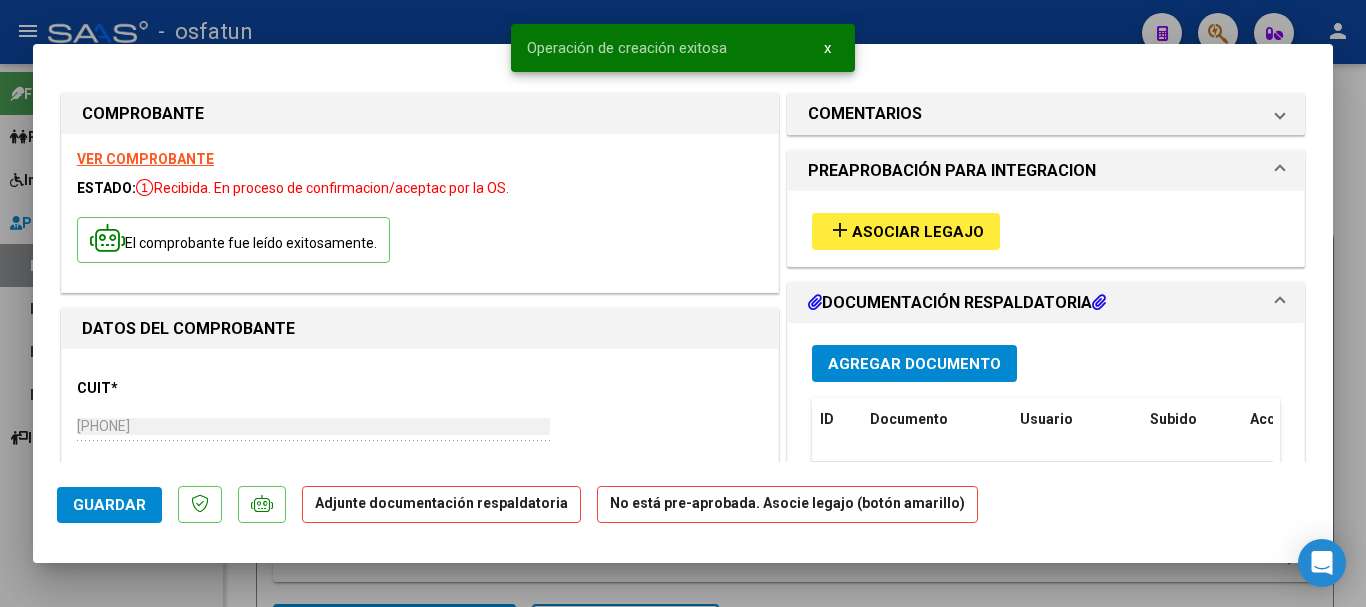 click on "Asociar Legajo" at bounding box center (918, 232) 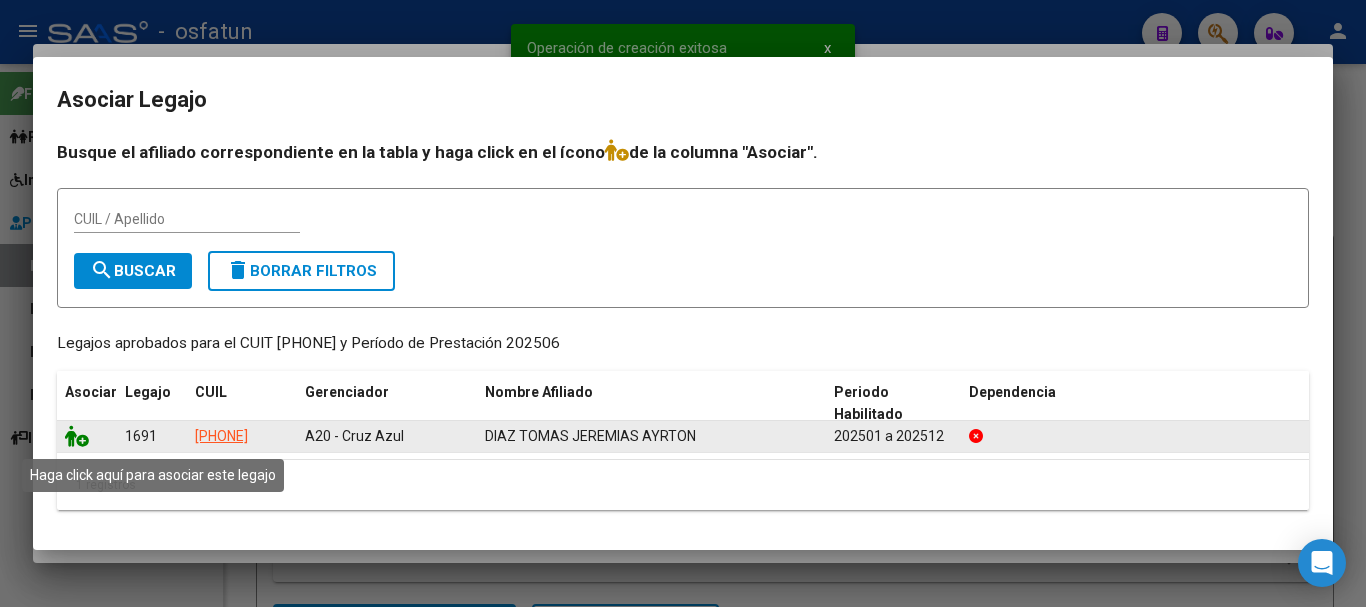 drag, startPoint x: 66, startPoint y: 440, endPoint x: 199, endPoint y: 505, distance: 148.03378 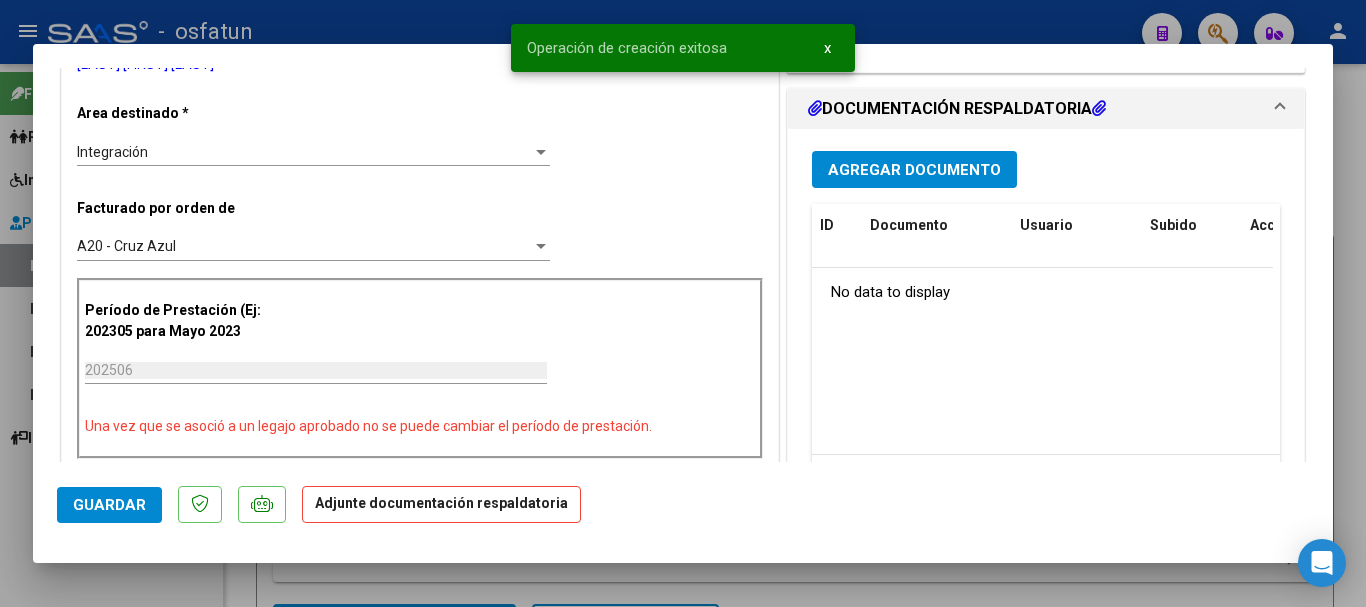 scroll, scrollTop: 348, scrollLeft: 0, axis: vertical 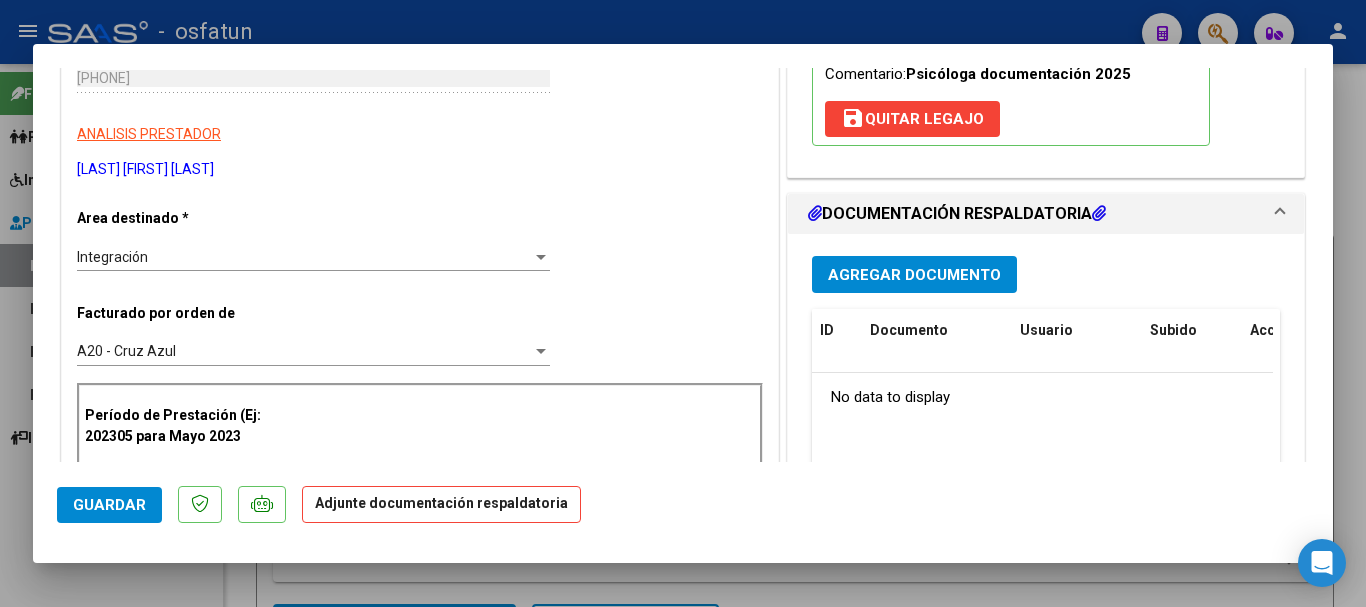 click on "Agregar Documento" at bounding box center (914, 275) 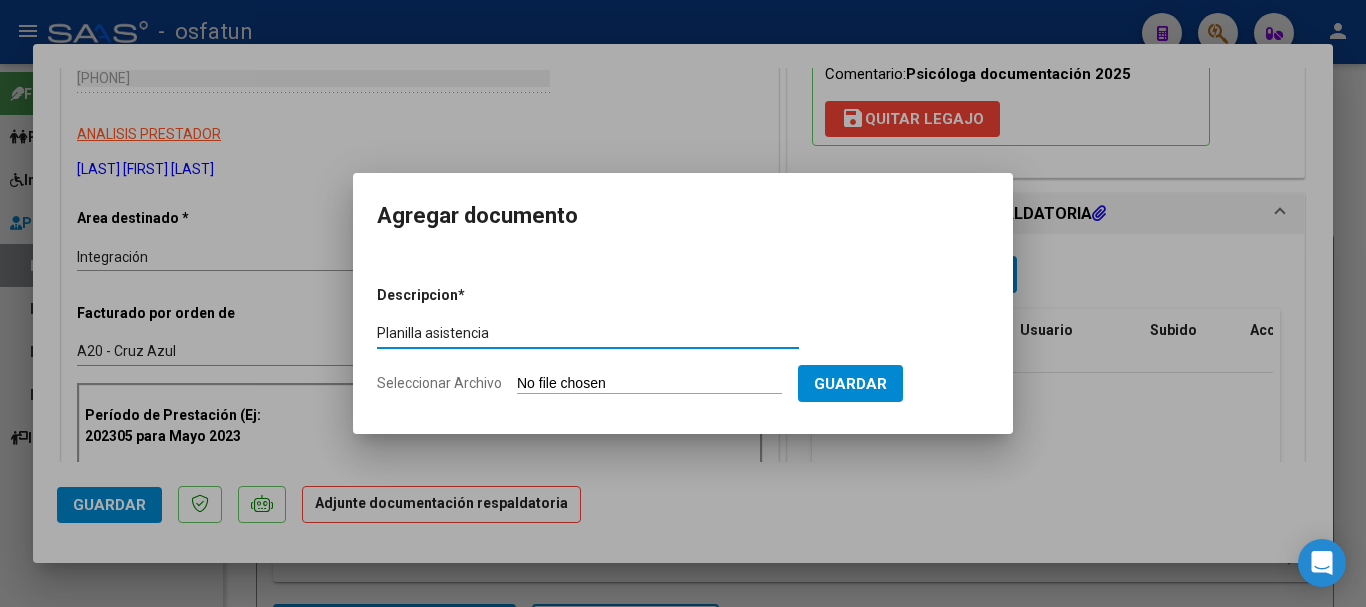 type on "Planilla asistencia" 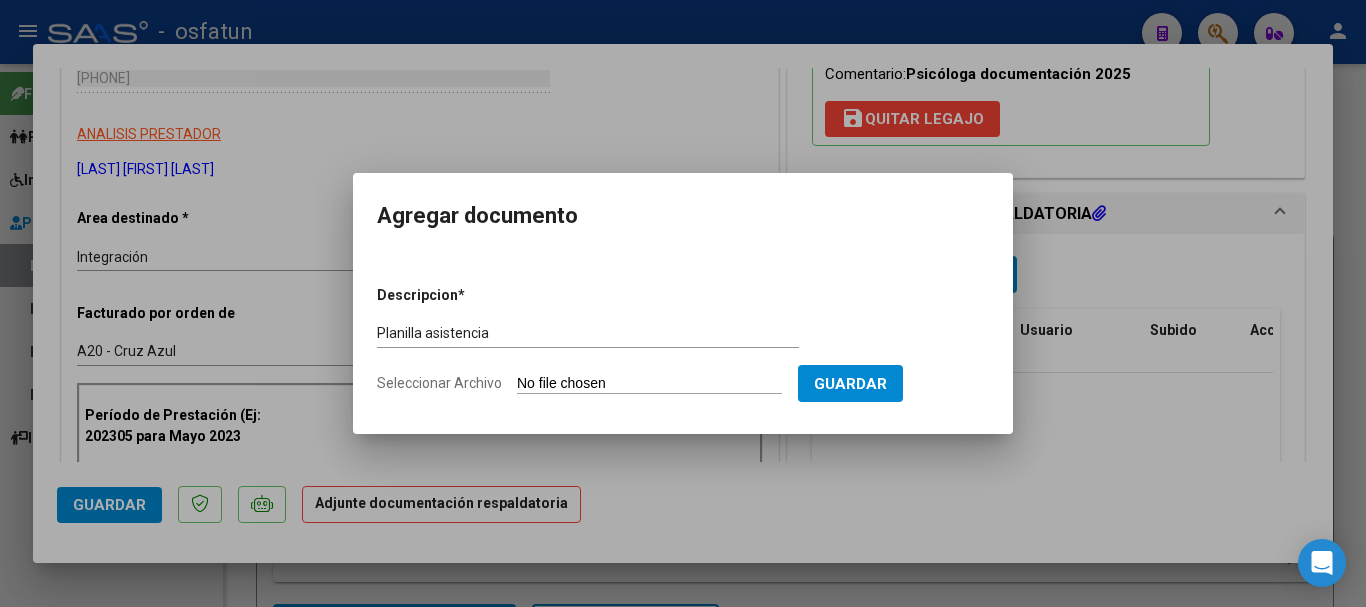 type on "C:\fakepath\[FILENAME] [PHONE].pdf" 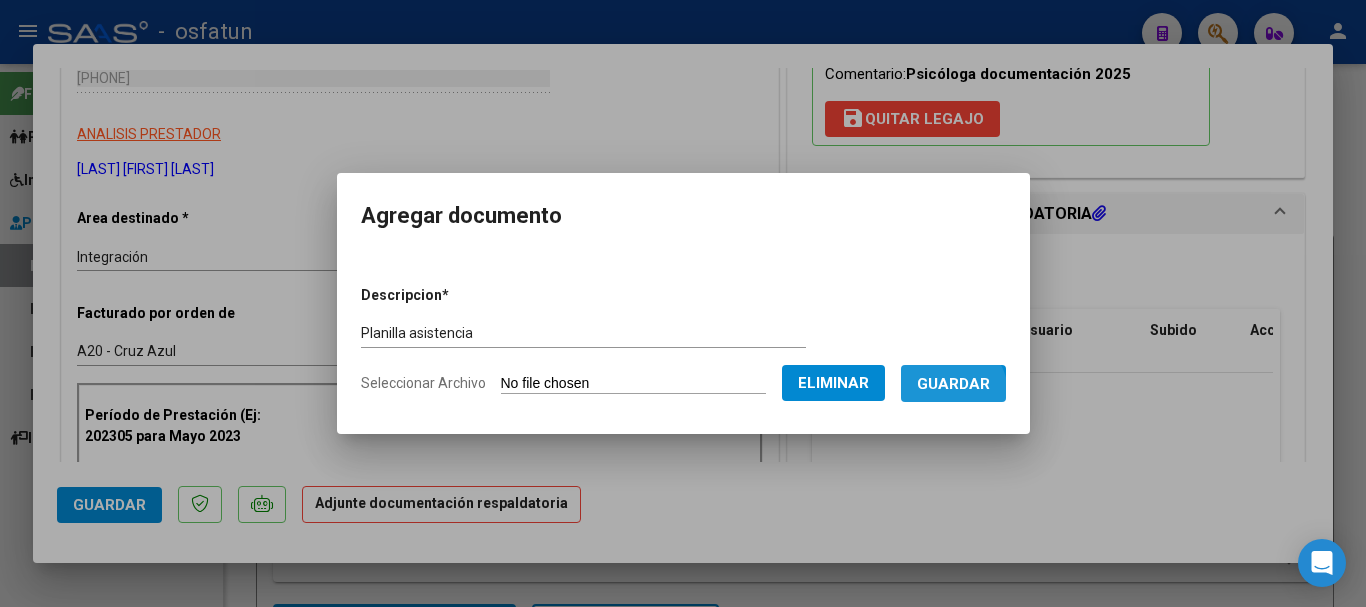 drag, startPoint x: 971, startPoint y: 392, endPoint x: 851, endPoint y: 396, distance: 120.06665 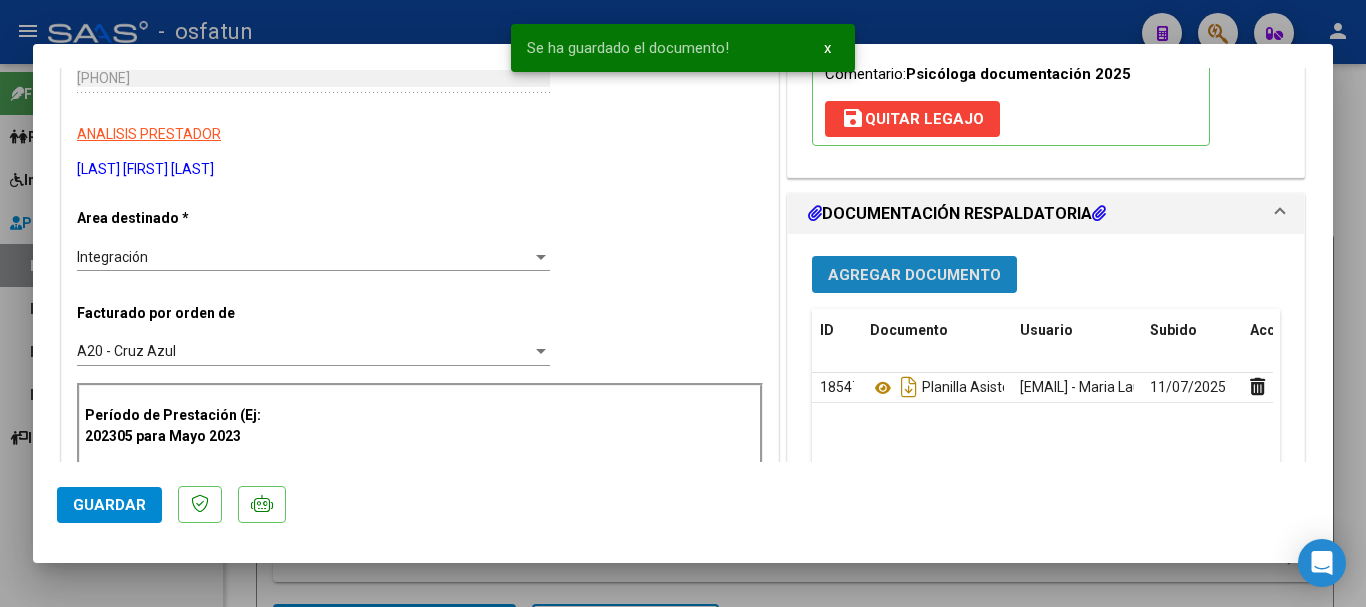 click on "Agregar Documento" at bounding box center [914, 275] 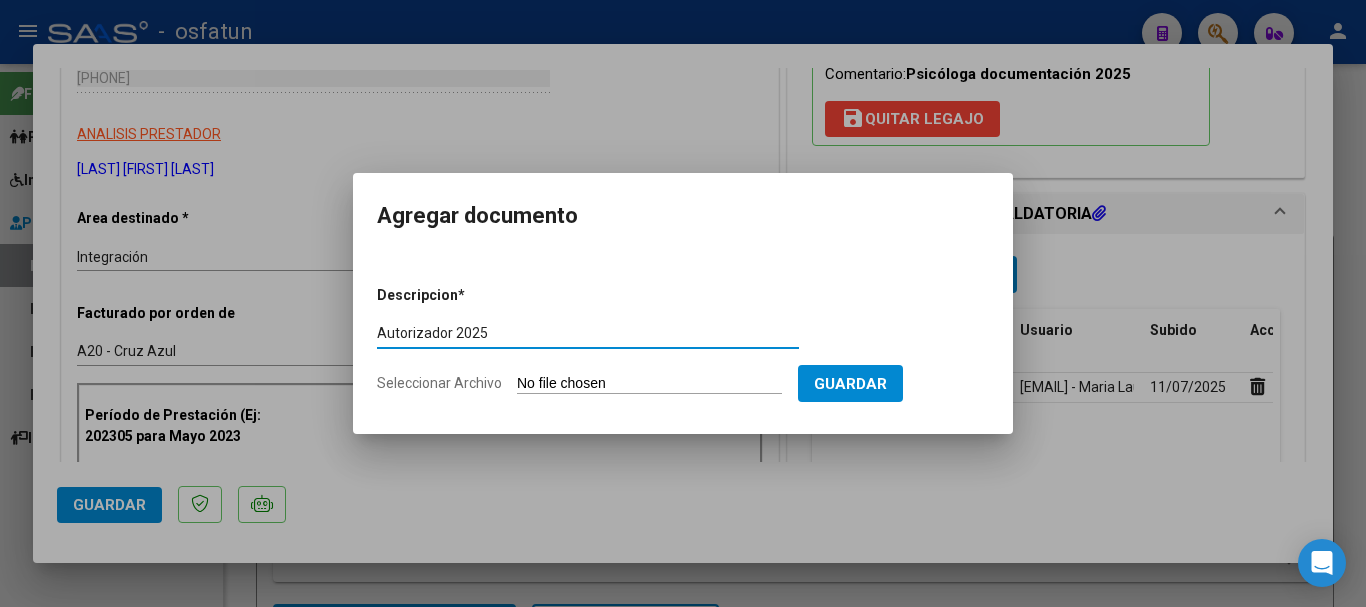 type on "Autorizador 2025" 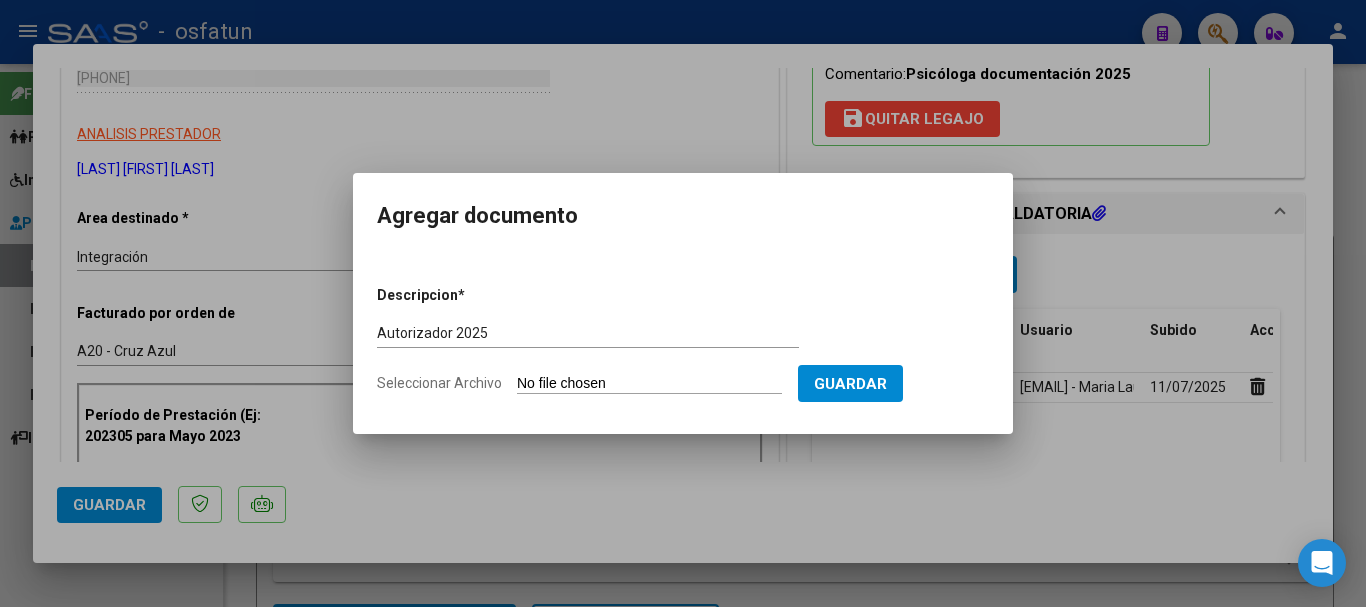 type on "C:\fakepath\[FILENAME] [LAST] [FIRST].pdf" 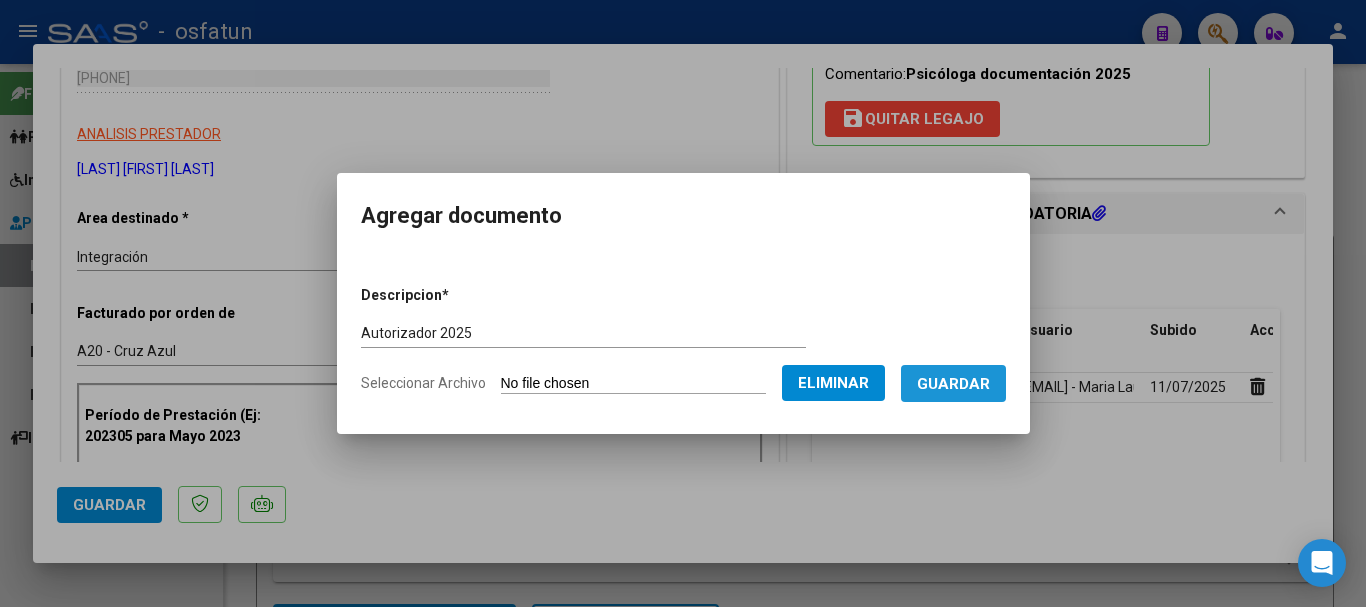 click on "Guardar" at bounding box center (953, 383) 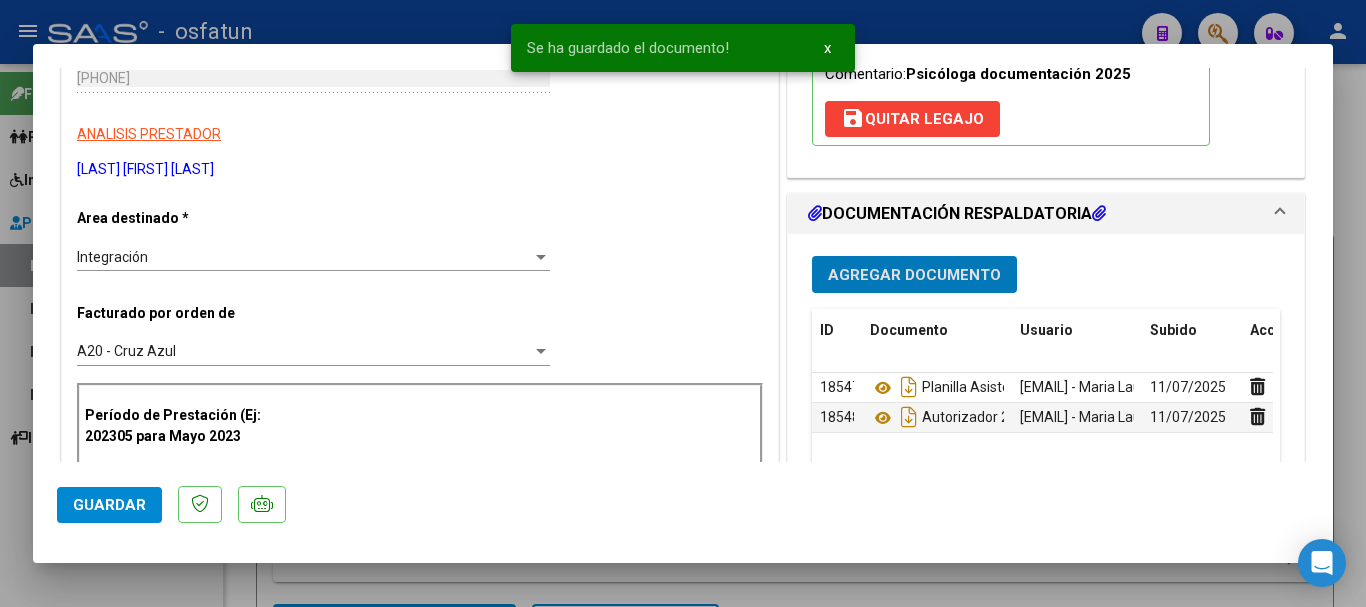 click on "Agregar Documento" at bounding box center [914, 275] 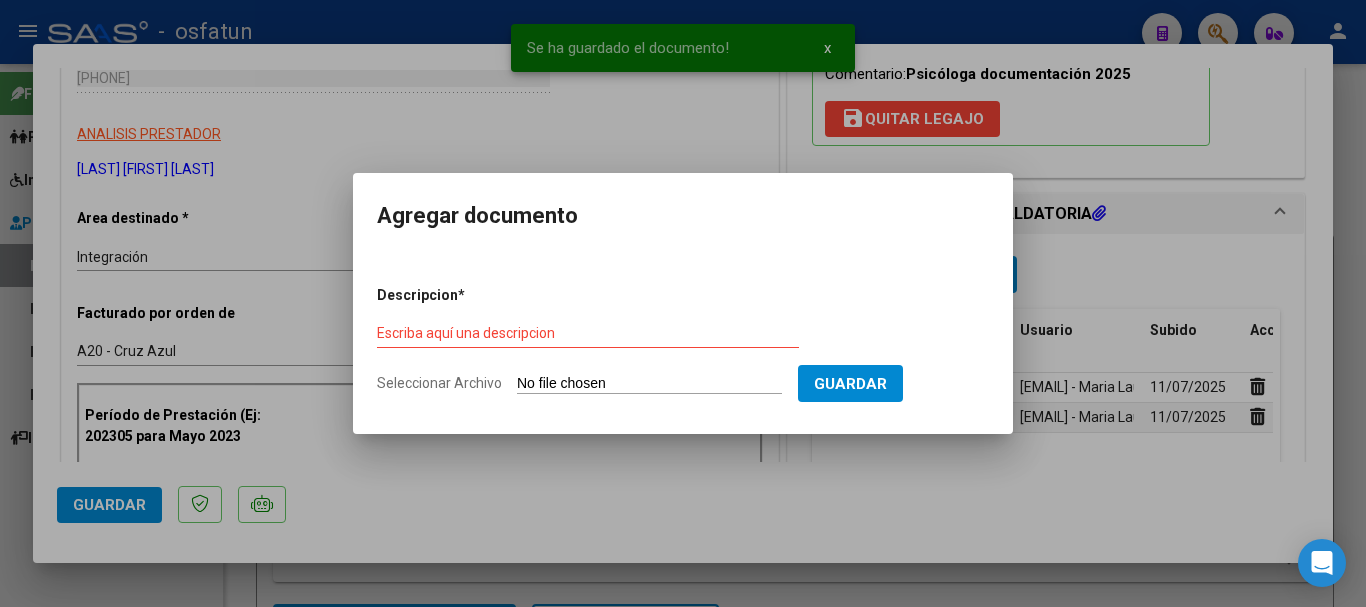 click at bounding box center [683, 303] 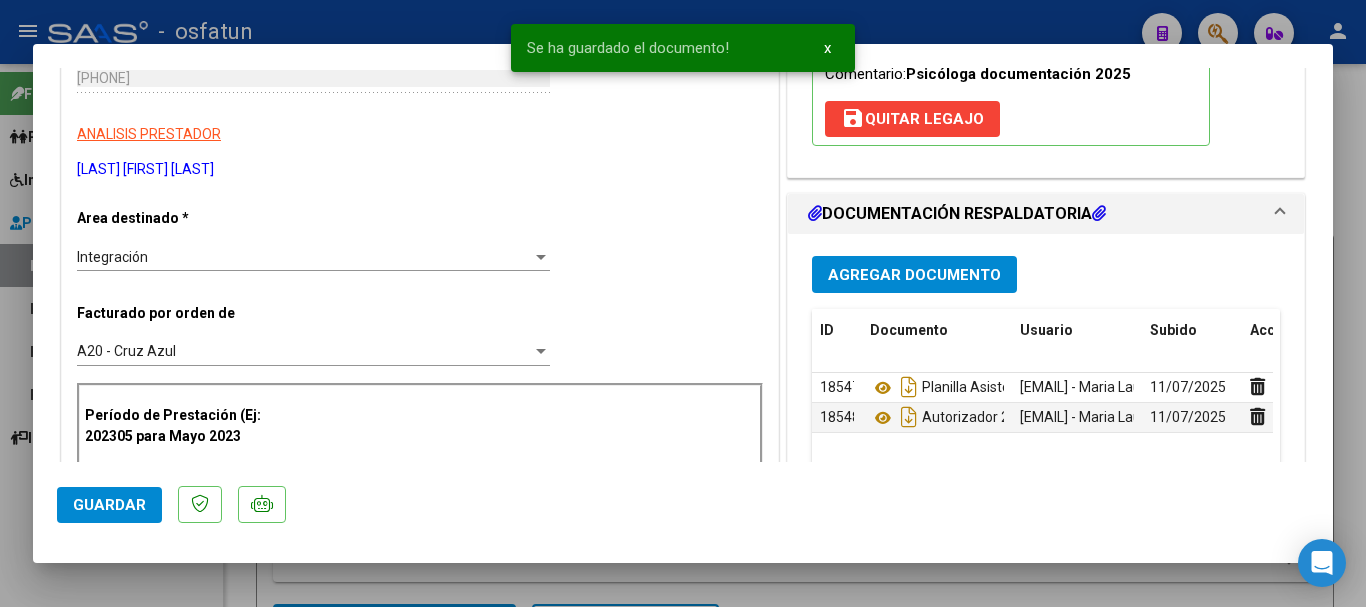 click on "[NUMBER]  Planilla Asistencia    [EMAIL] - [FIRST] [LAST]    [DATE]  [NUMBER]  Autorizador 2025   [EMAIL] - [FIRST] [LAST]    [DATE]" 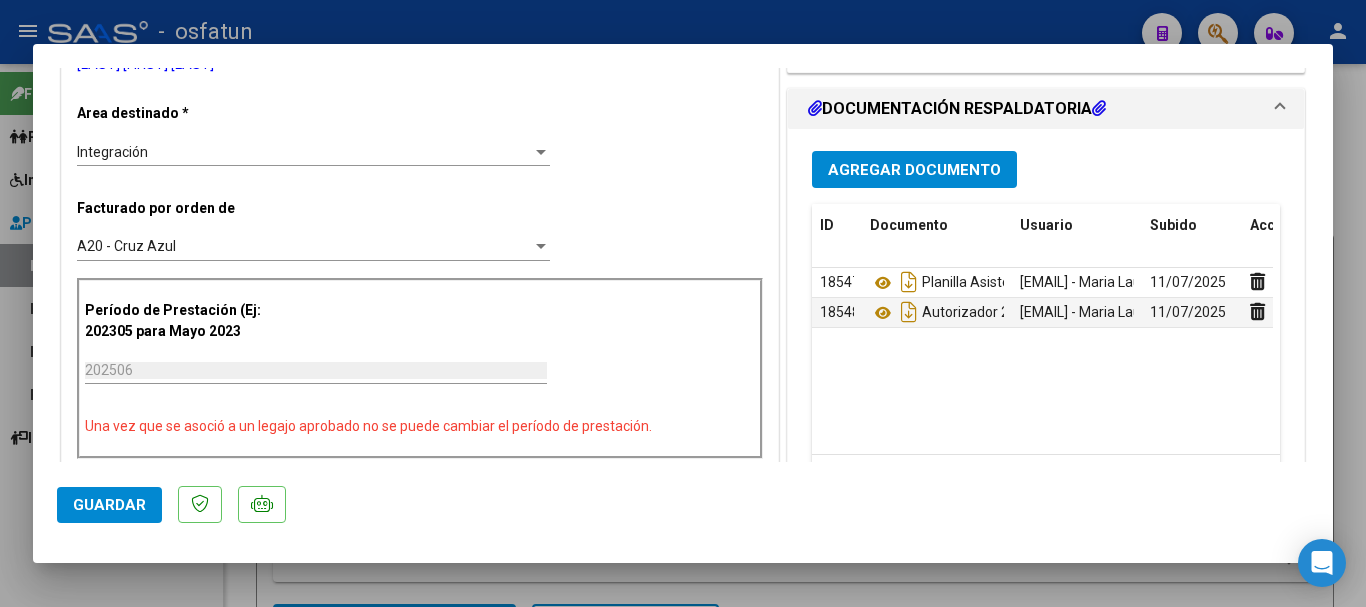 scroll, scrollTop: 464, scrollLeft: 0, axis: vertical 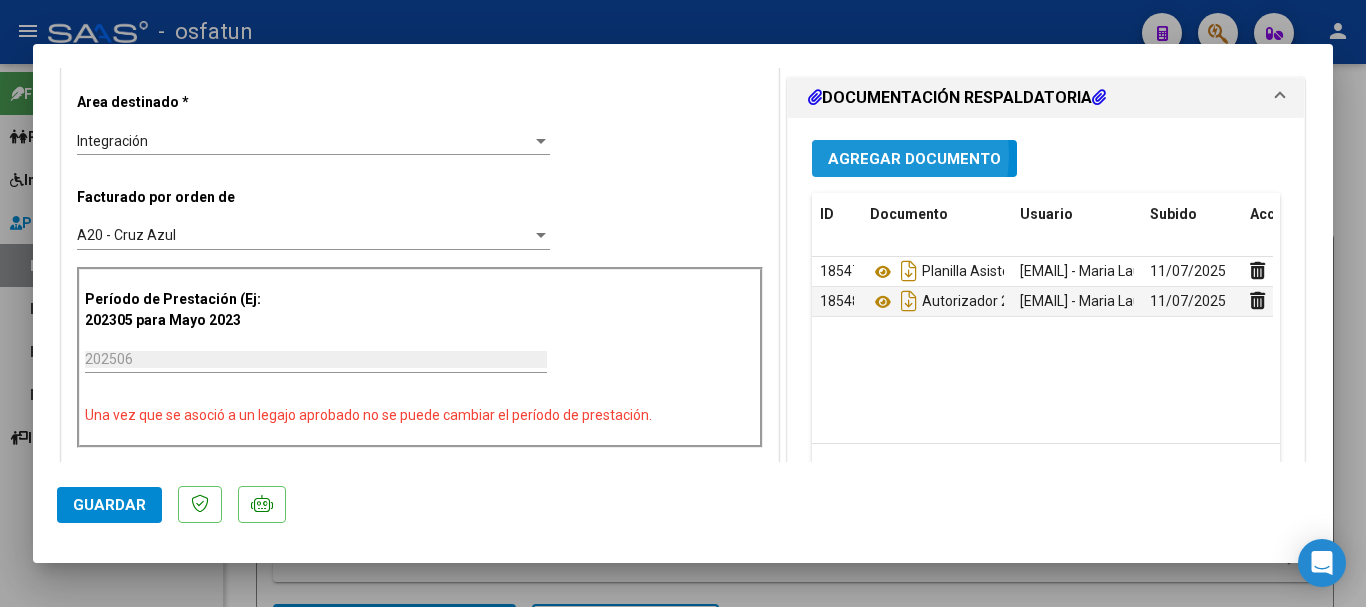 click on "Agregar Documento" at bounding box center [914, 159] 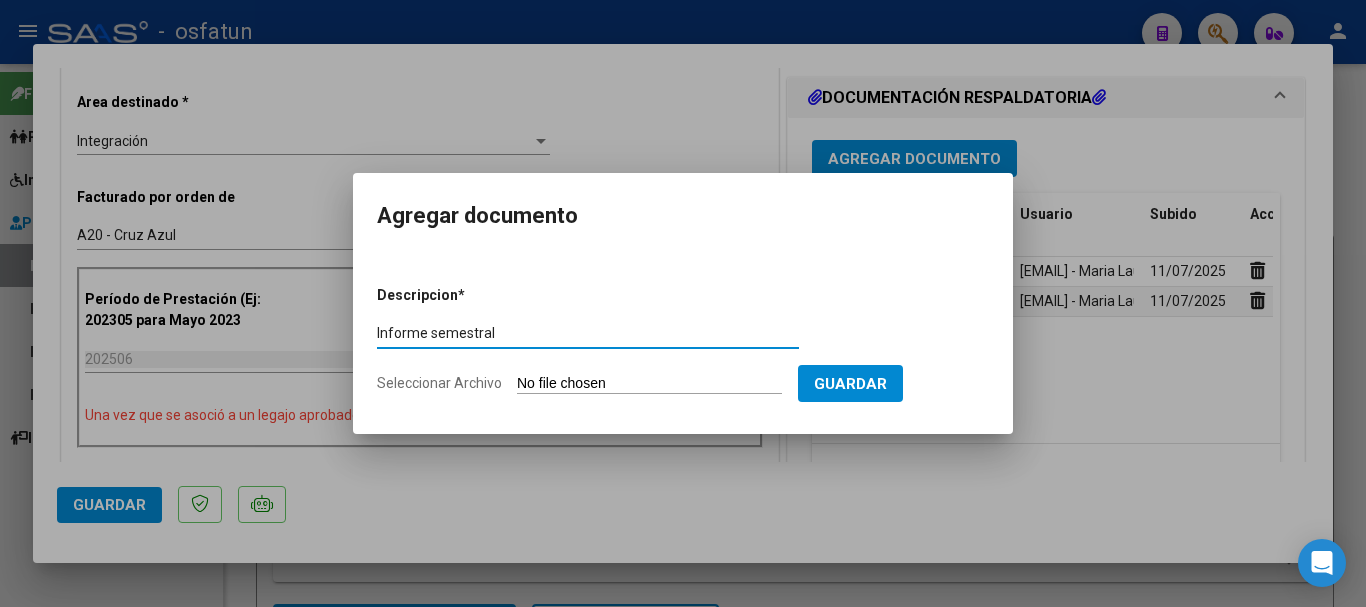 type on "Informe semestral" 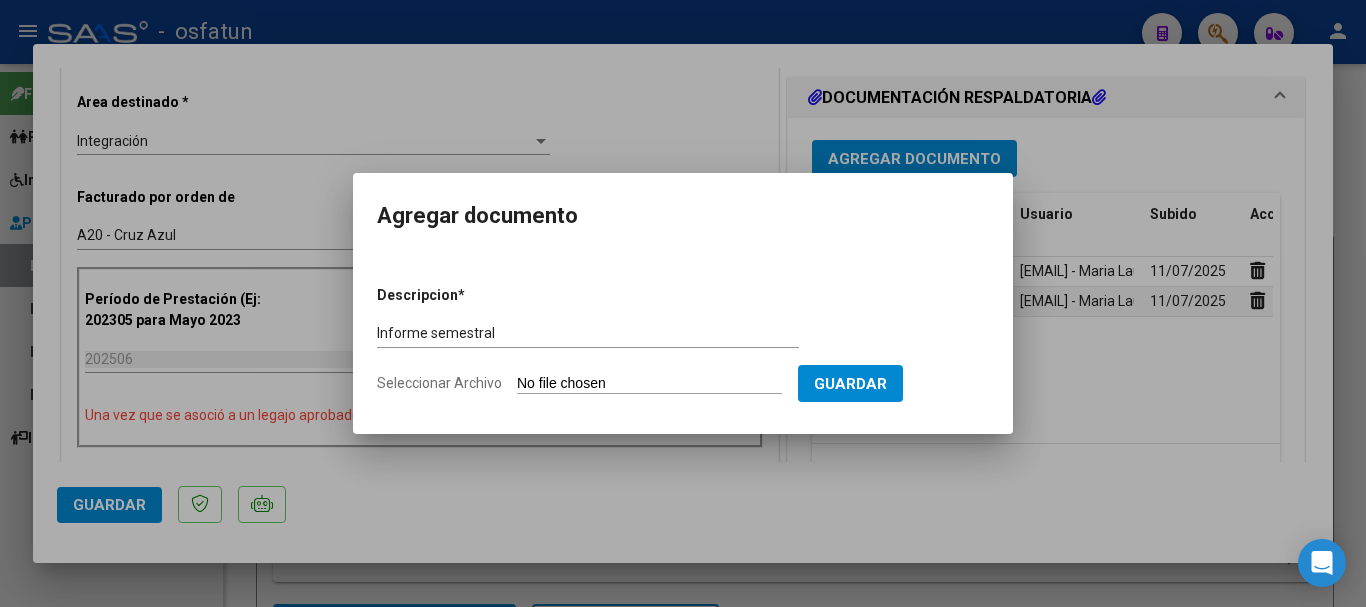 click on "Seleccionar Archivo" at bounding box center (649, 384) 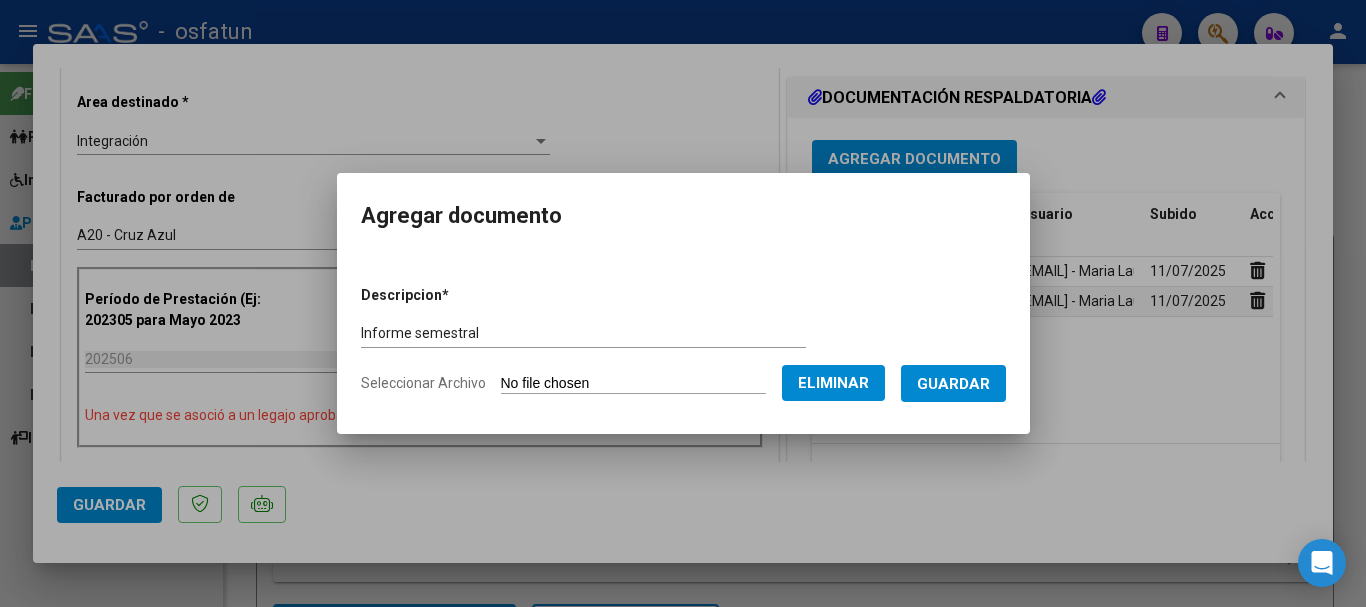 click on "Guardar" at bounding box center [953, 383] 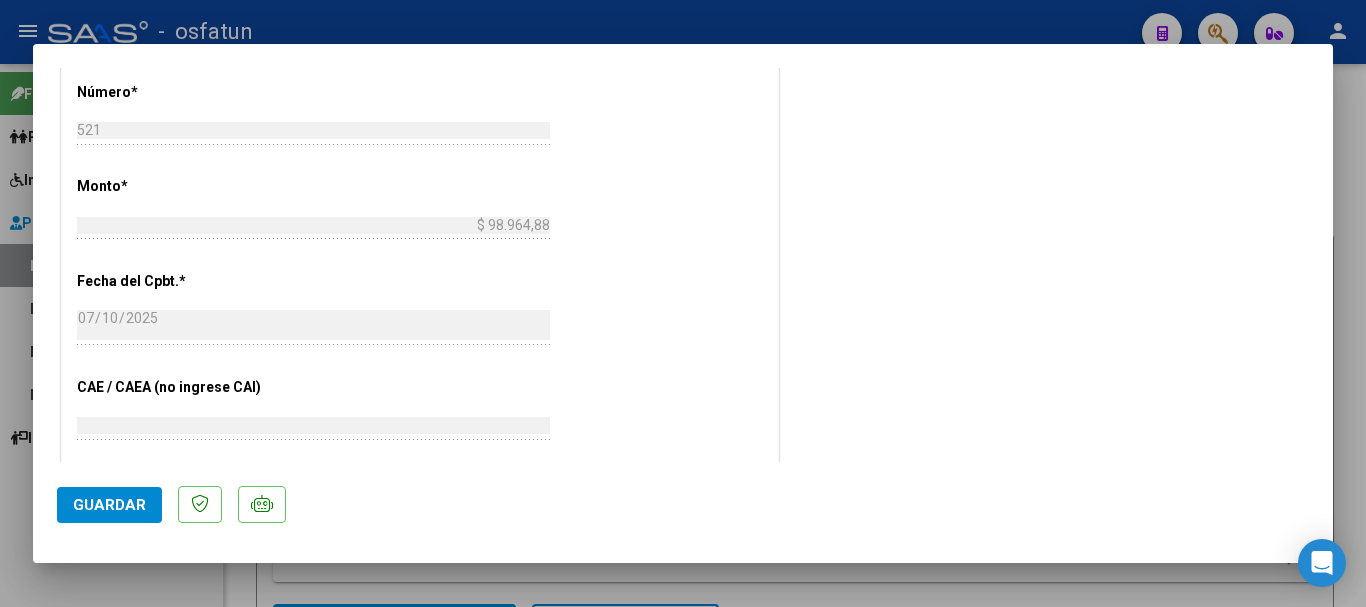 scroll, scrollTop: 1491, scrollLeft: 0, axis: vertical 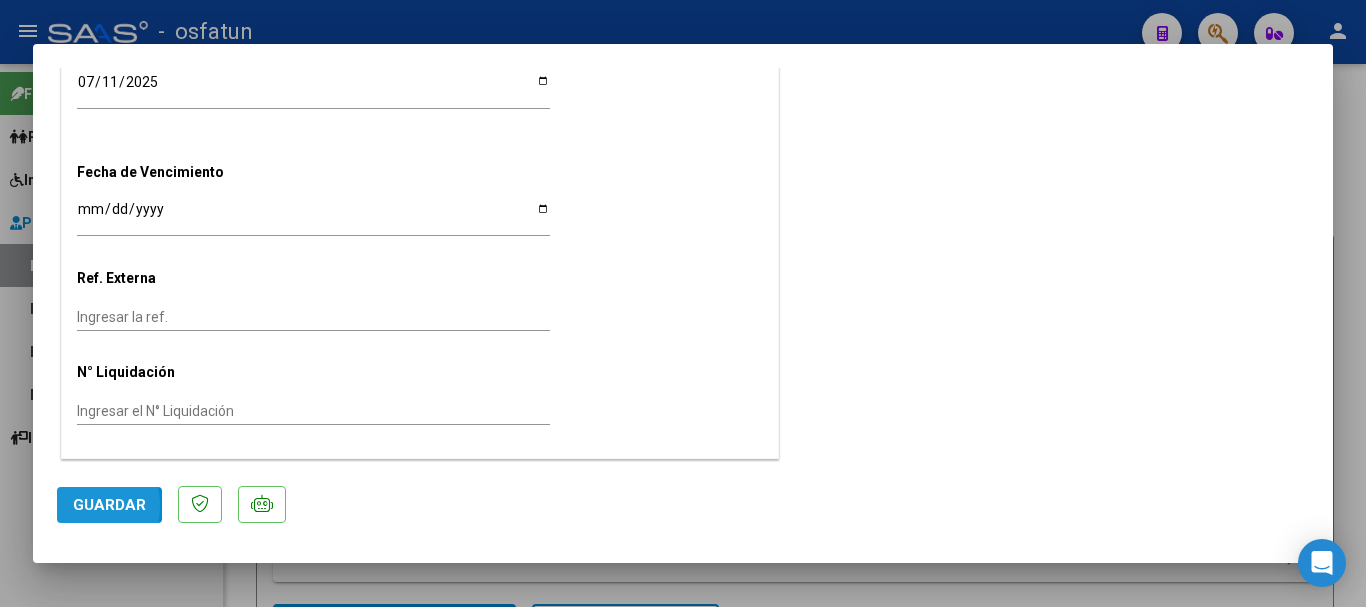 click on "Guardar" 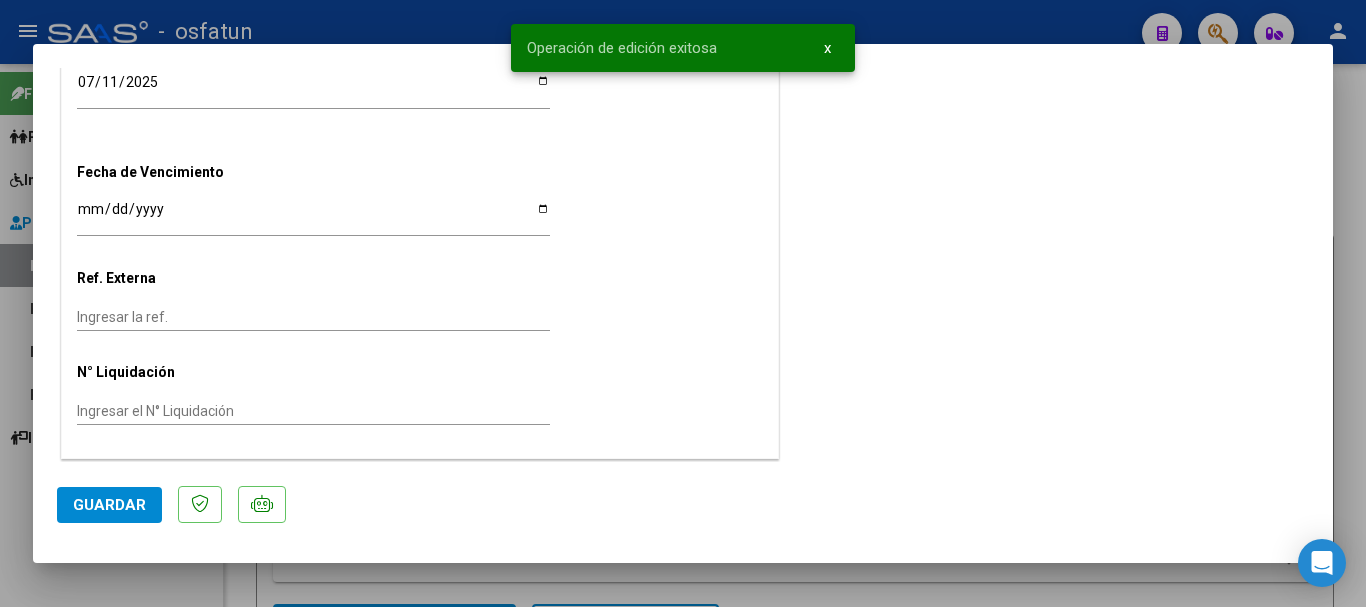 click at bounding box center (683, 303) 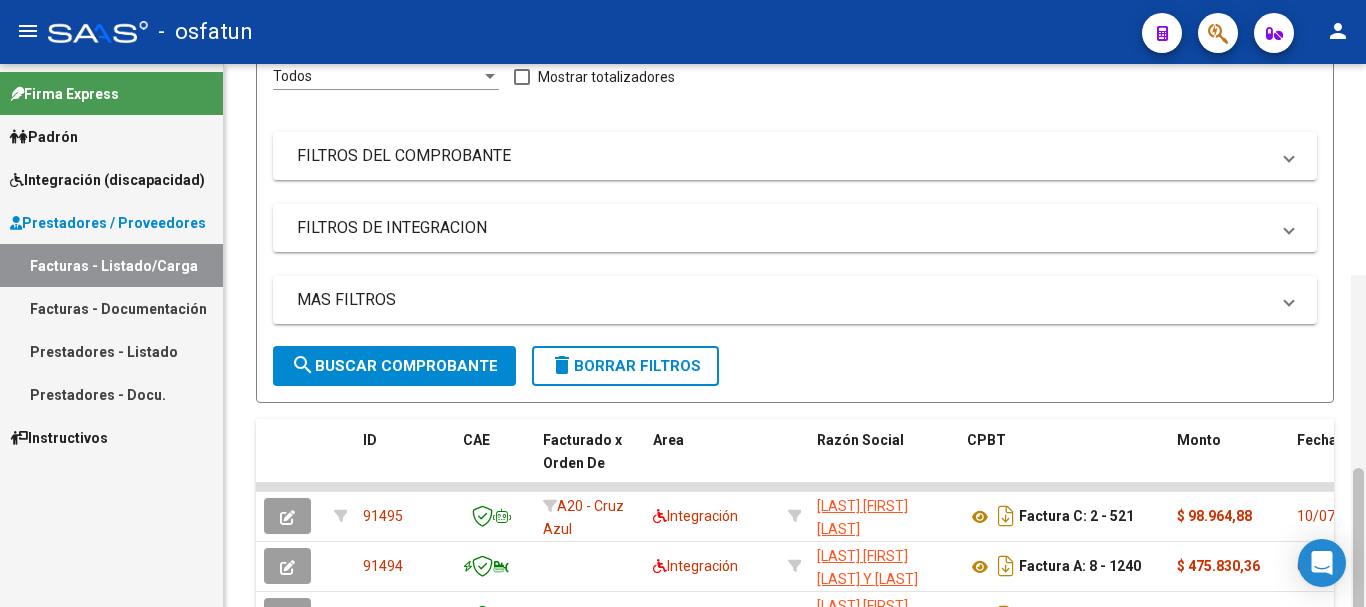 scroll, scrollTop: 0, scrollLeft: 0, axis: both 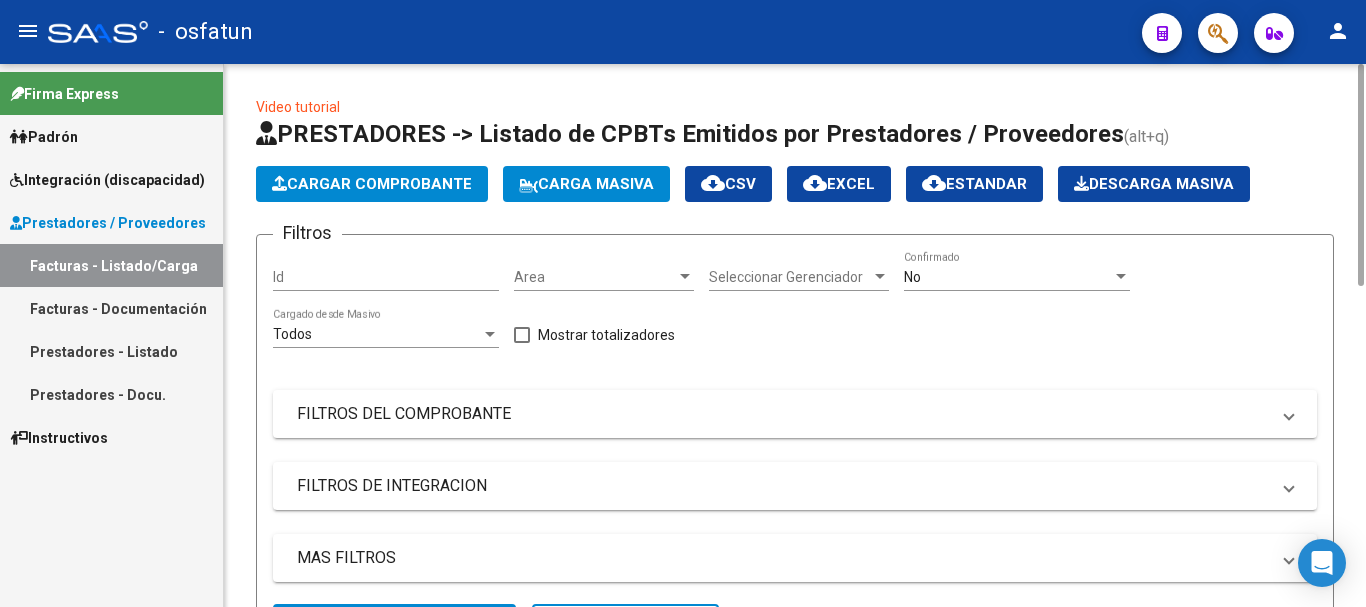 drag, startPoint x: 1355, startPoint y: 236, endPoint x: 1365, endPoint y: 23, distance: 213.23462 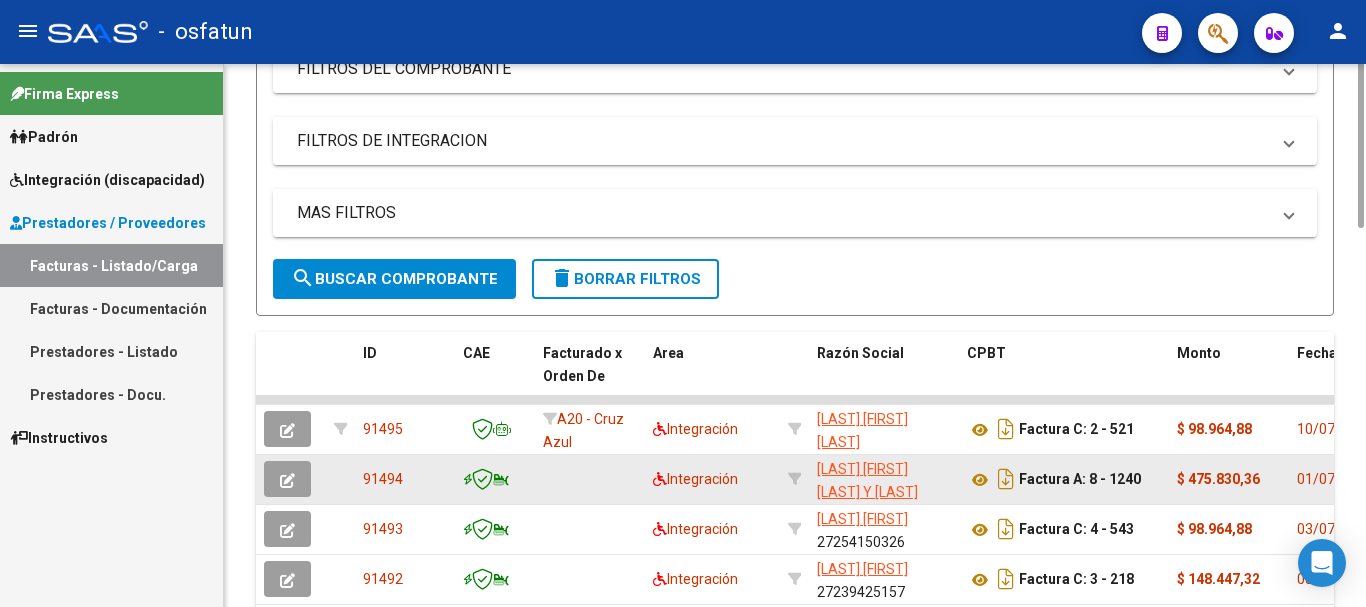 scroll, scrollTop: 454, scrollLeft: 0, axis: vertical 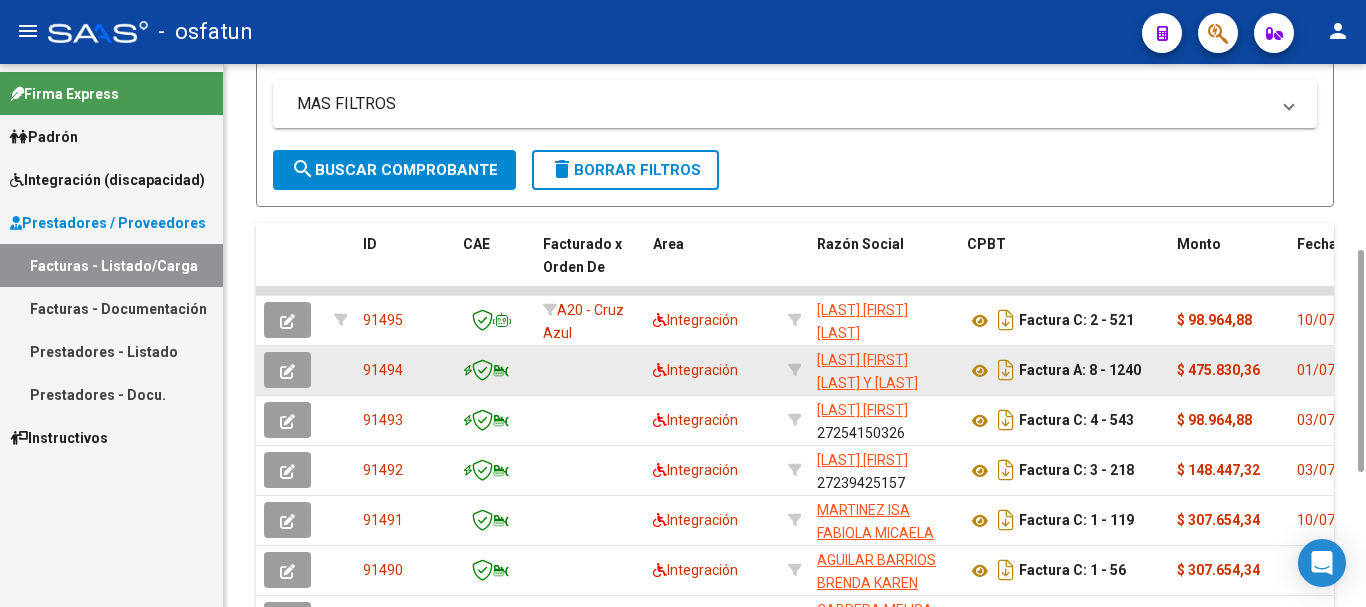 drag, startPoint x: 1357, startPoint y: 199, endPoint x: 1297, endPoint y: 386, distance: 196.38992 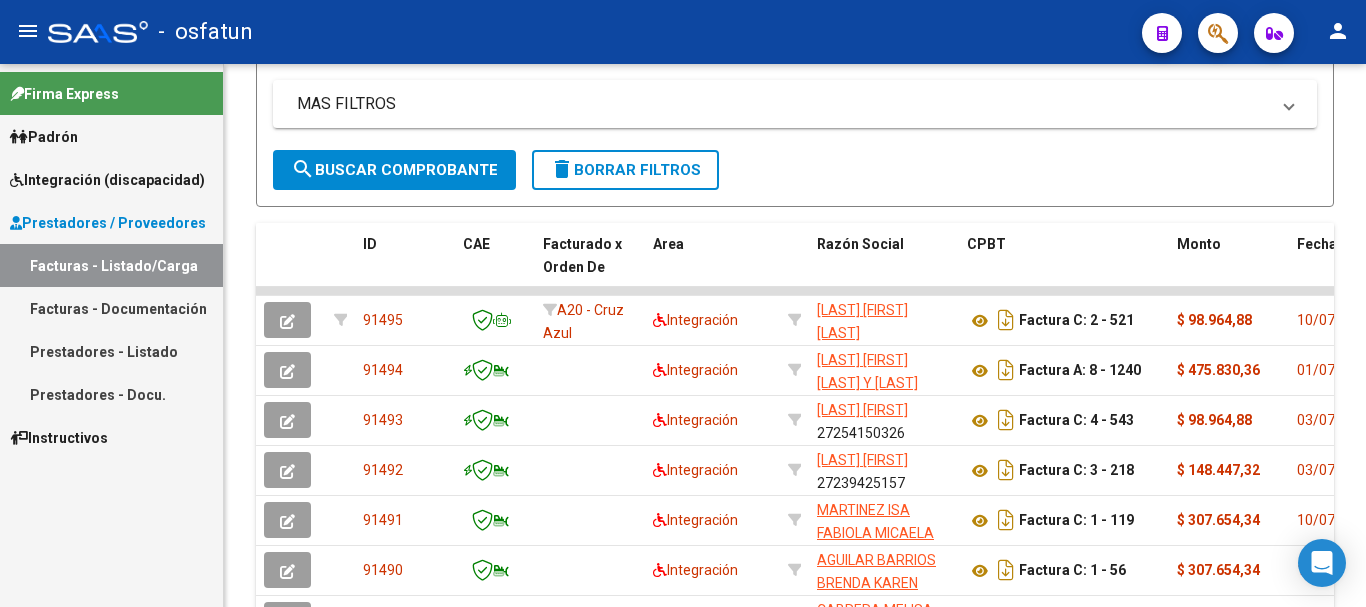 click on "Integración (discapacidad)" at bounding box center [107, 180] 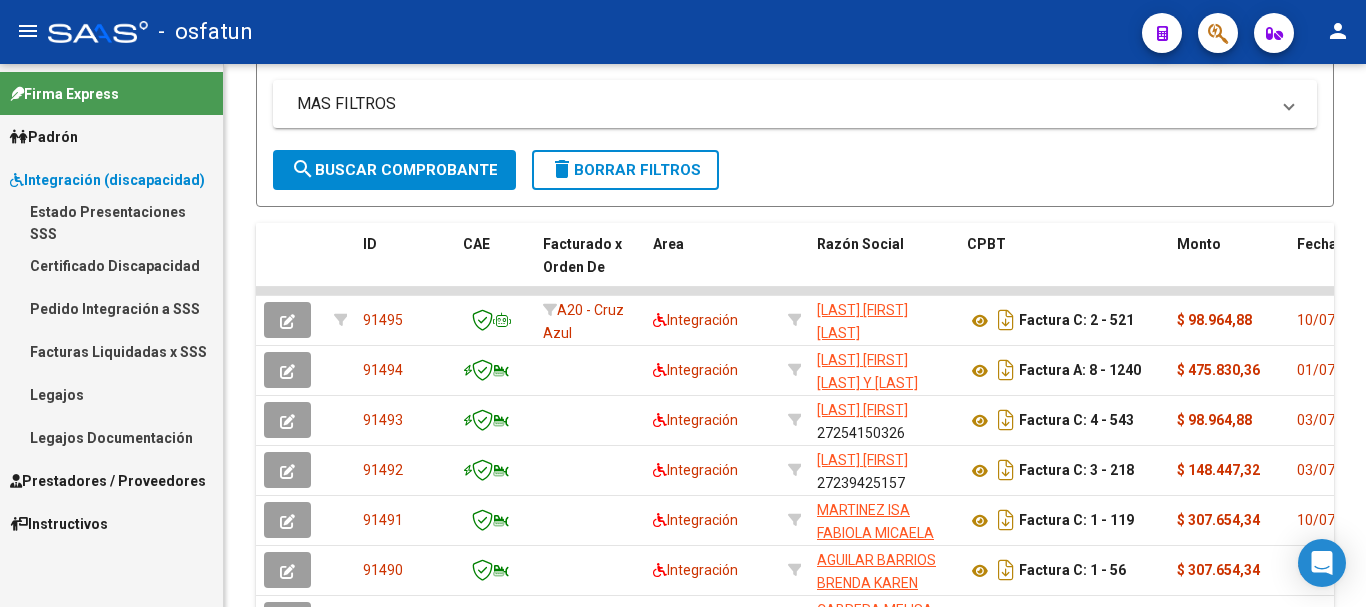 click on "Legajos" at bounding box center (111, 394) 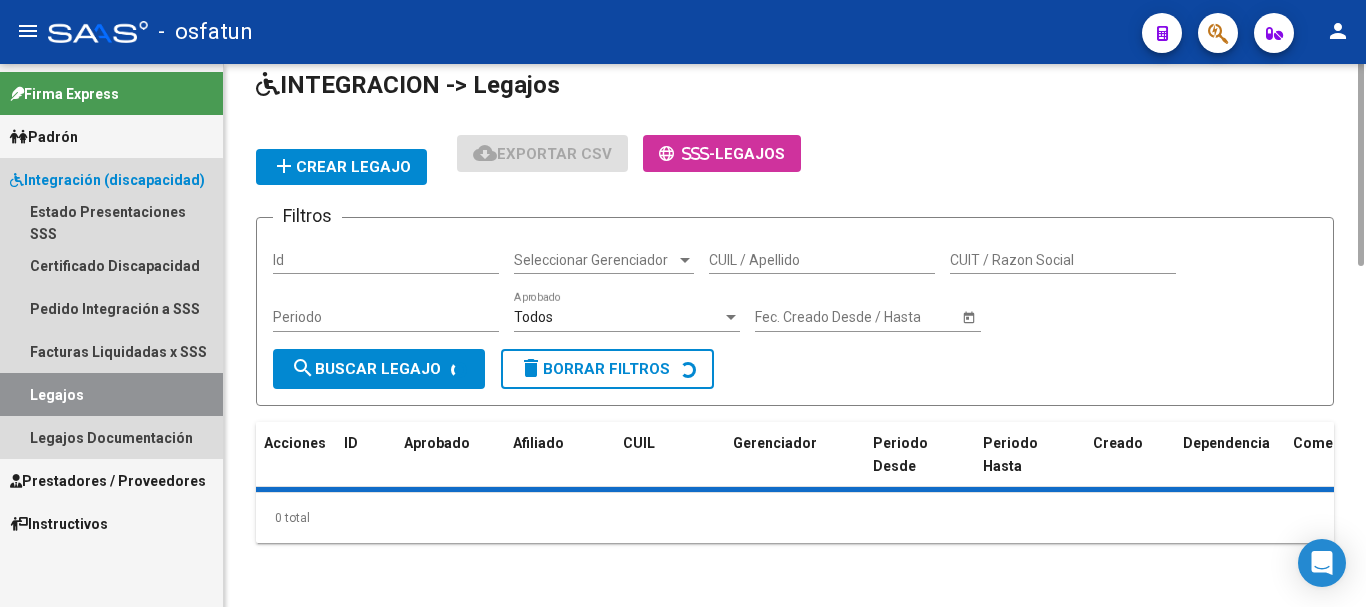 scroll, scrollTop: 0, scrollLeft: 0, axis: both 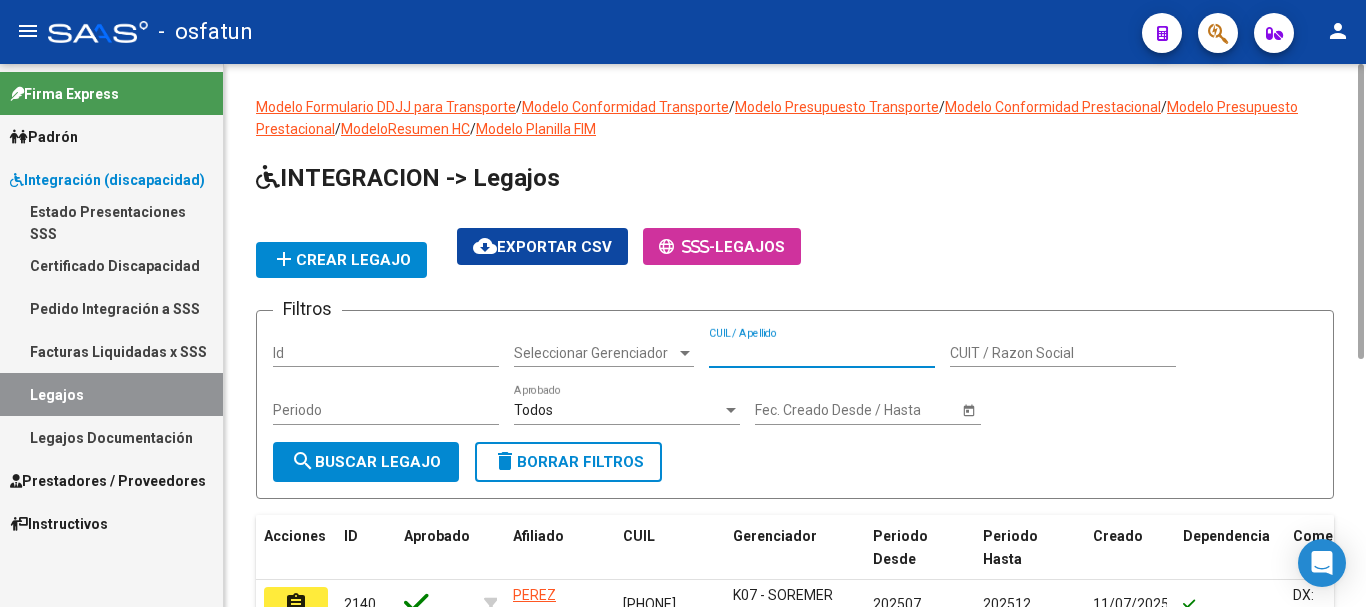 click on "CUIL / Apellido" at bounding box center [822, 353] 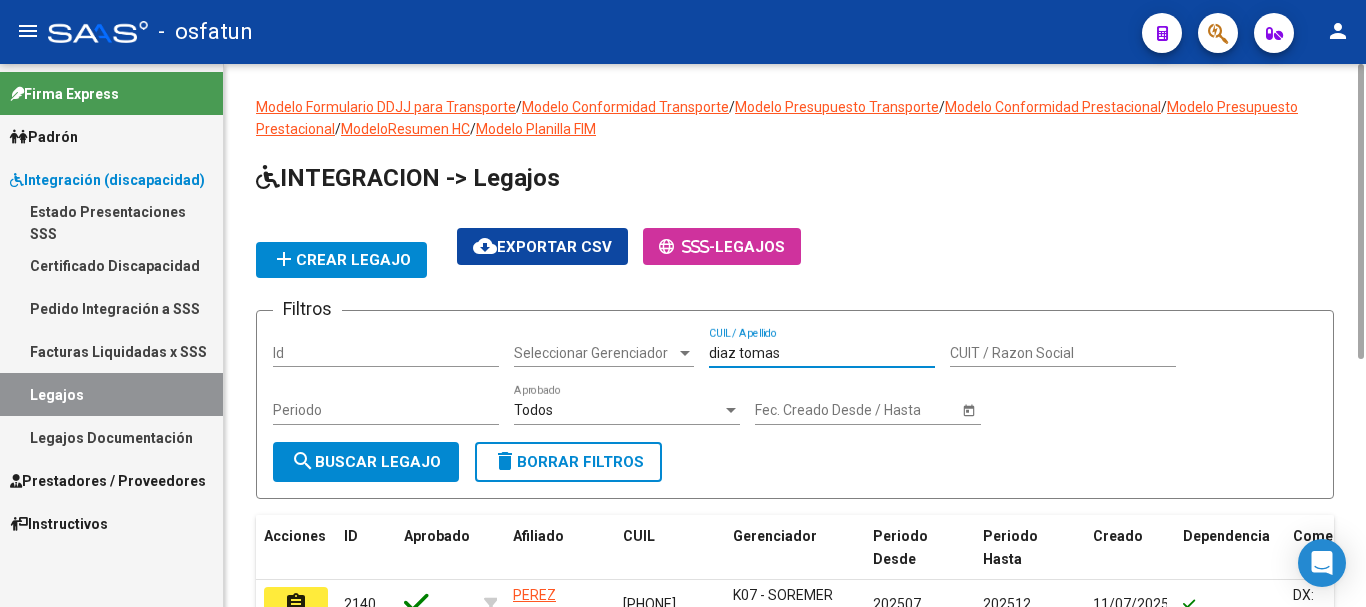 type on "diaz tomas" 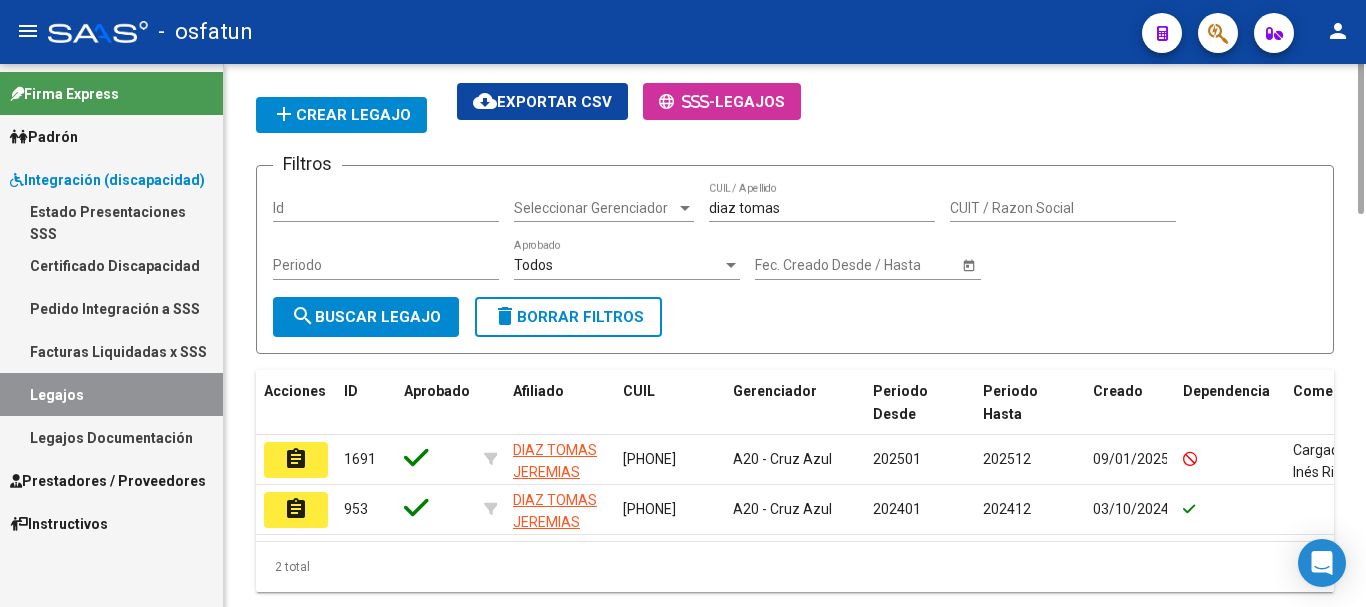 drag, startPoint x: 1357, startPoint y: 153, endPoint x: 1330, endPoint y: 271, distance: 121.049576 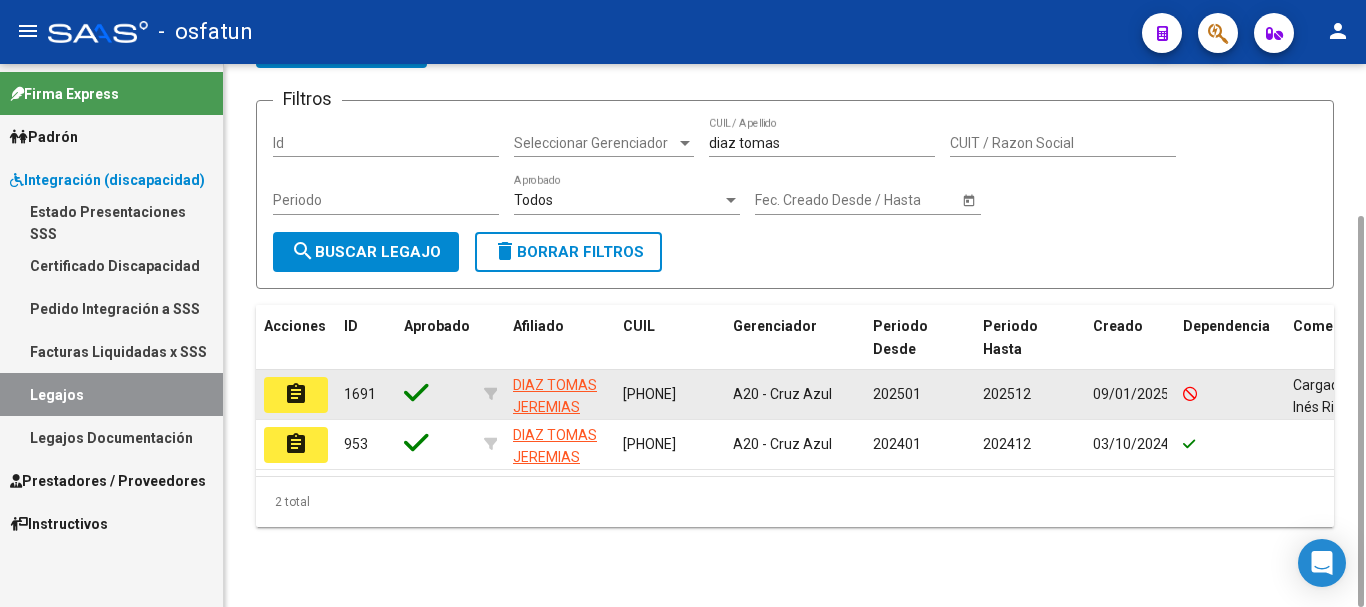 click on "assignment" 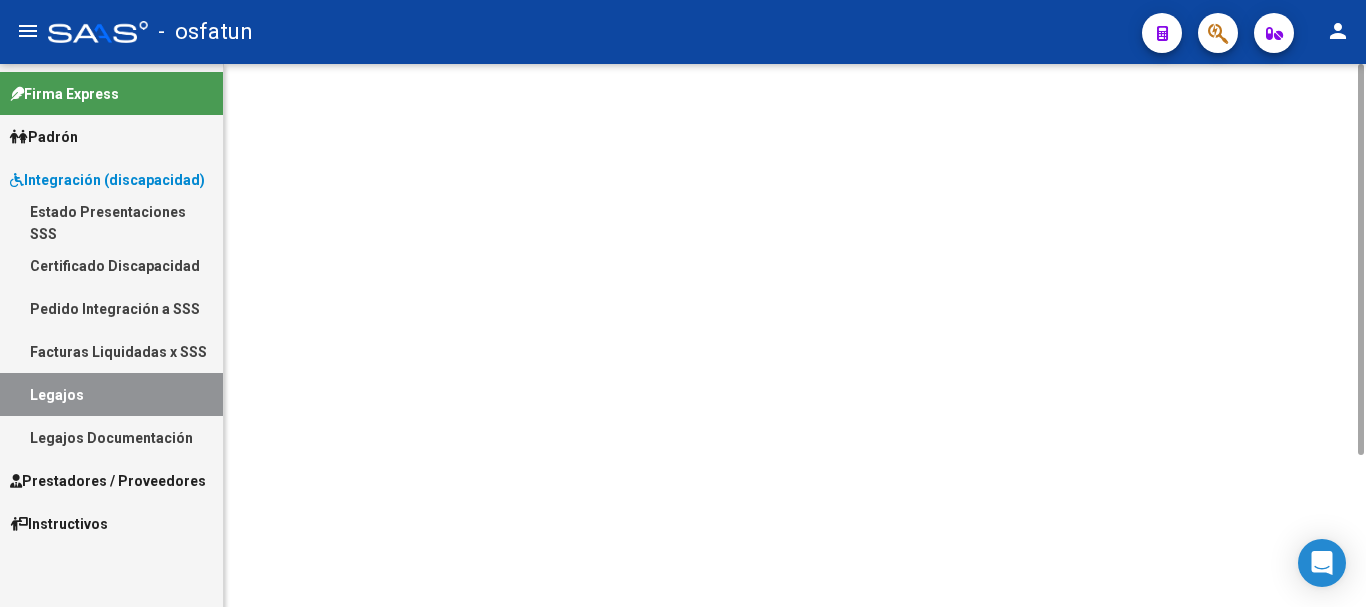 scroll, scrollTop: 0, scrollLeft: 0, axis: both 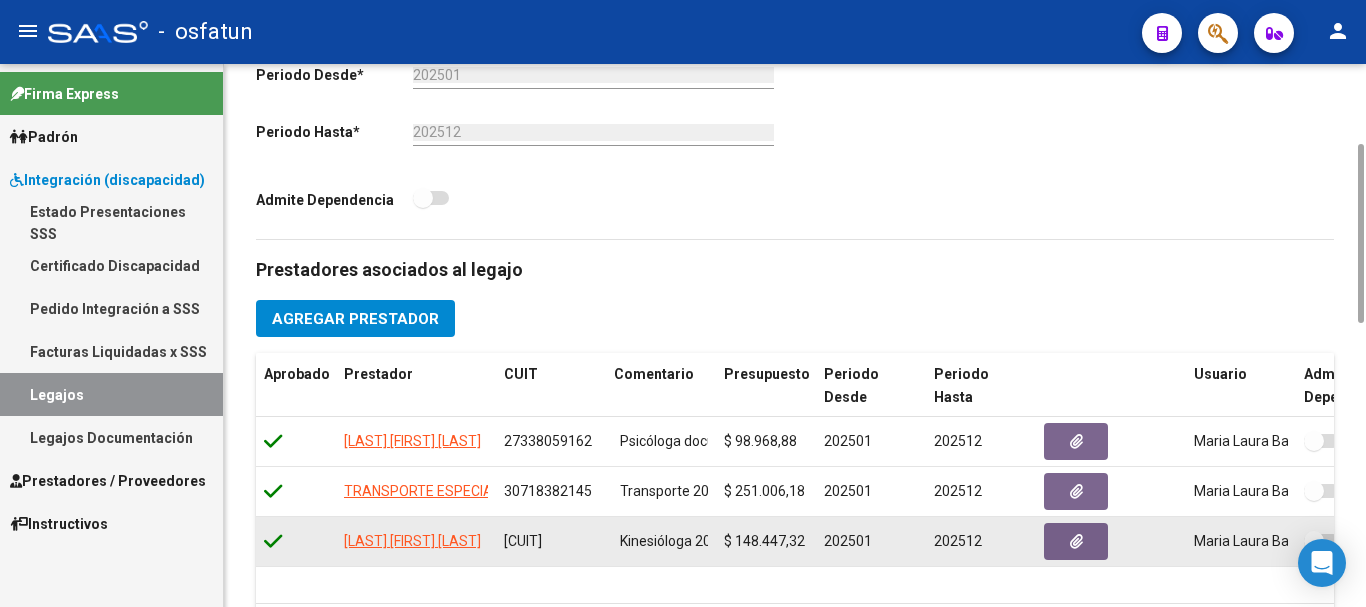 drag, startPoint x: 1363, startPoint y: 208, endPoint x: 1231, endPoint y: 519, distance: 337.85352 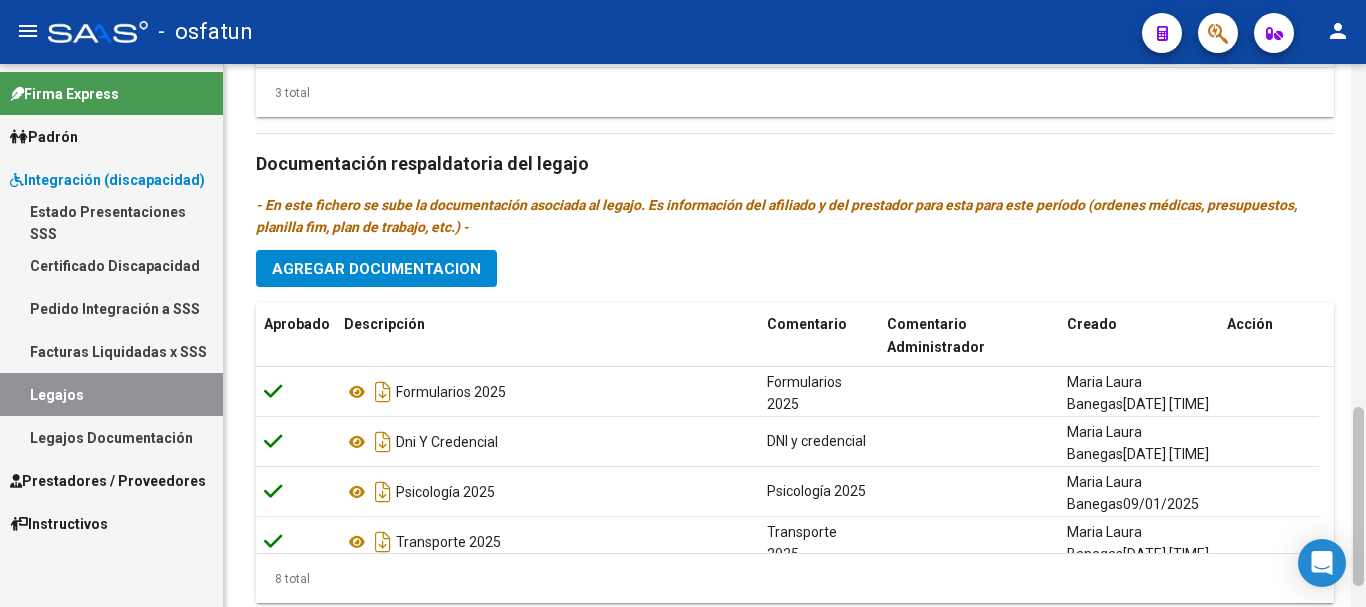 scroll, scrollTop: 1103, scrollLeft: 0, axis: vertical 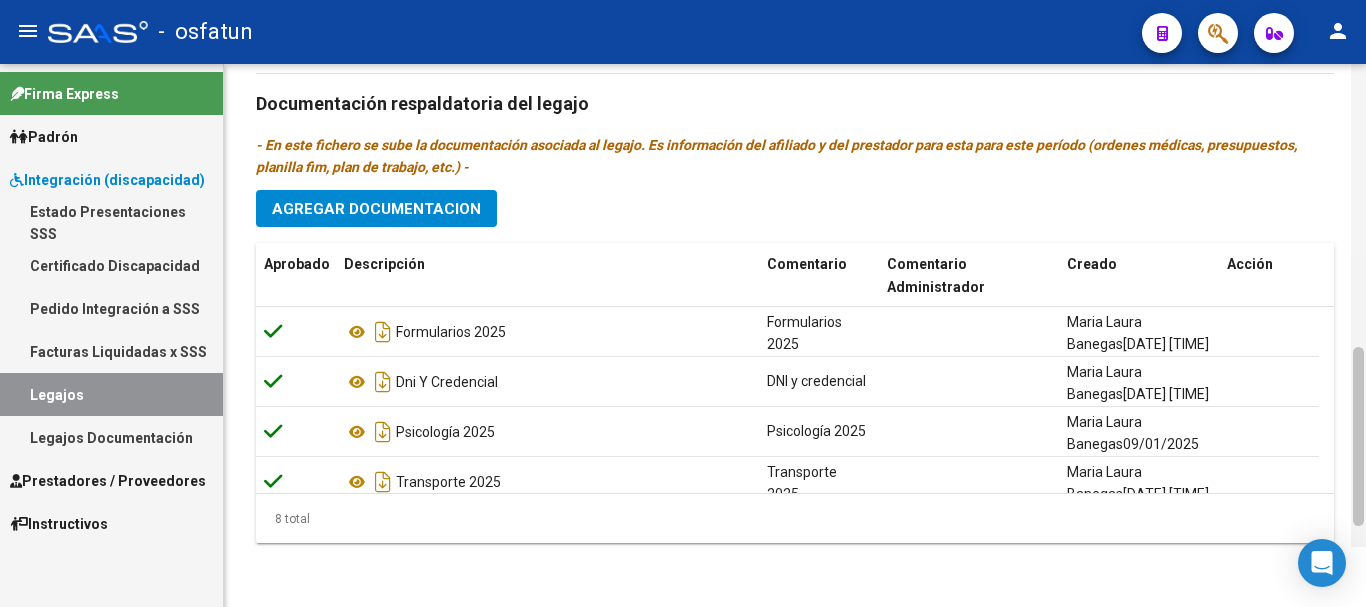 drag, startPoint x: 1360, startPoint y: 376, endPoint x: 1365, endPoint y: 581, distance: 205.06097 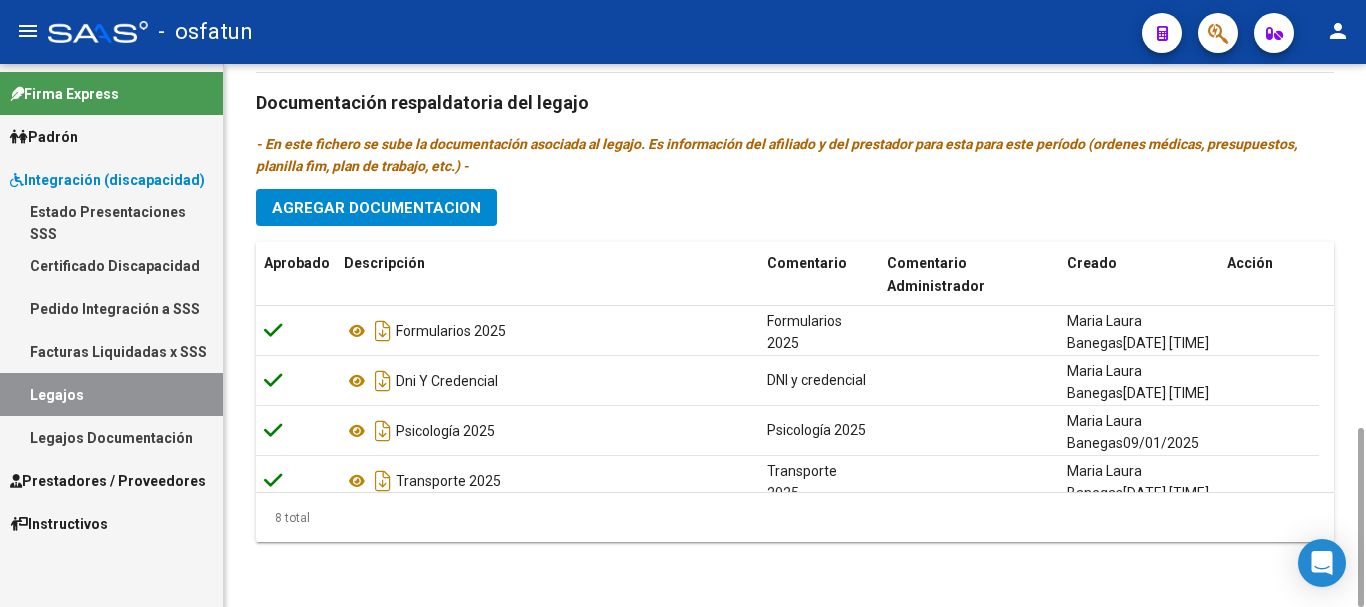 click on "Agregar Documentacion" 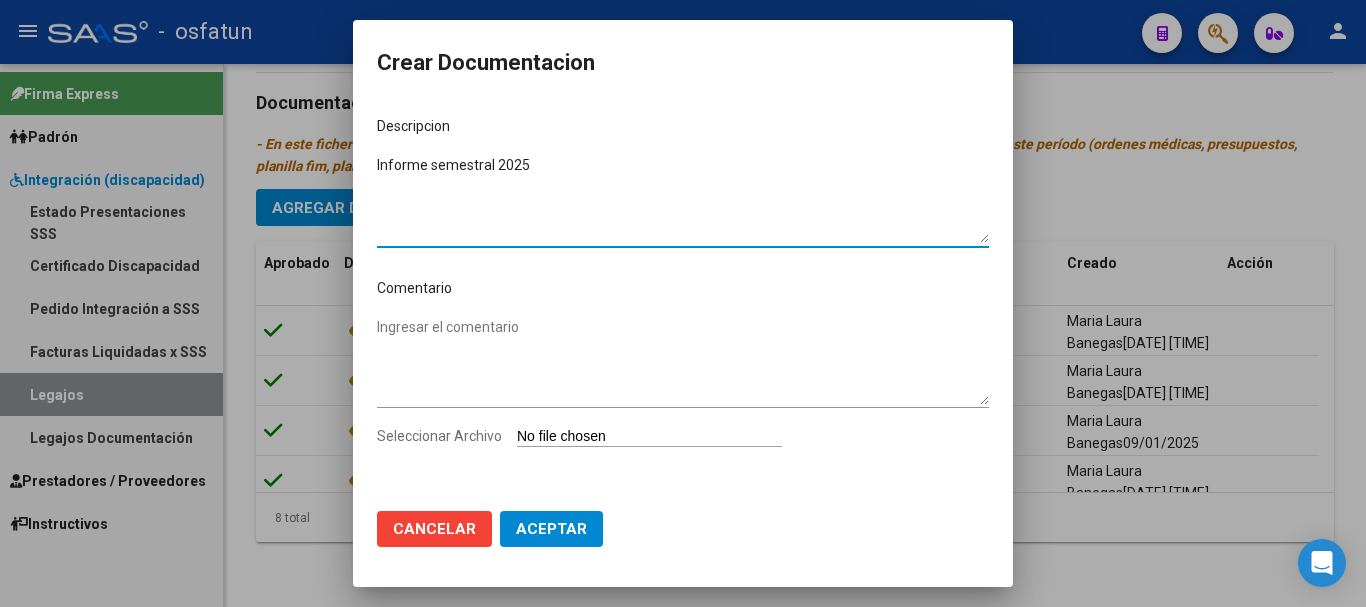 type on "Informe semestral 2025" 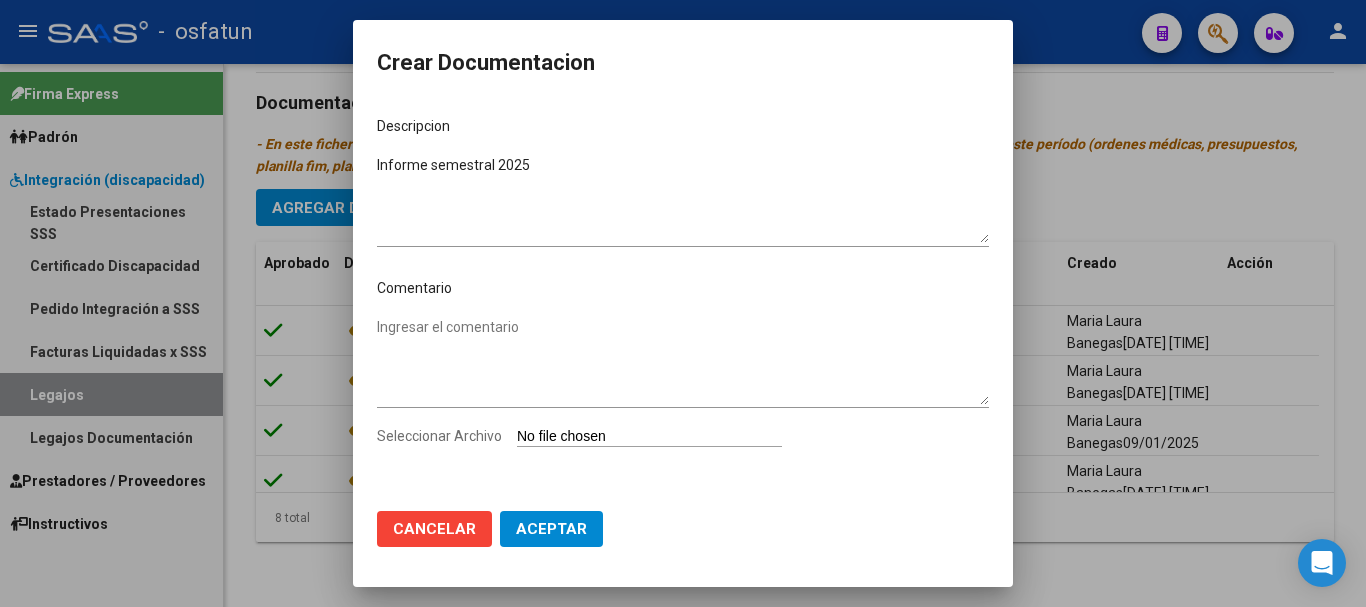 drag, startPoint x: 371, startPoint y: 162, endPoint x: 531, endPoint y: 171, distance: 160.25293 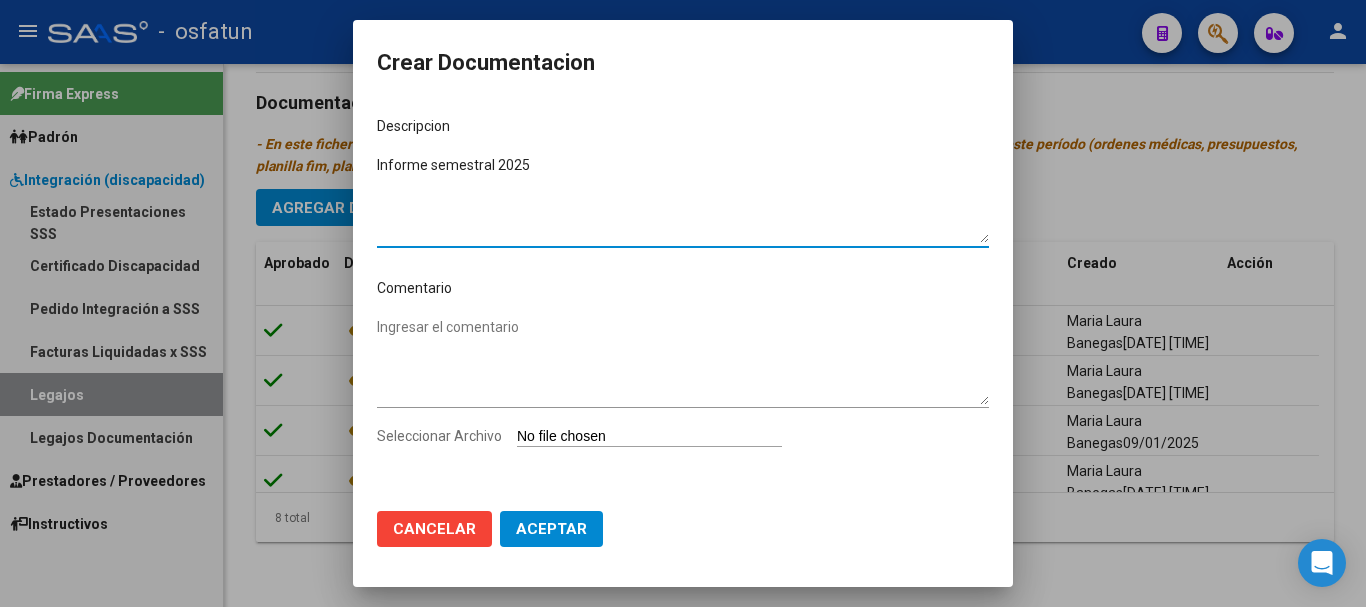 drag, startPoint x: 498, startPoint y: 165, endPoint x: 344, endPoint y: 168, distance: 154.02922 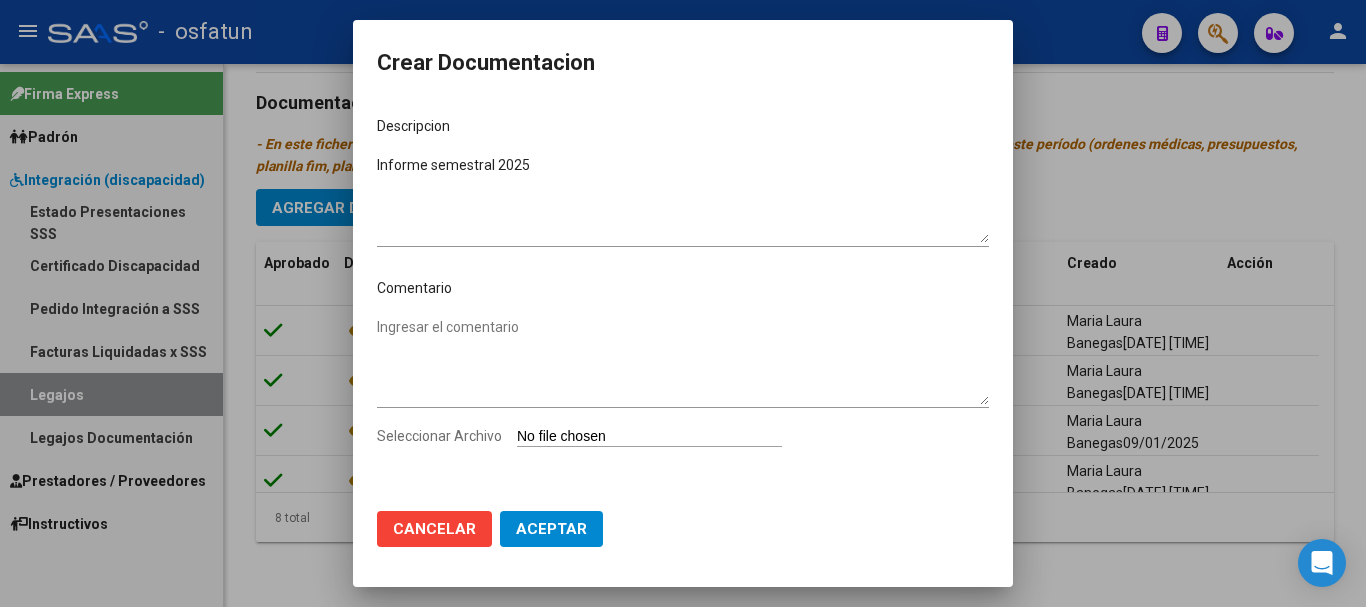 drag, startPoint x: 416, startPoint y: 150, endPoint x: 368, endPoint y: 159, distance: 48.83646 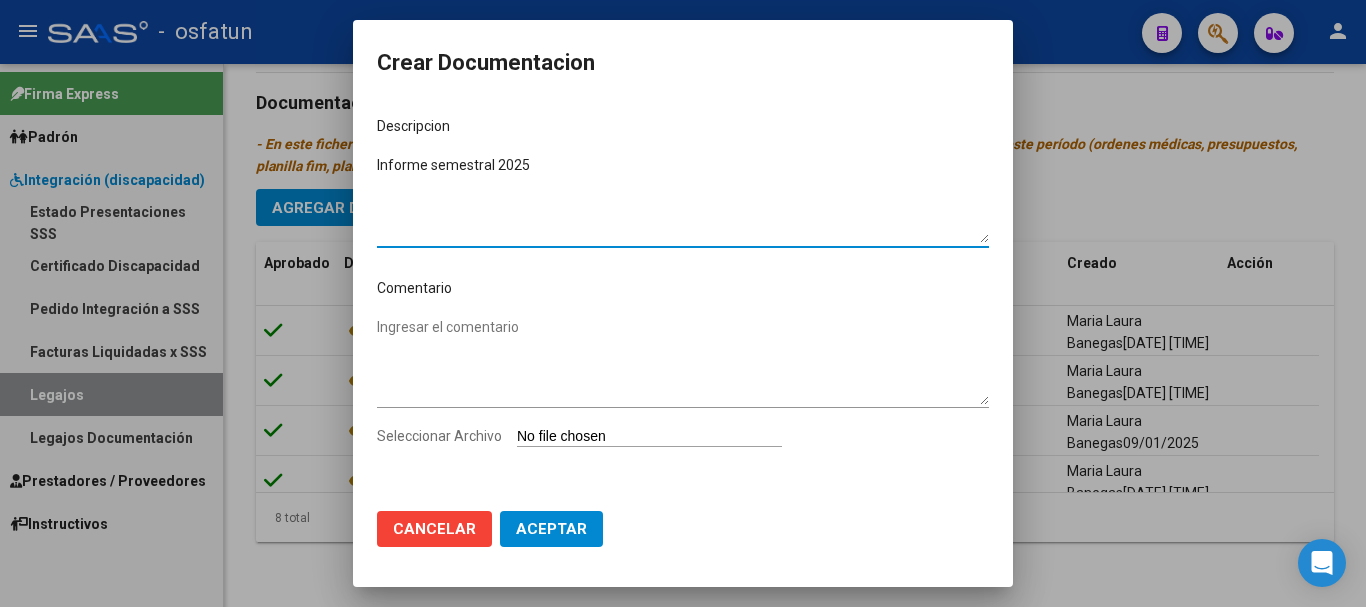 drag, startPoint x: 516, startPoint y: 172, endPoint x: 550, endPoint y: 157, distance: 37.161808 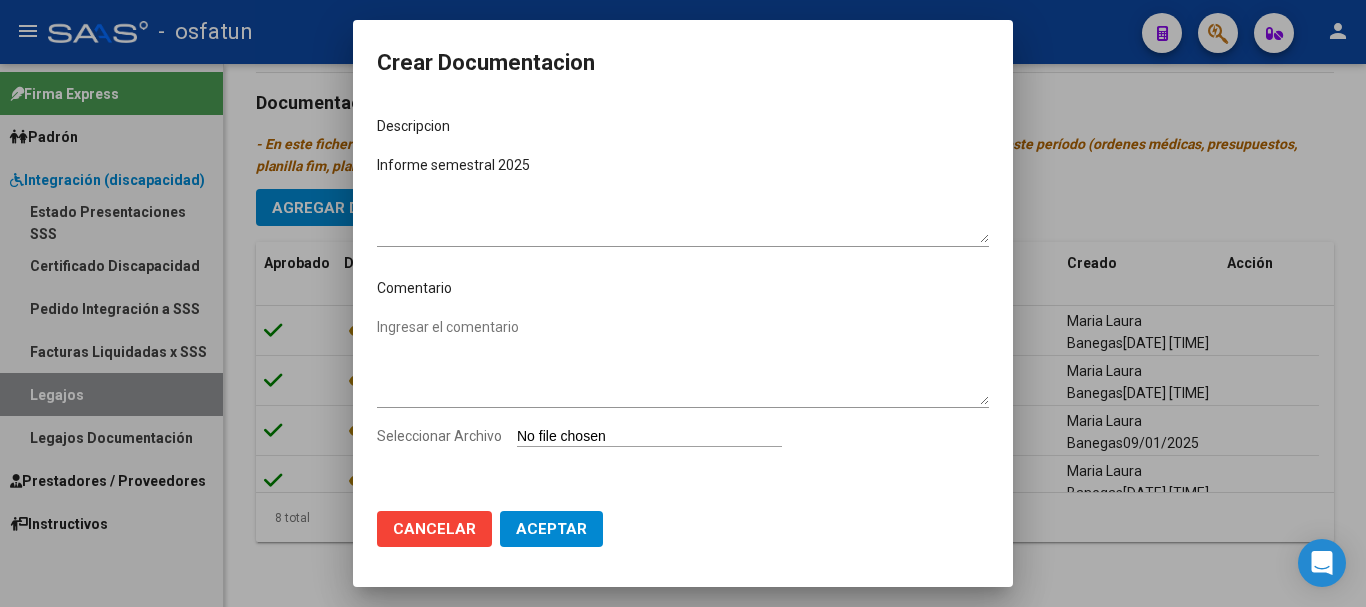 drag, startPoint x: 417, startPoint y: 150, endPoint x: 411, endPoint y: 166, distance: 17.088007 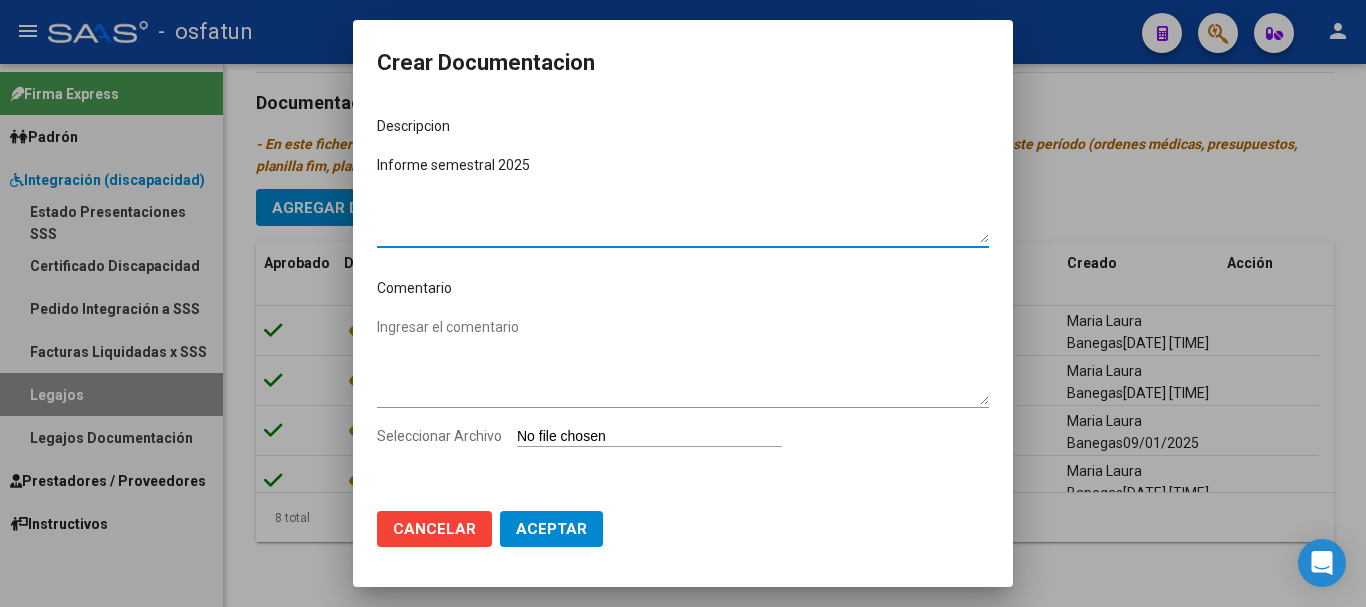 drag, startPoint x: 524, startPoint y: 167, endPoint x: 378, endPoint y: 156, distance: 146.4138 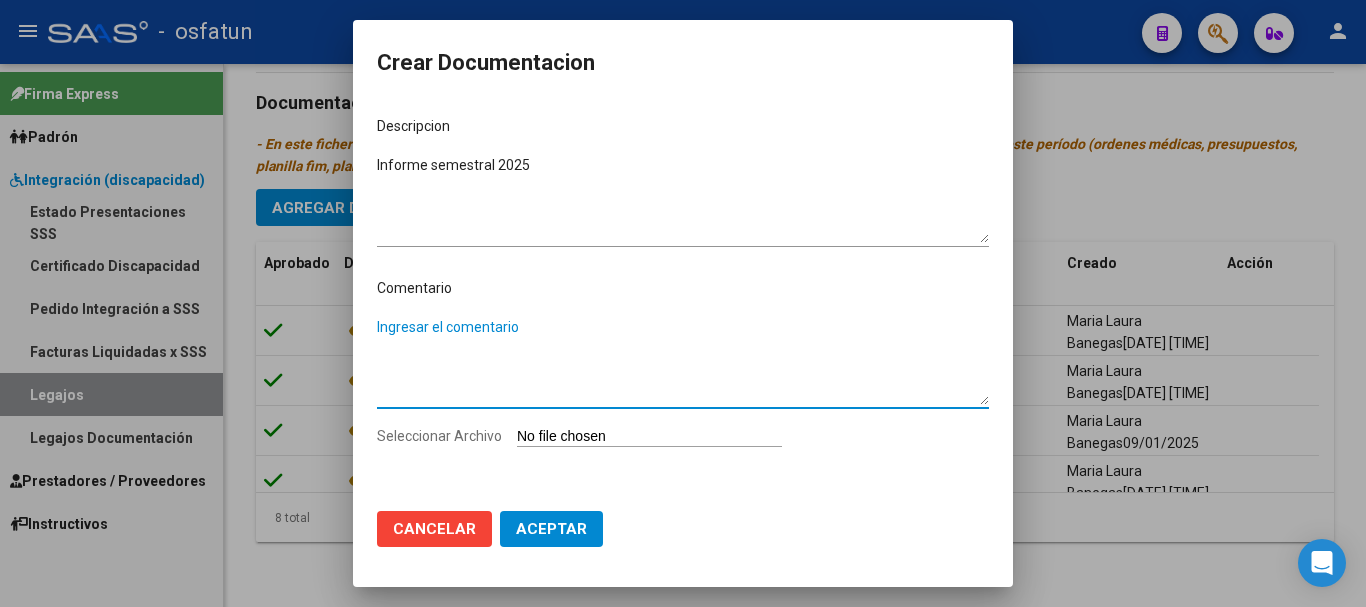 click on "Ingresar el comentario" at bounding box center (683, 361) 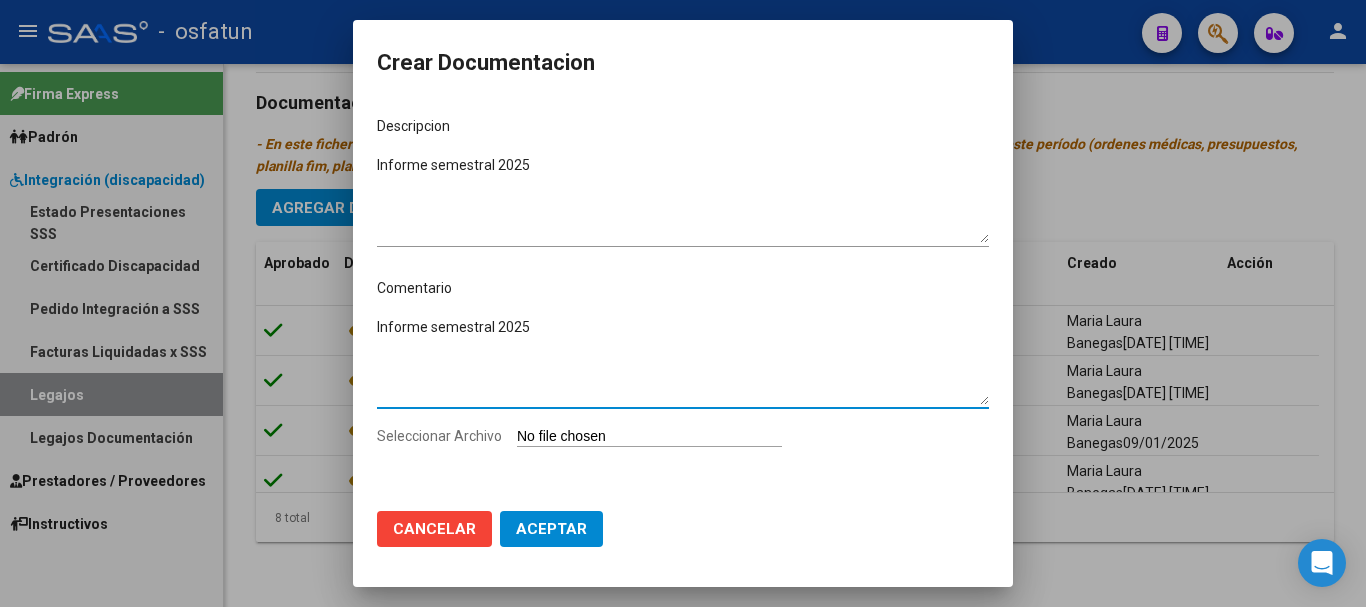 click on "Informe semestral 2025" at bounding box center (683, 361) 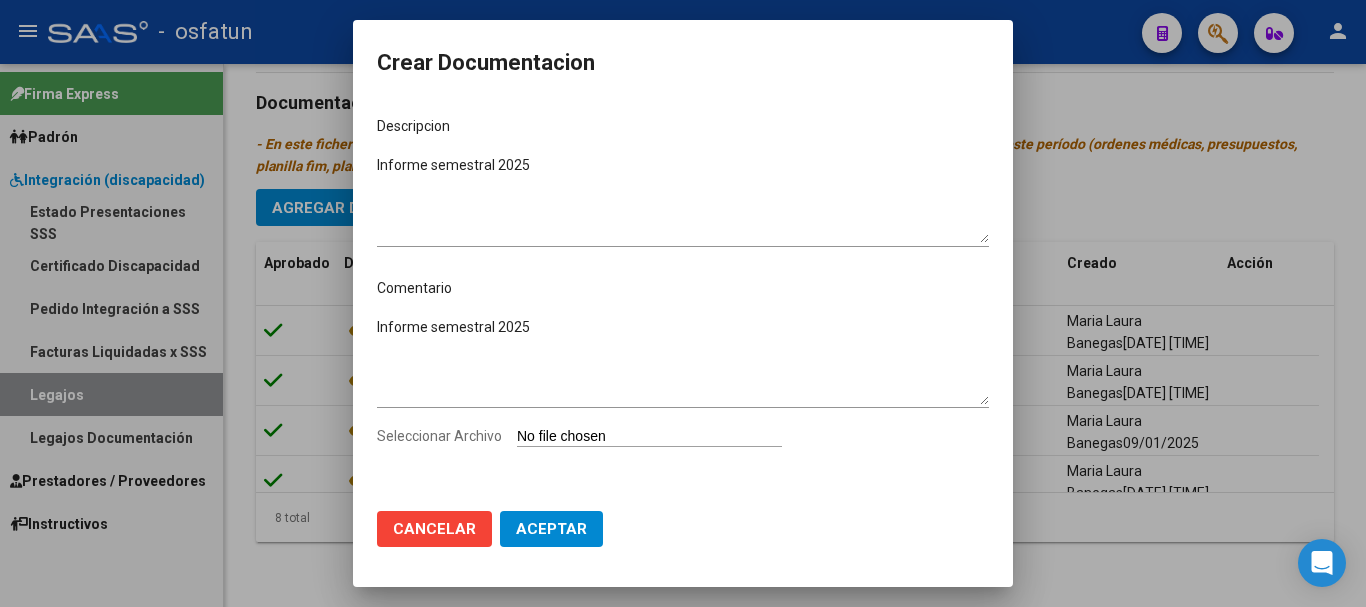 type on "C:\fakepath\[FILENAME] [LAST] - [FIRST].docx" 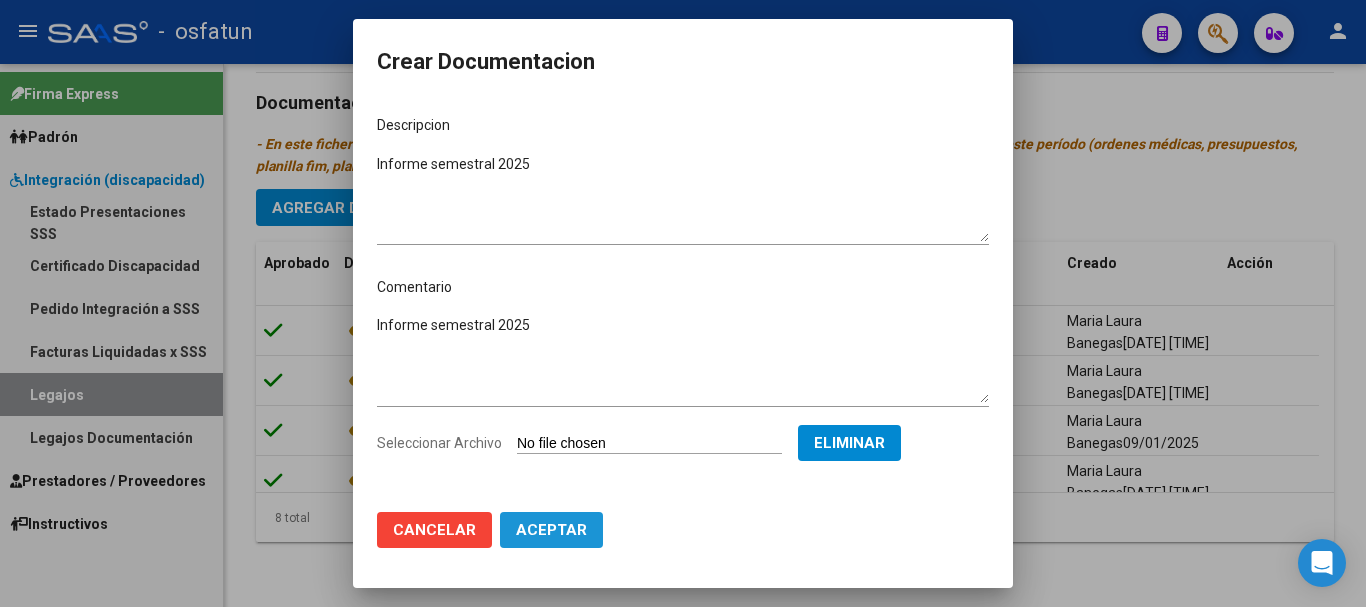 click on "Aceptar" 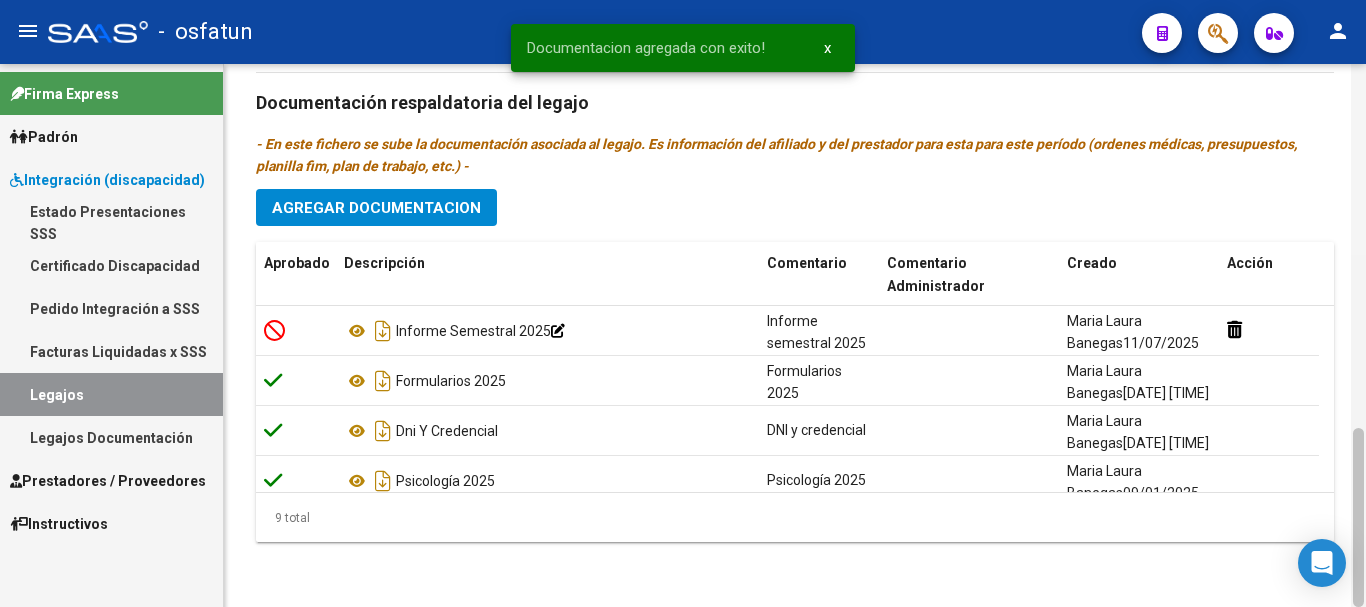 drag, startPoint x: 1365, startPoint y: 455, endPoint x: 1362, endPoint y: 188, distance: 267.01685 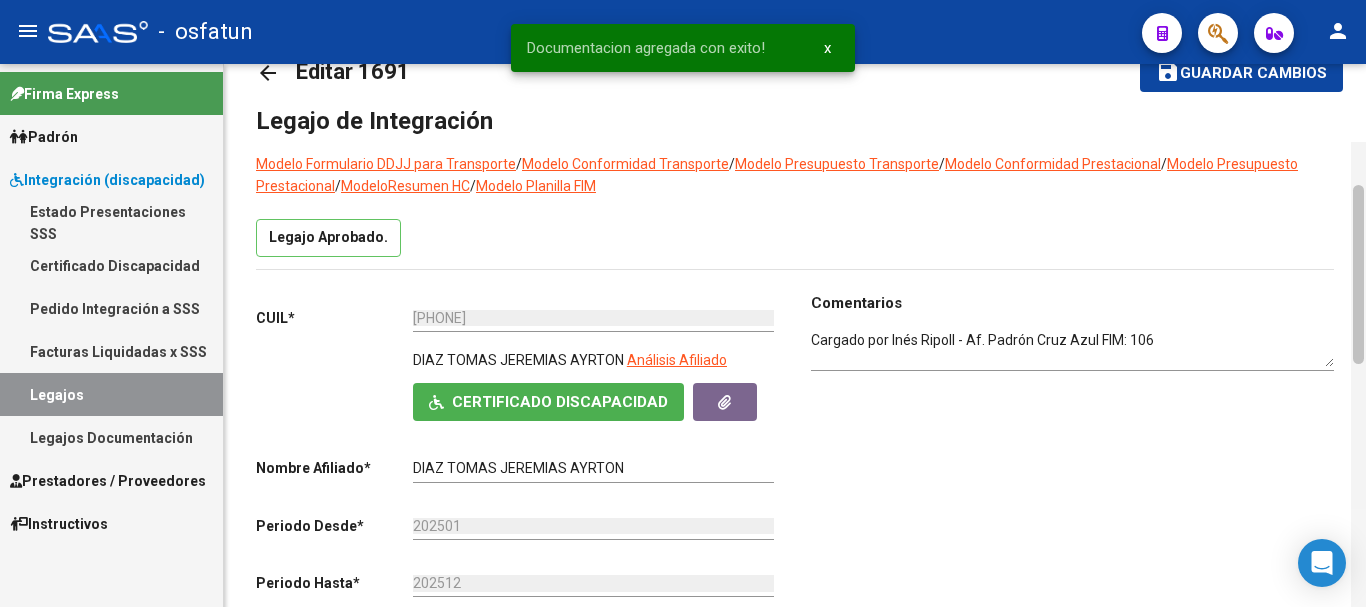scroll, scrollTop: 0, scrollLeft: 0, axis: both 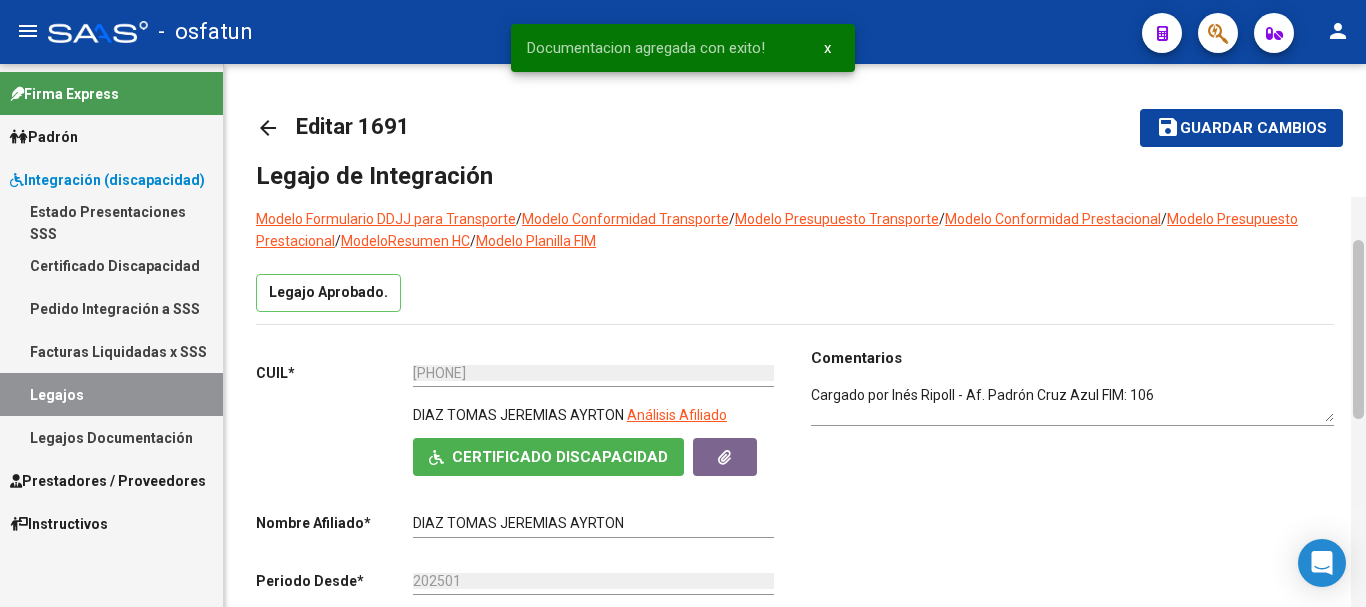 drag, startPoint x: 1355, startPoint y: 528, endPoint x: 1360, endPoint y: 83, distance: 445.02808 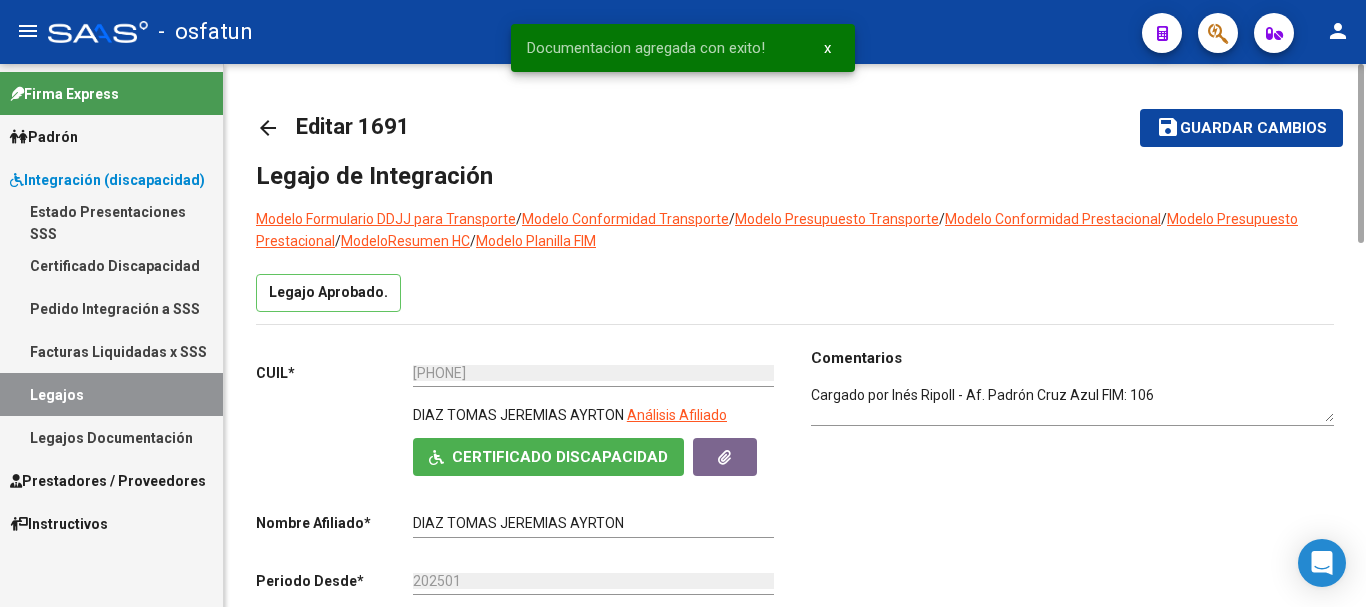 click on "save Guardar cambios" 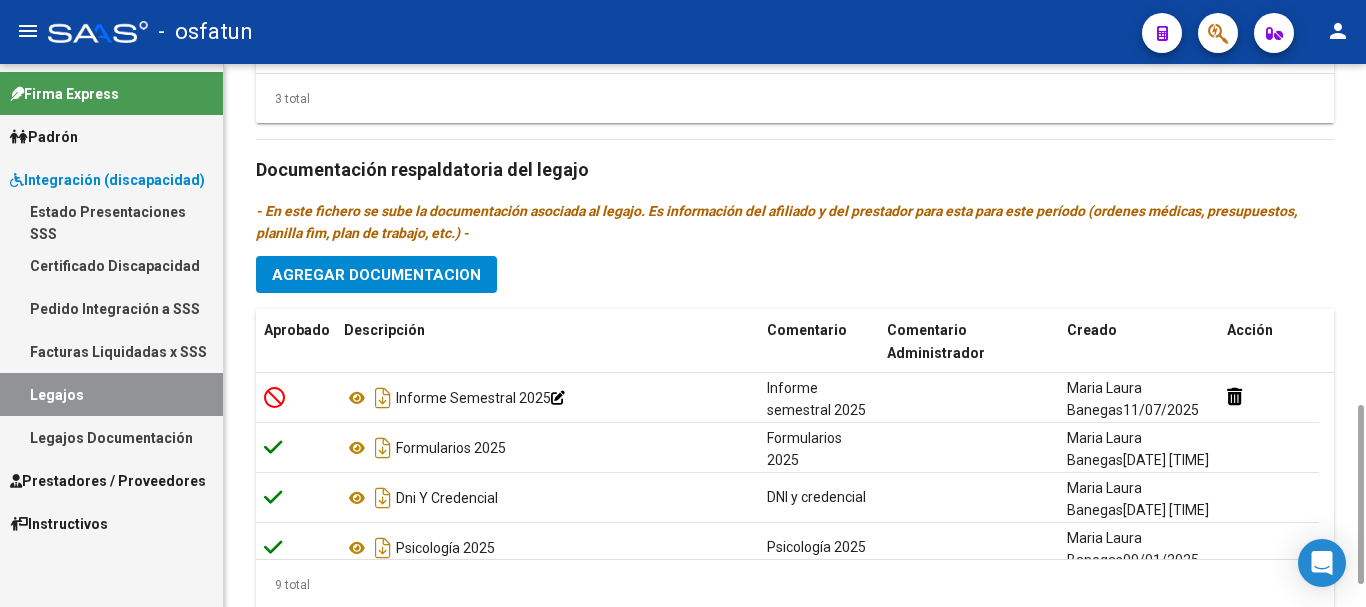 scroll, scrollTop: 1103, scrollLeft: 0, axis: vertical 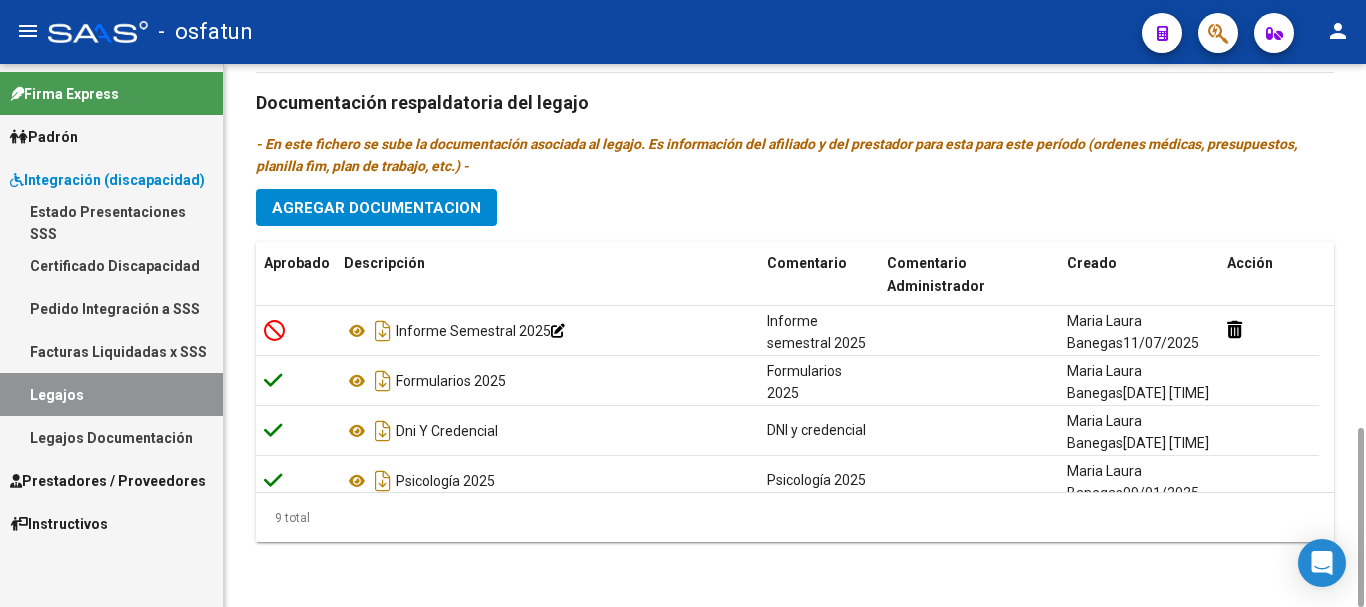 drag, startPoint x: 1361, startPoint y: 218, endPoint x: 1255, endPoint y: 646, distance: 440.93085 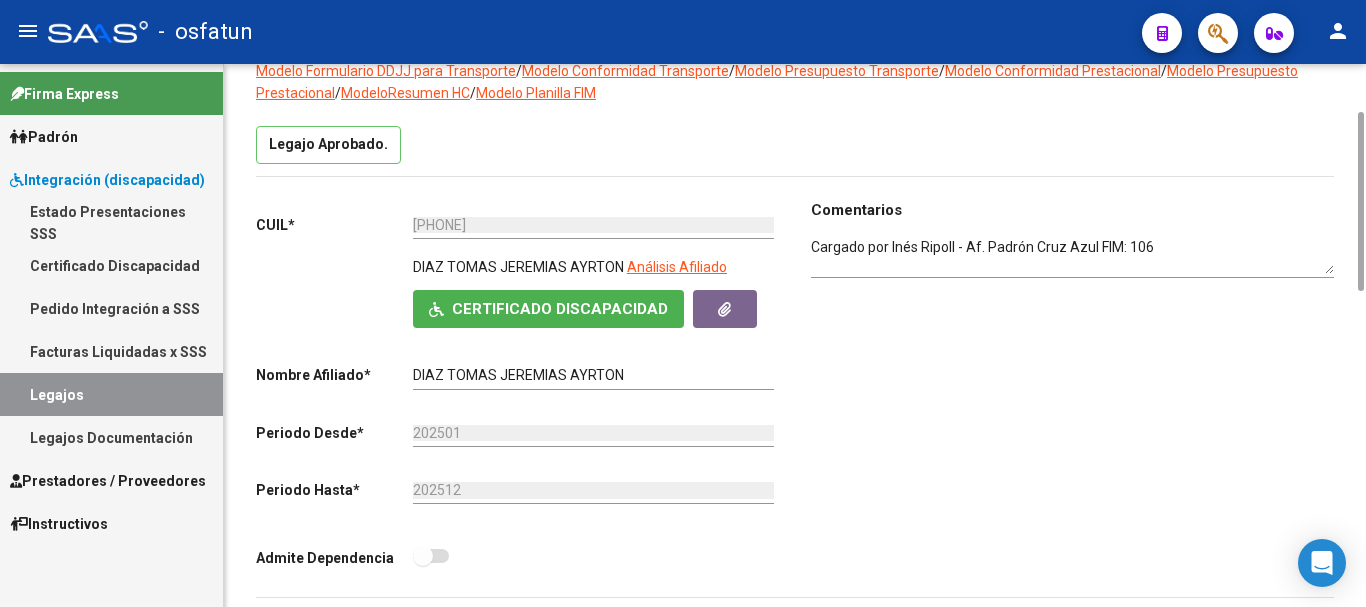 scroll, scrollTop: 0, scrollLeft: 0, axis: both 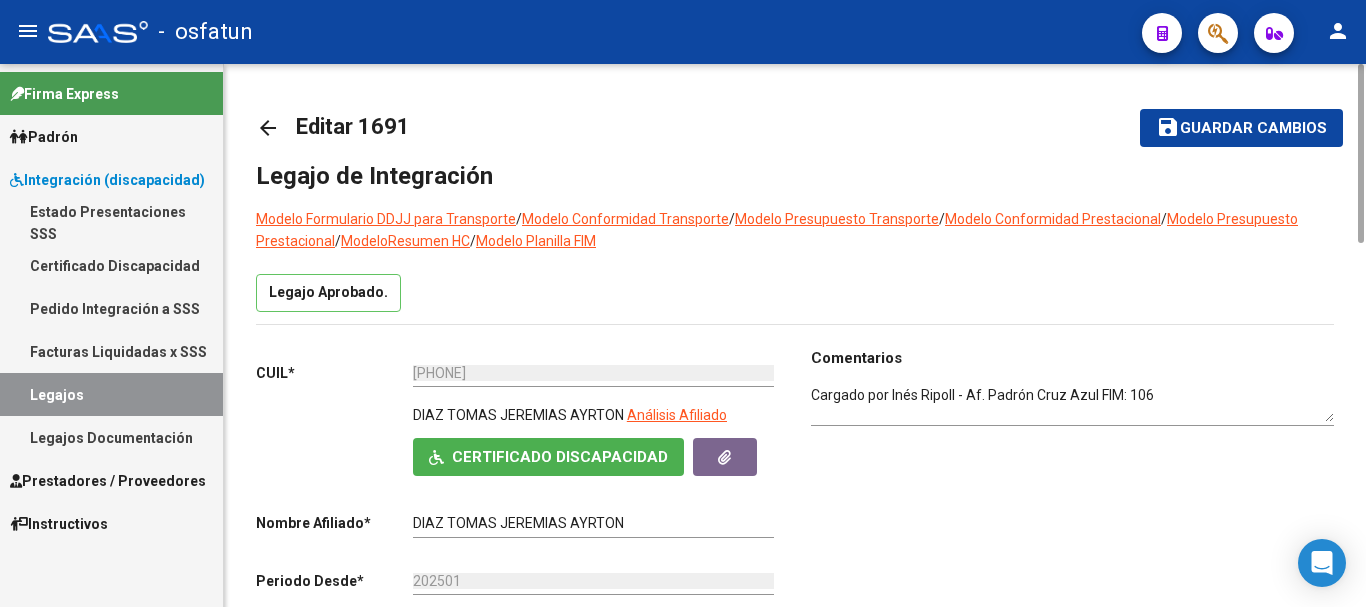 drag, startPoint x: 1360, startPoint y: 499, endPoint x: 1365, endPoint y: 24, distance: 475.0263 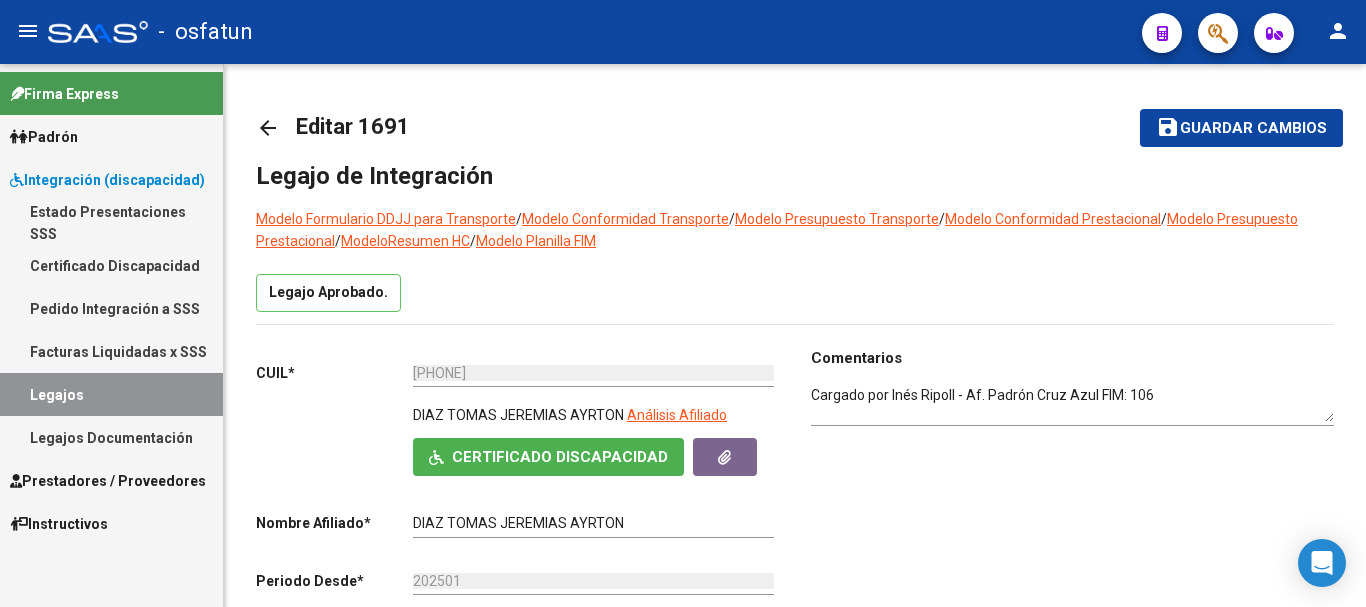 click on "Legajos" at bounding box center (111, 394) 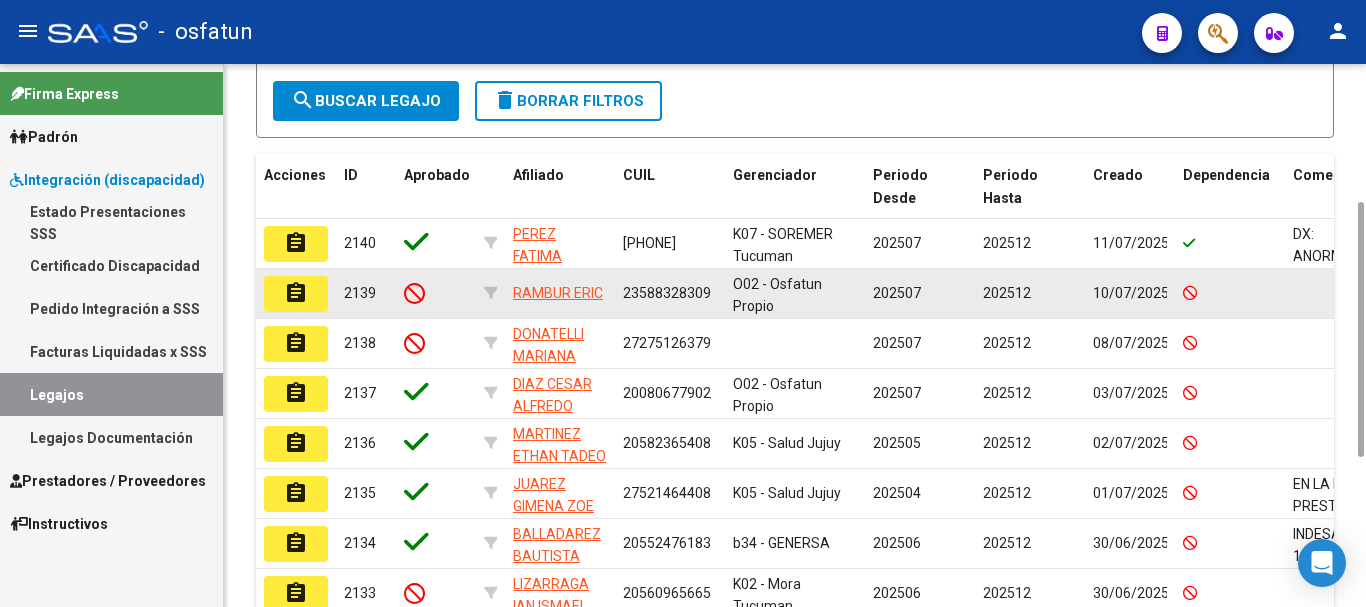 scroll, scrollTop: 388, scrollLeft: 0, axis: vertical 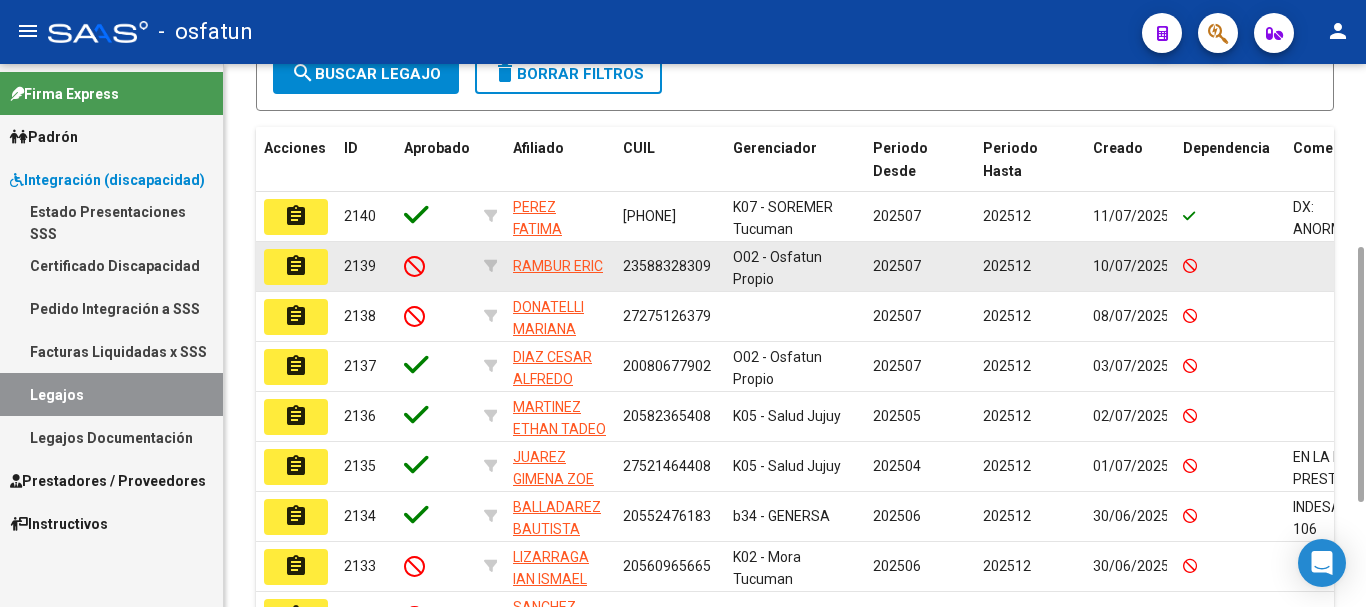 drag, startPoint x: 1356, startPoint y: 147, endPoint x: 1310, endPoint y: 275, distance: 136.01471 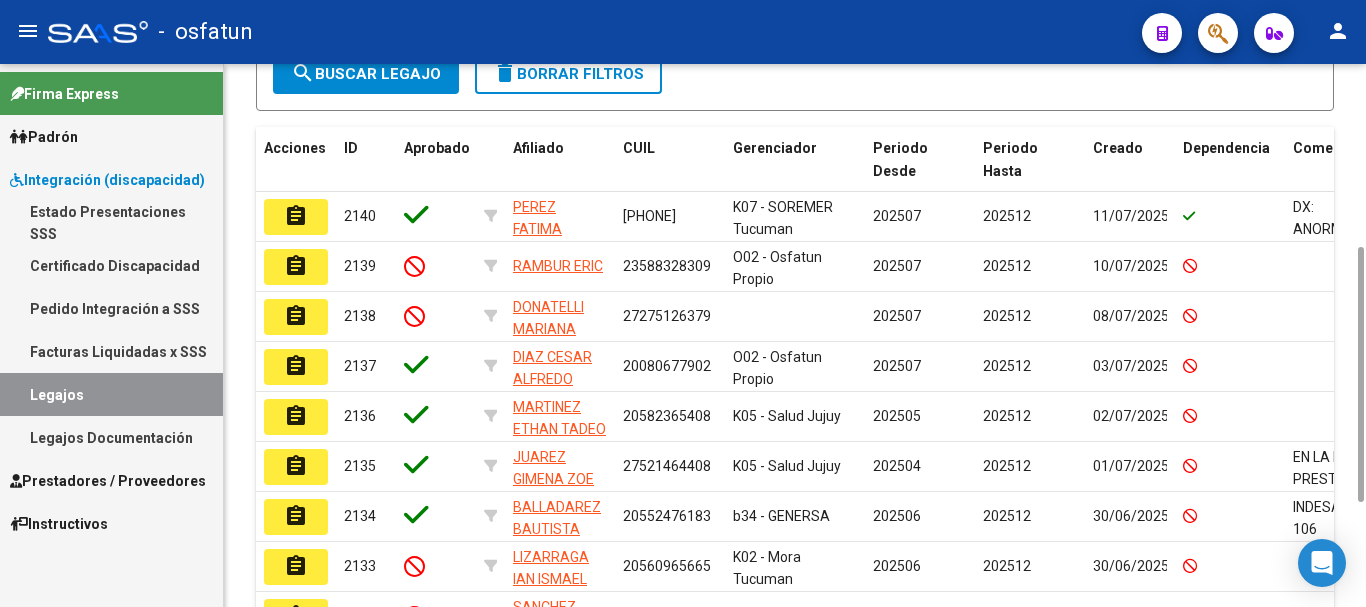 click on "Legajos" at bounding box center (111, 394) 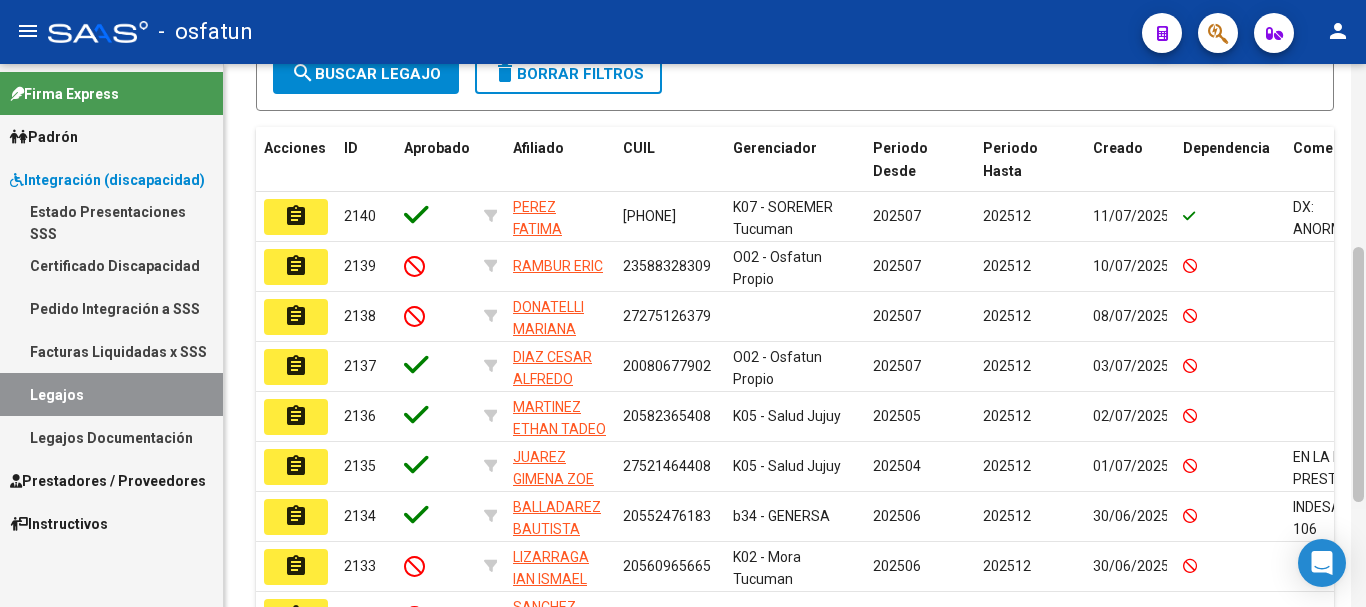 scroll, scrollTop: 0, scrollLeft: 0, axis: both 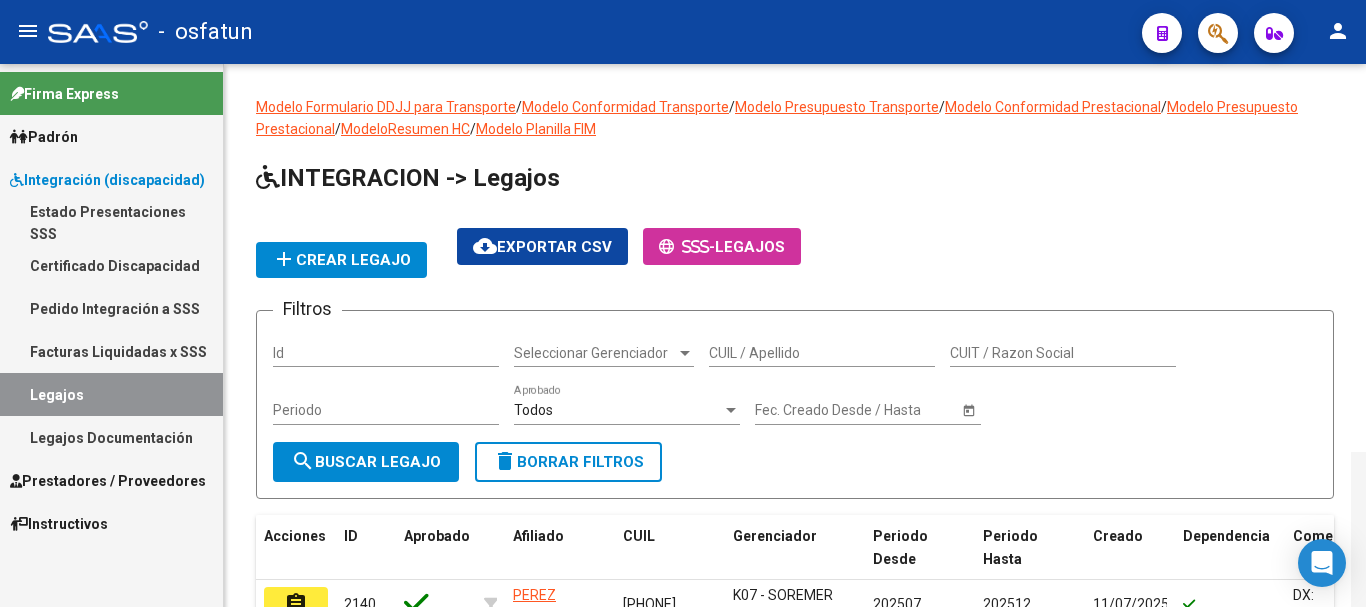 click 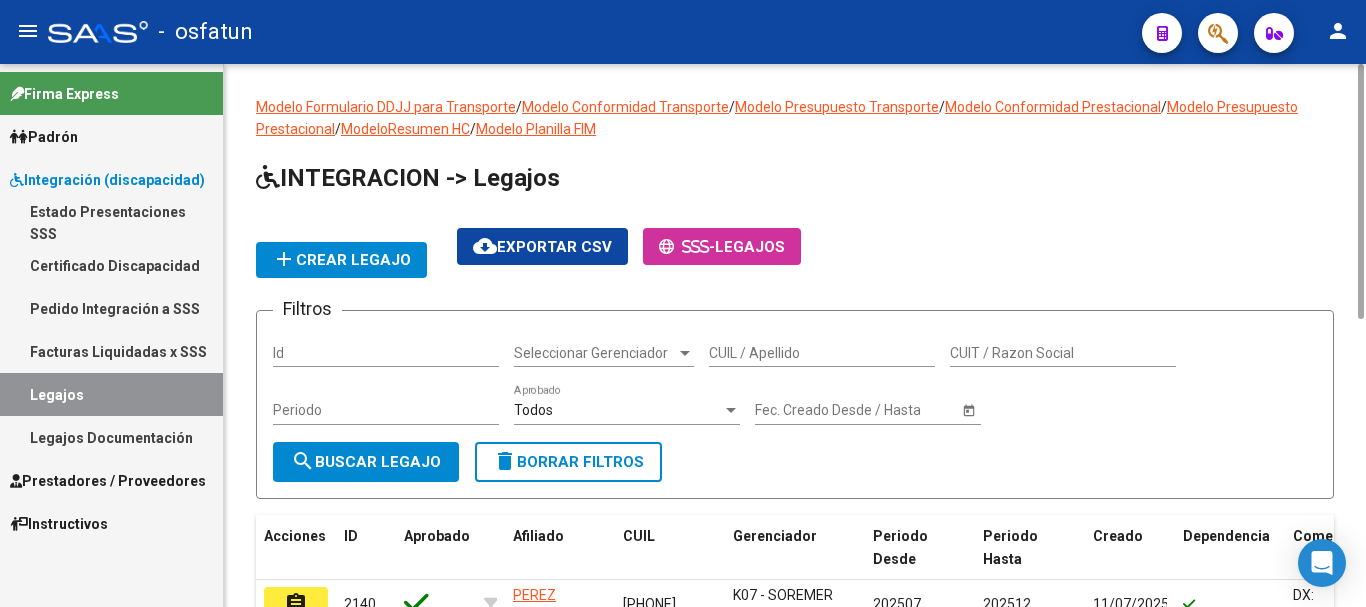 click on "CUIL / Apellido" at bounding box center (822, 353) 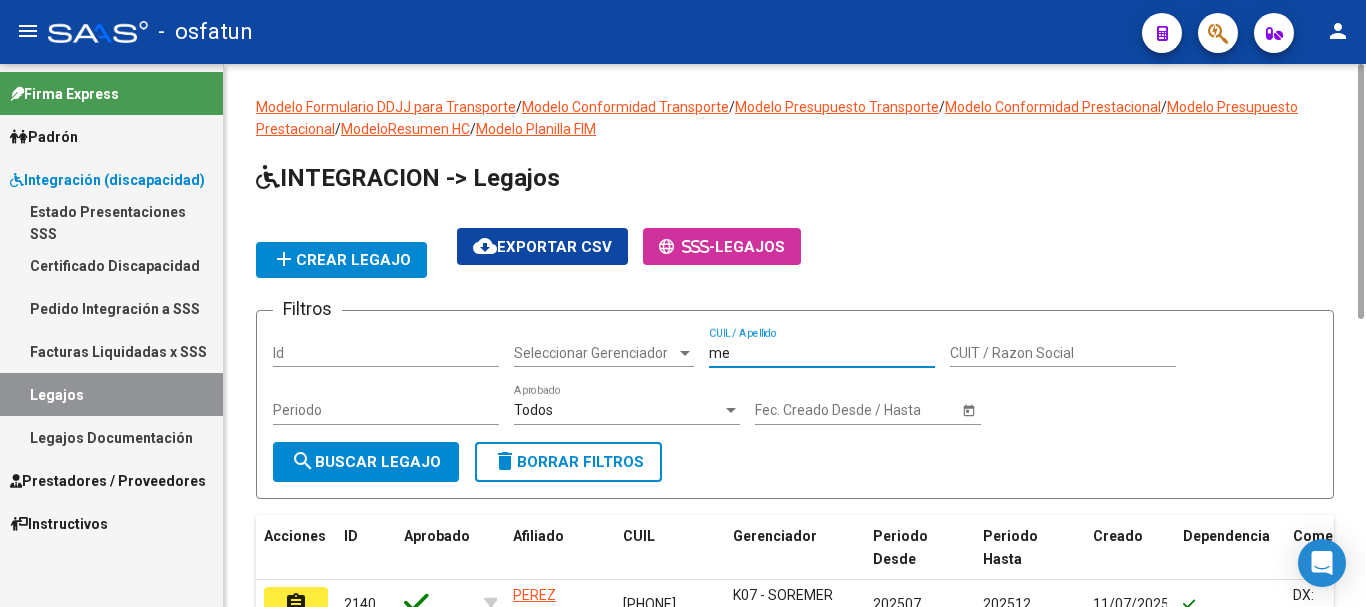 type on "m" 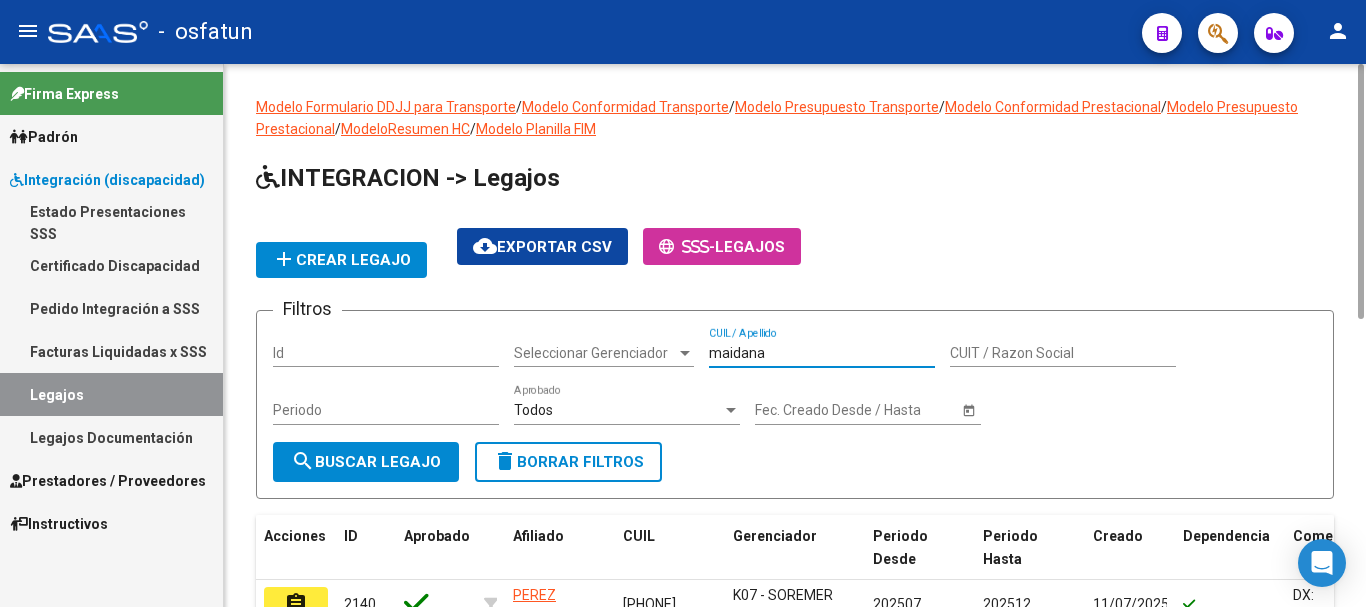 type on "maidana" 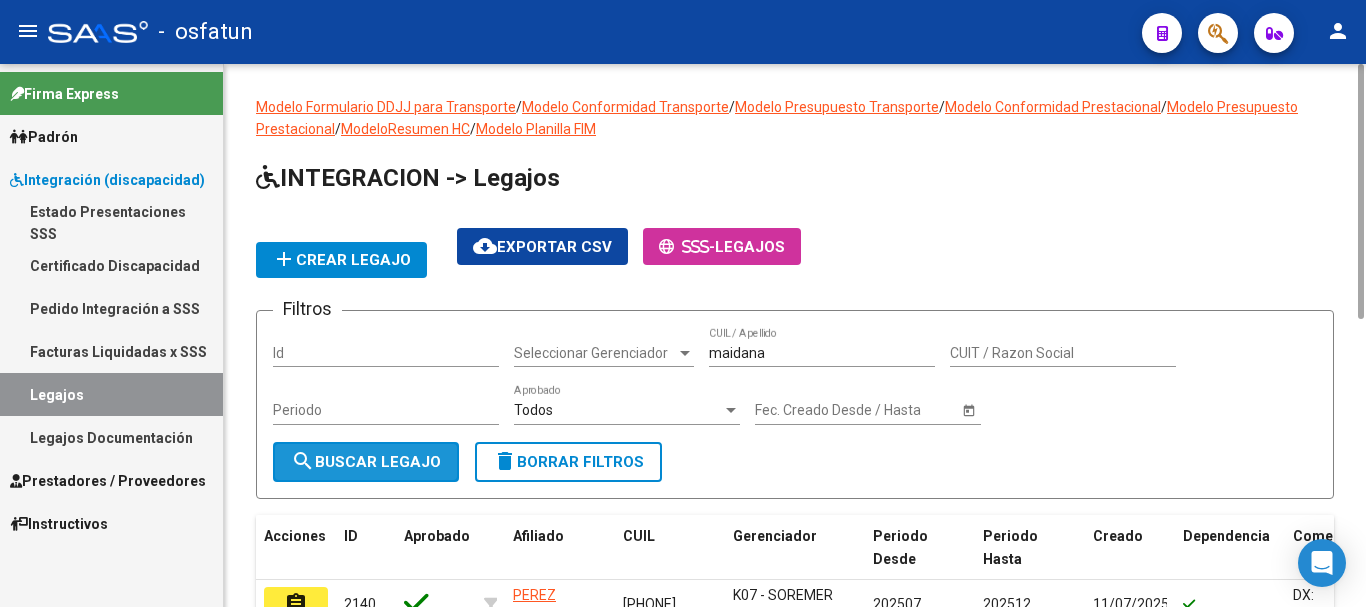 click on "search  Buscar Legajo" 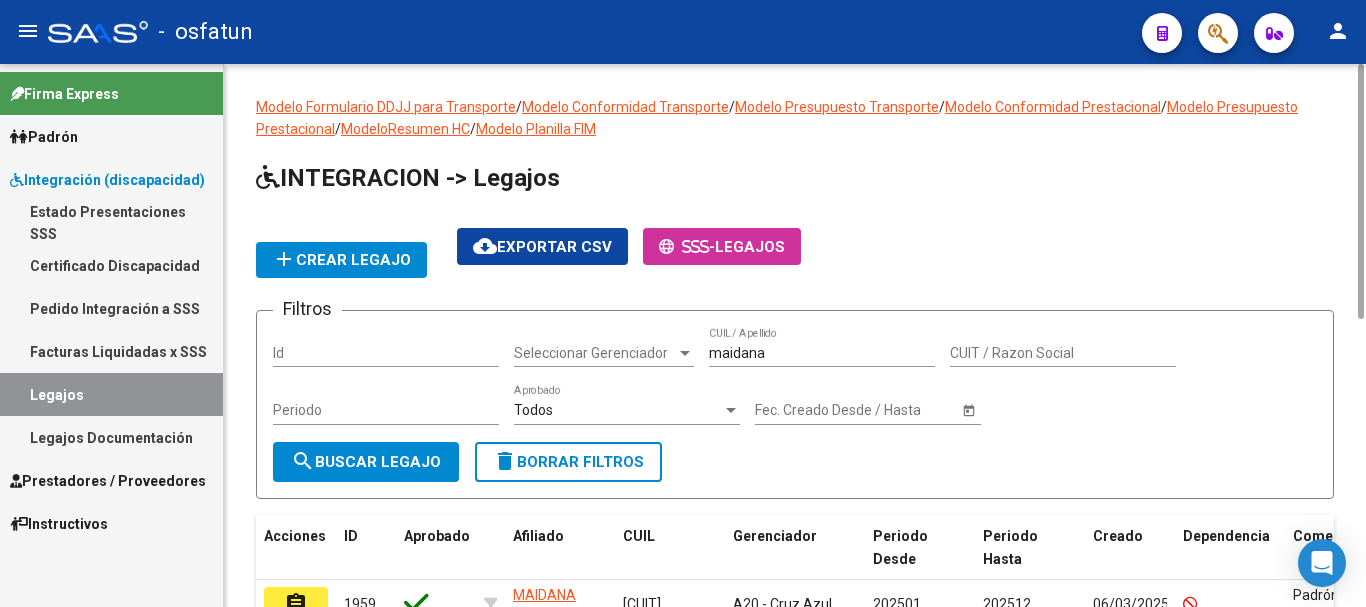 scroll, scrollTop: 260, scrollLeft: 0, axis: vertical 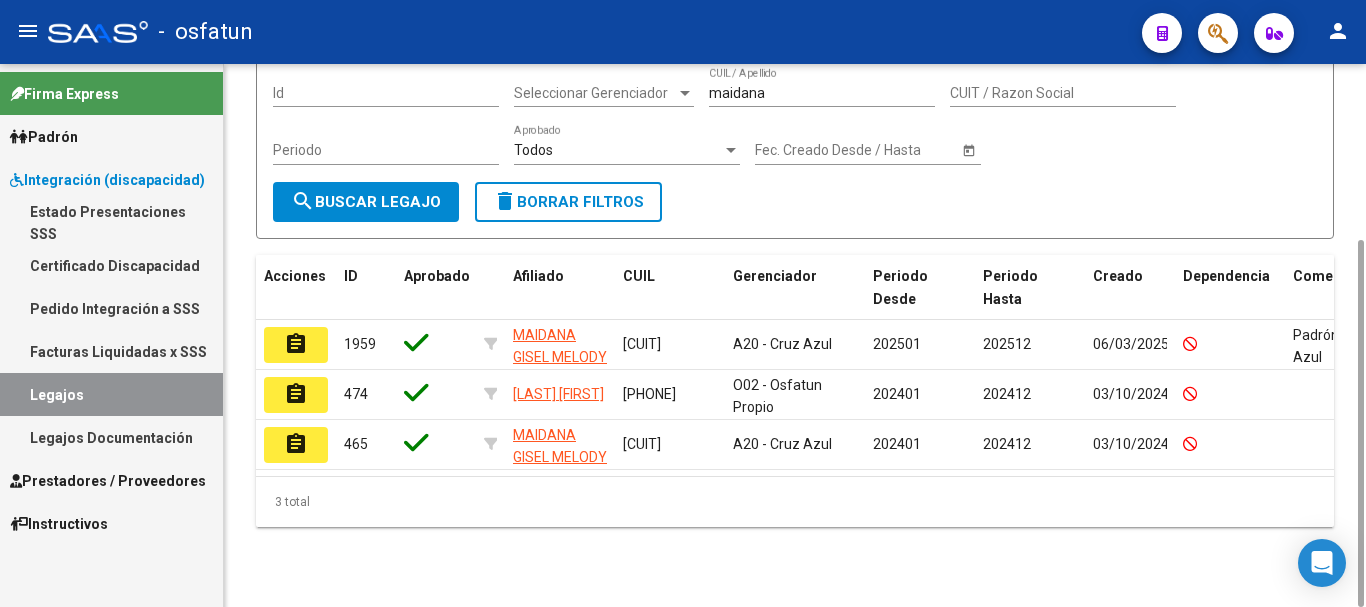 drag, startPoint x: 1364, startPoint y: 162, endPoint x: 1341, endPoint y: 246, distance: 87.0919 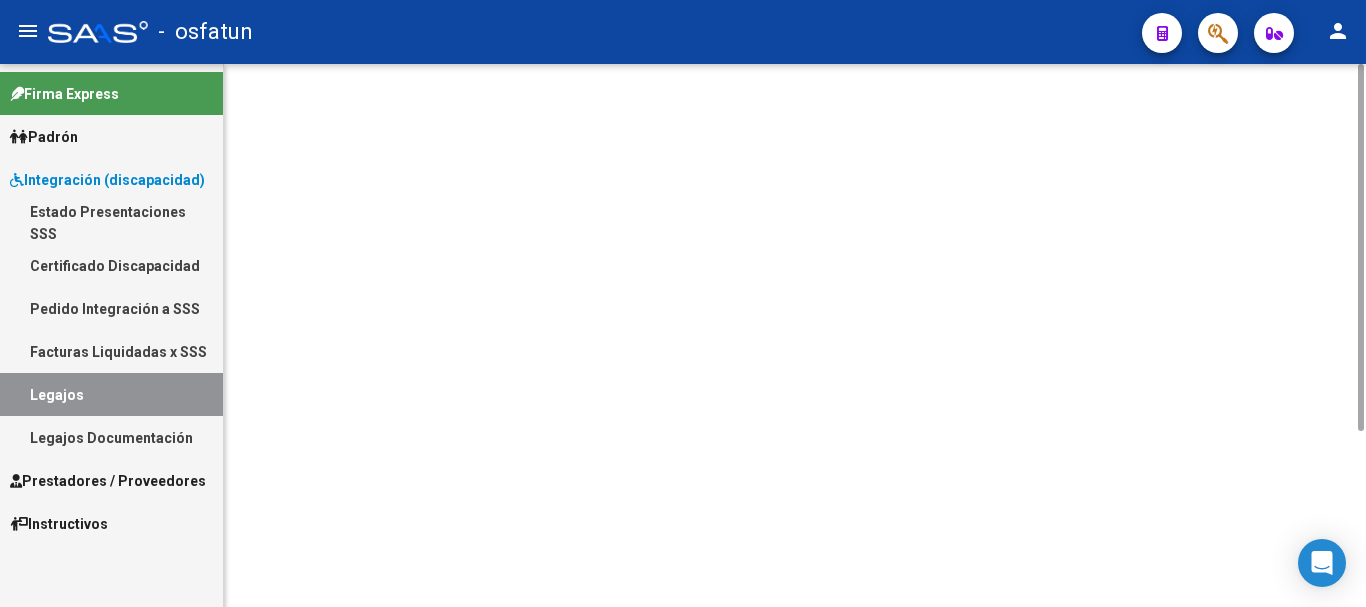 scroll, scrollTop: 0, scrollLeft: 0, axis: both 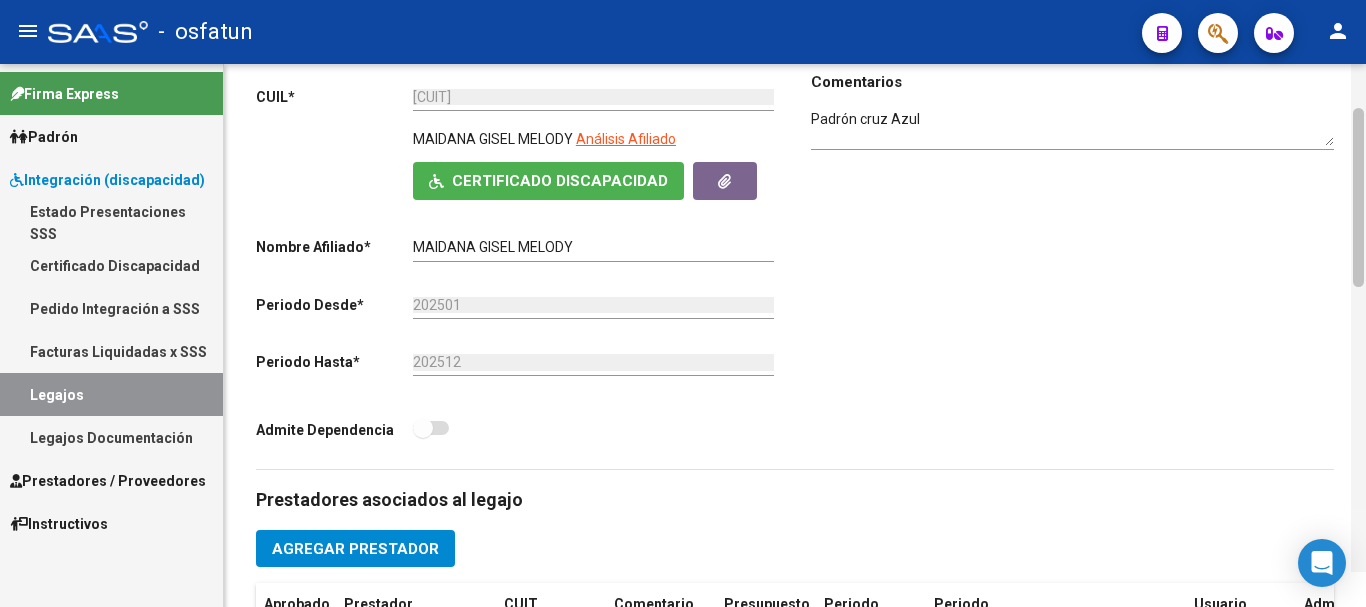 drag, startPoint x: 1355, startPoint y: 136, endPoint x: 1356, endPoint y: 323, distance: 187.00267 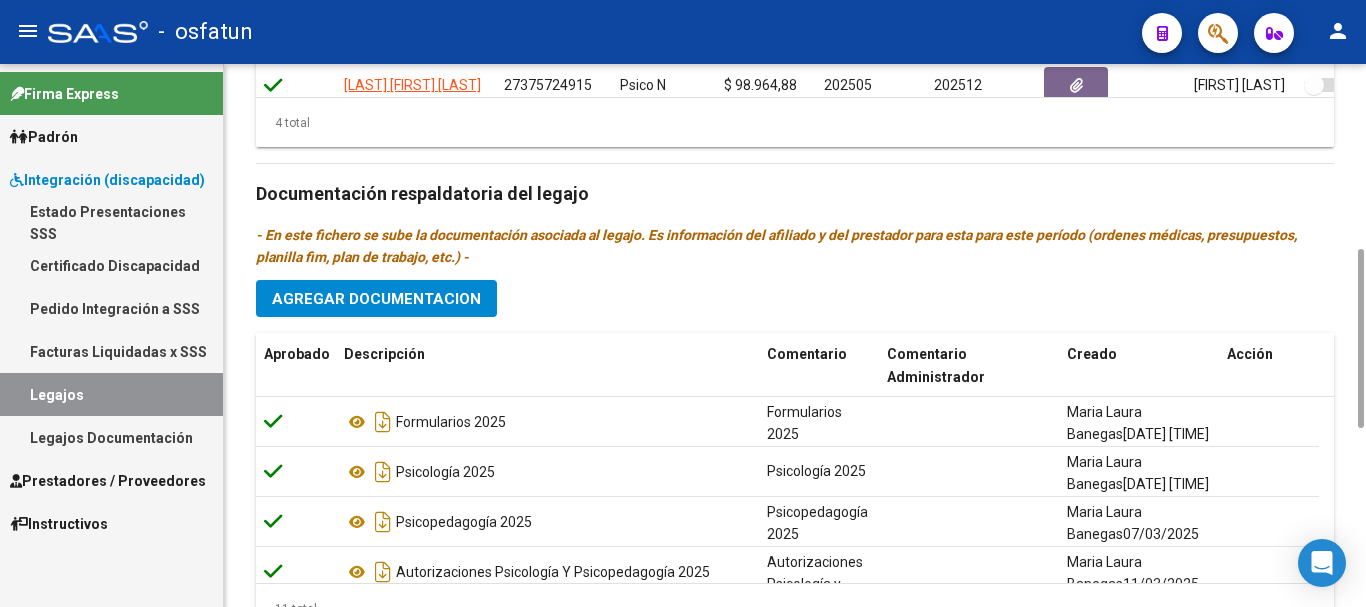scroll, scrollTop: 1103, scrollLeft: 0, axis: vertical 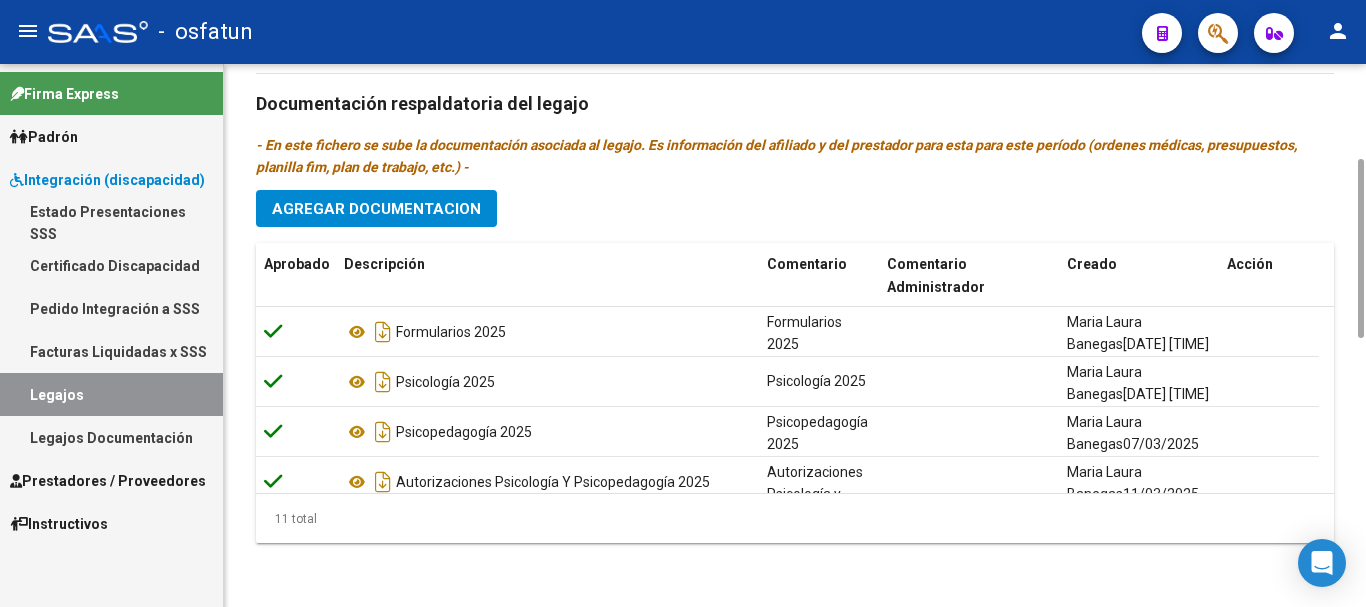 drag, startPoint x: 1356, startPoint y: 308, endPoint x: 1365, endPoint y: 646, distance: 338.1198 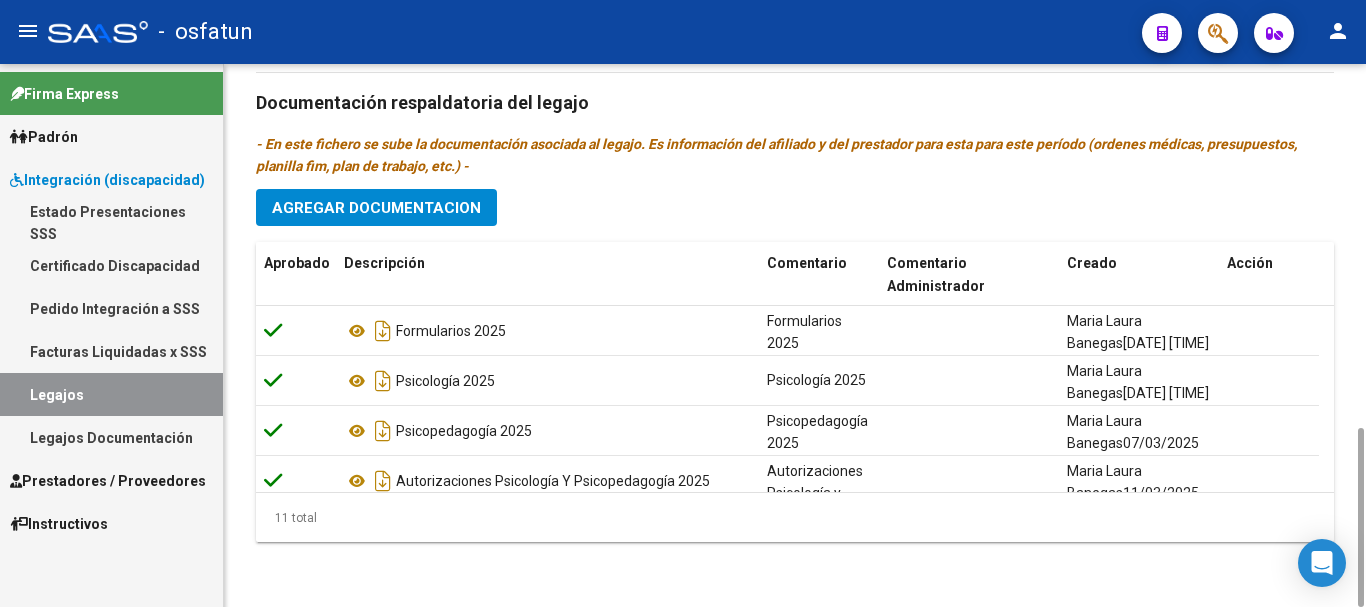 click on "PORCILE ROCIO MAGALI [CUIT]     Psicologia 2025  $ 98.964,88  202501 202503 Maria Laura  Banegas    06/03/2025    ECHAIDE FLORENCIA INES [CUIT]     Psicopedagogía 2025  $ 148.447,32  202502 202512 Maria Laura  Banegas    07/03/2025    CABRERA SEBASTIAN [CUIT]      Transporte 2025 (en CUD no esta detallado).   $ 139.785,36  202502 202512 Maria Laura  Banegas    18/03/2025    ROLDAN PADINGER VALENTINA [CUIT]     Psico N  $ 98.964,88  202505 202512 Maria Laura  Banegas    24/04/2025    4 total Documentación respaldatoria del legajo - En este fichero se sube la documentación asociada al legajo. Es información del afiliado y del prestador para esta para este período (ordenes médicas, presupuestos, planilla fim, plan de trabajo, etc.) - Agregar Documentacion Aprobado Descripción Comentario Comentario Administrador Creado" 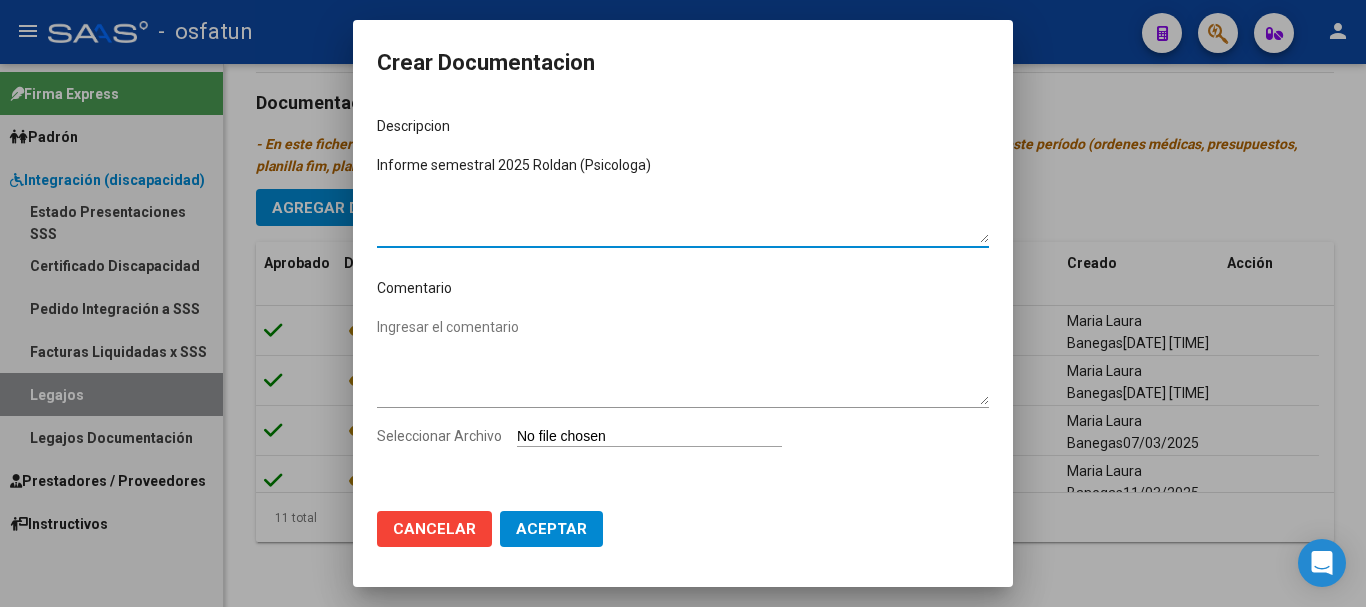 click on "Informe semestral 2025 Roldan (Psicologa)" at bounding box center (683, 199) 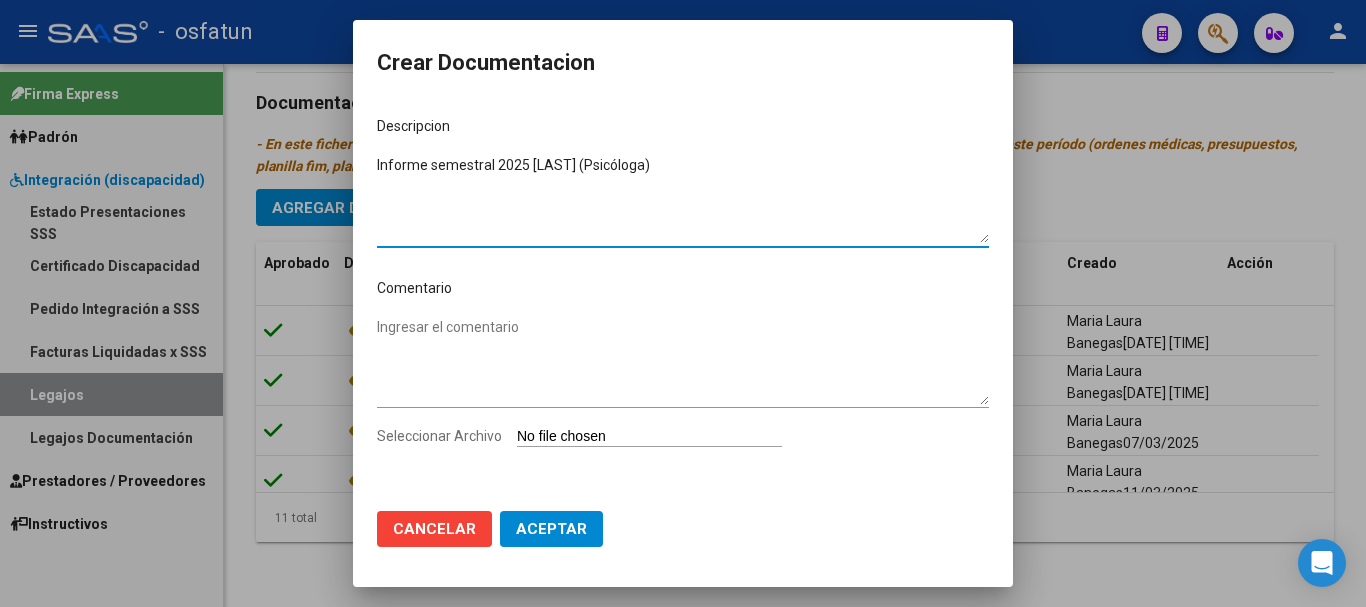 type on "Informe semestral 2025 [LAST] (Psicóloga)" 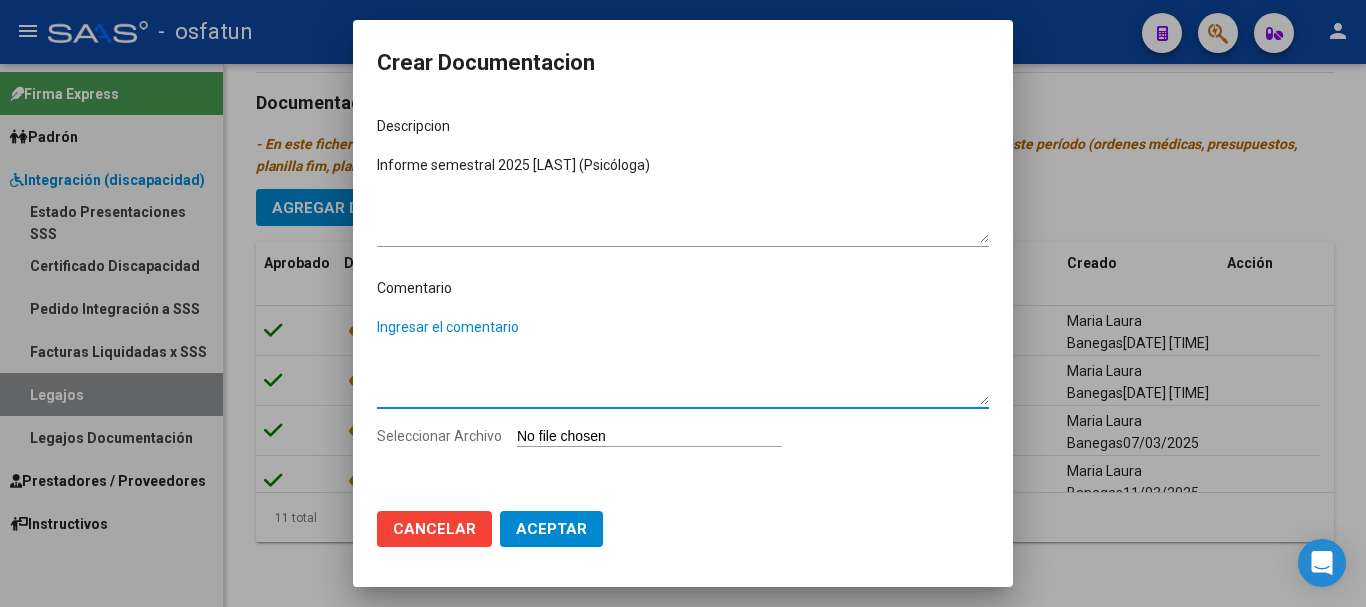 paste on "Informe semestral 2025 [LAST] (Psicóloga)" 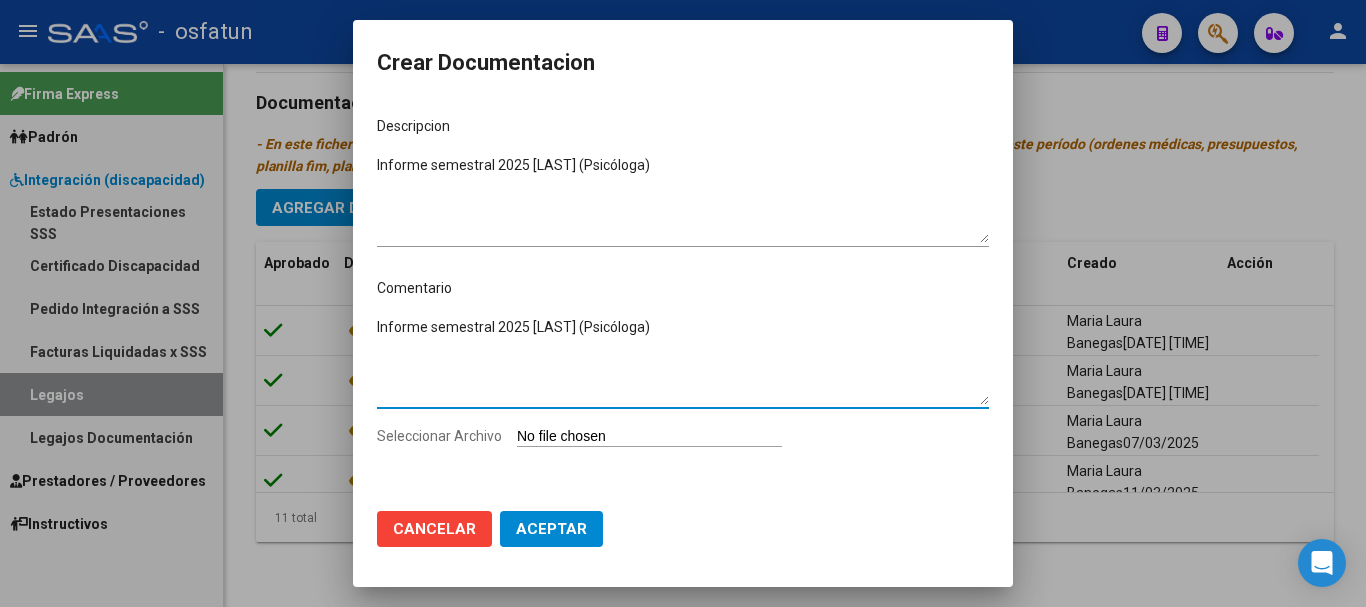 type on "Informe semestral 2025 [LAST] (Psicóloga)" 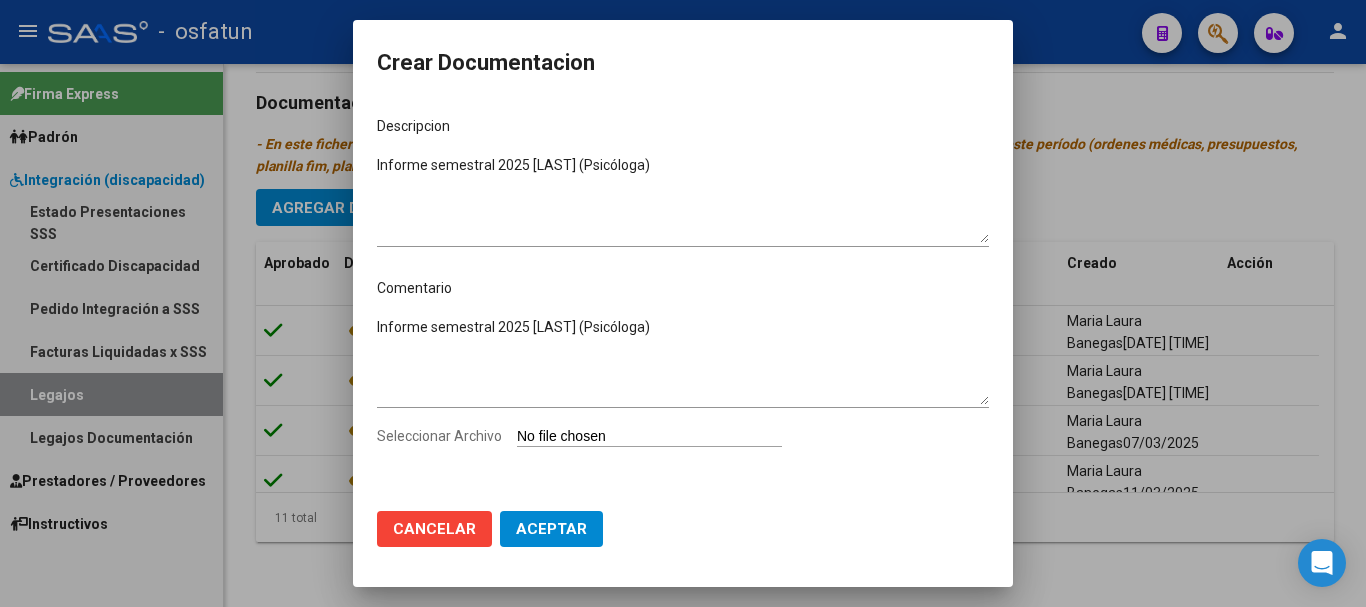 type on "C:\fakepath\[FILENAME] [LAST].pdf" 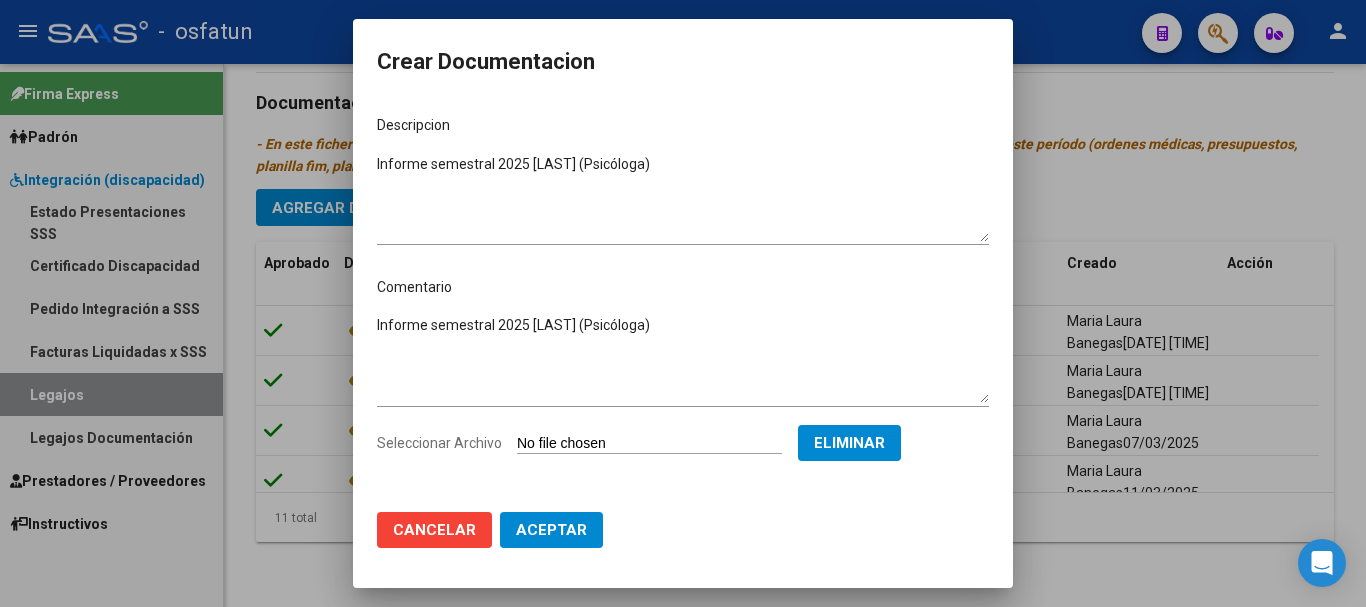 click on "Aceptar" 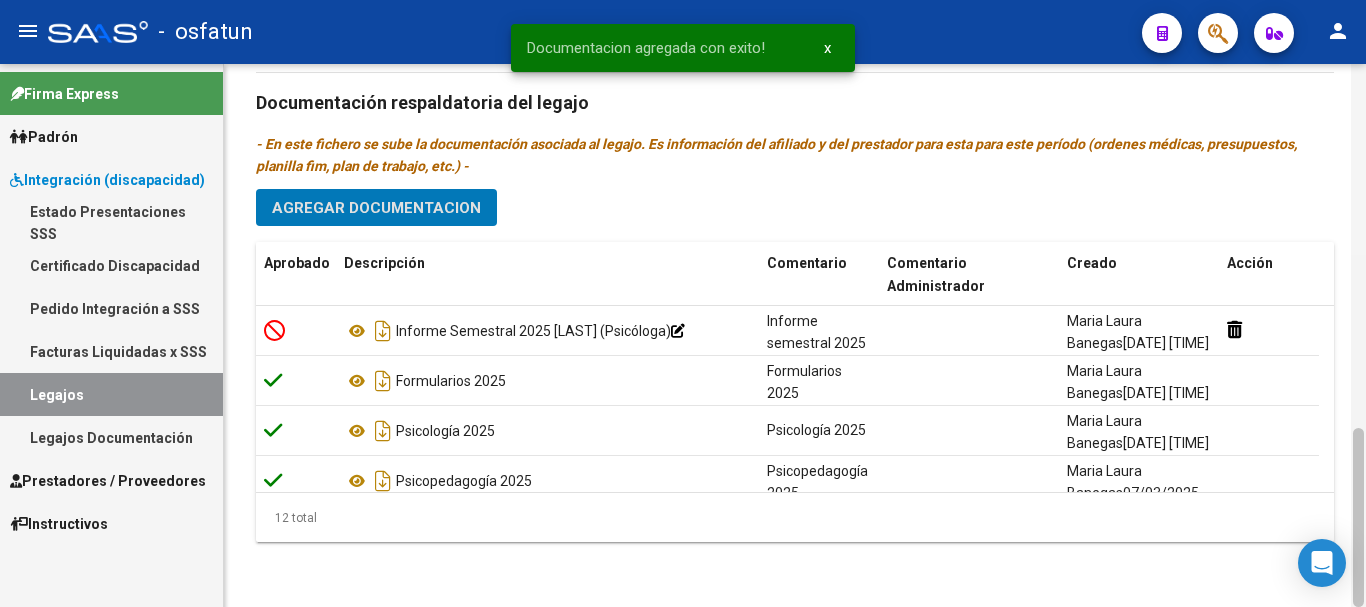 drag, startPoint x: 1361, startPoint y: 487, endPoint x: 1361, endPoint y: 505, distance: 18 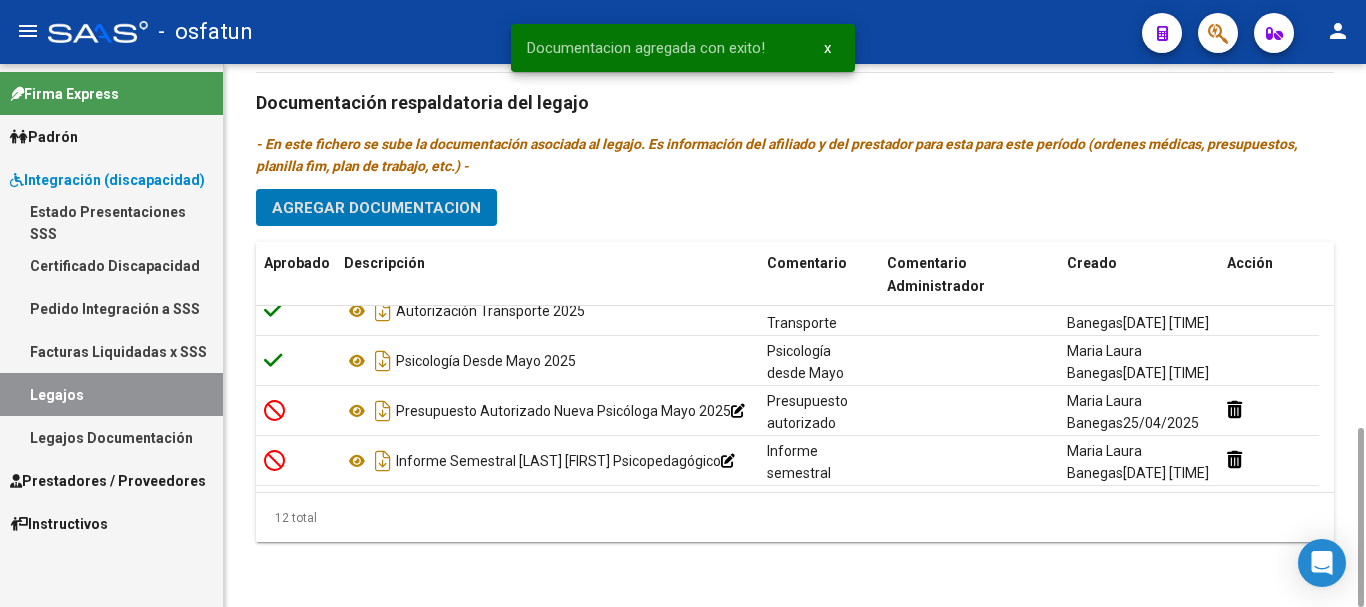 scroll, scrollTop: 0, scrollLeft: 0, axis: both 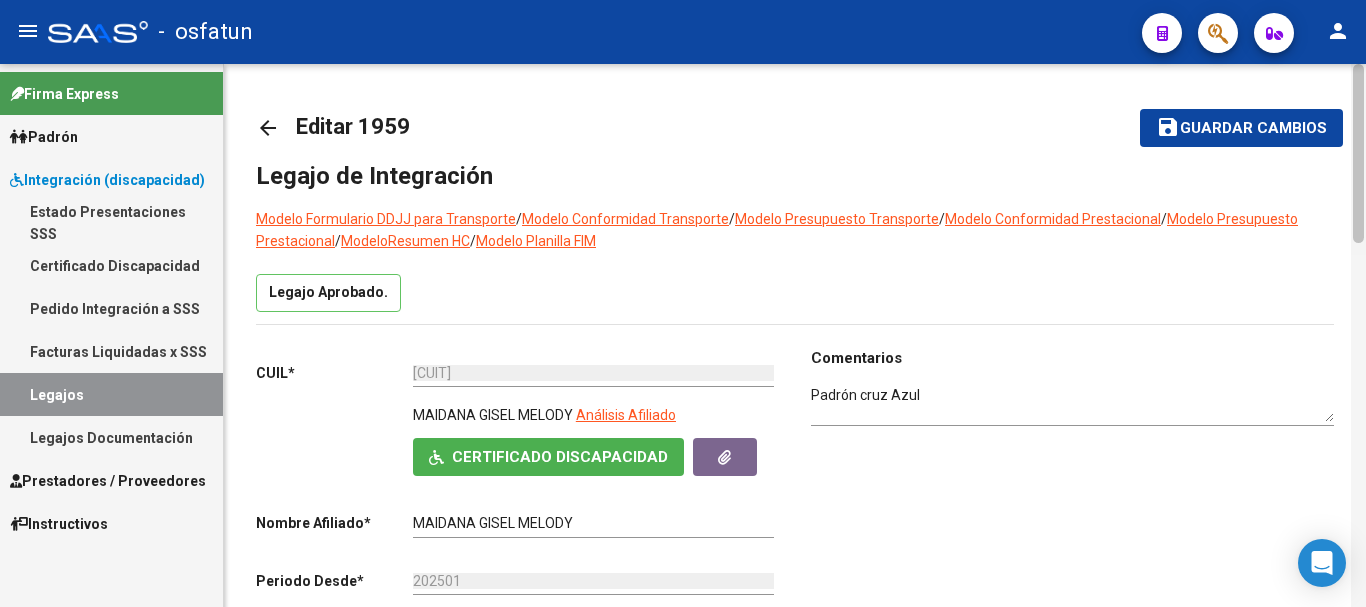 drag, startPoint x: 1357, startPoint y: 588, endPoint x: 1365, endPoint y: 168, distance: 420.07617 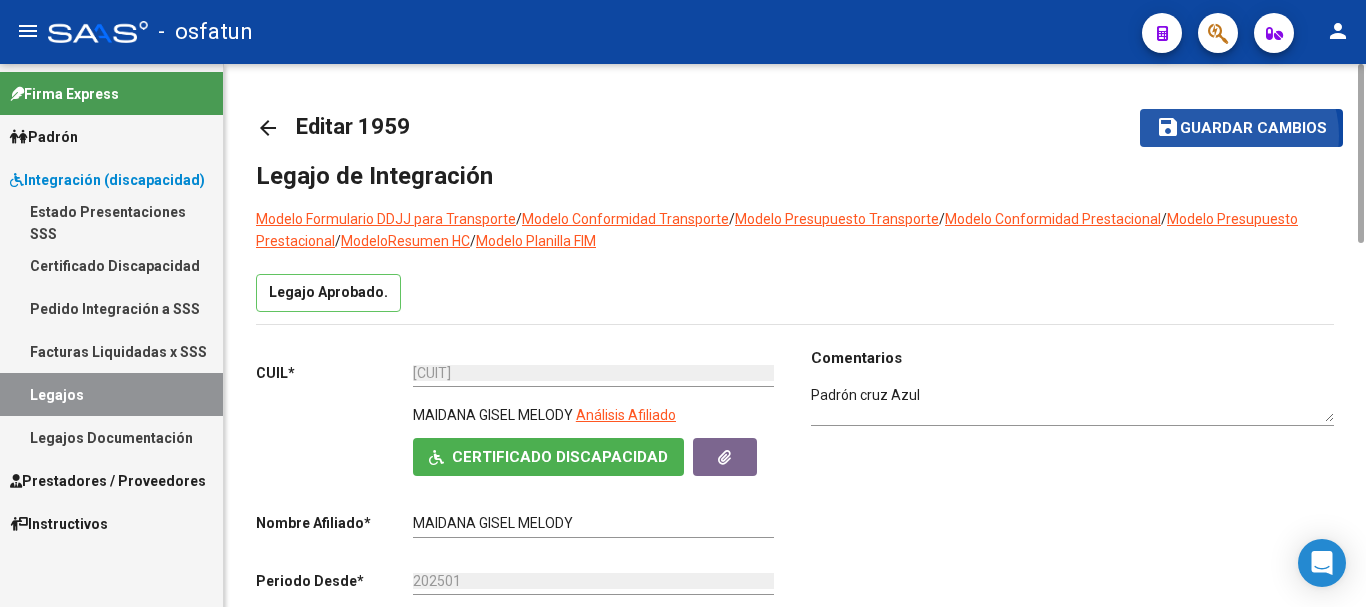 click on "Guardar cambios" 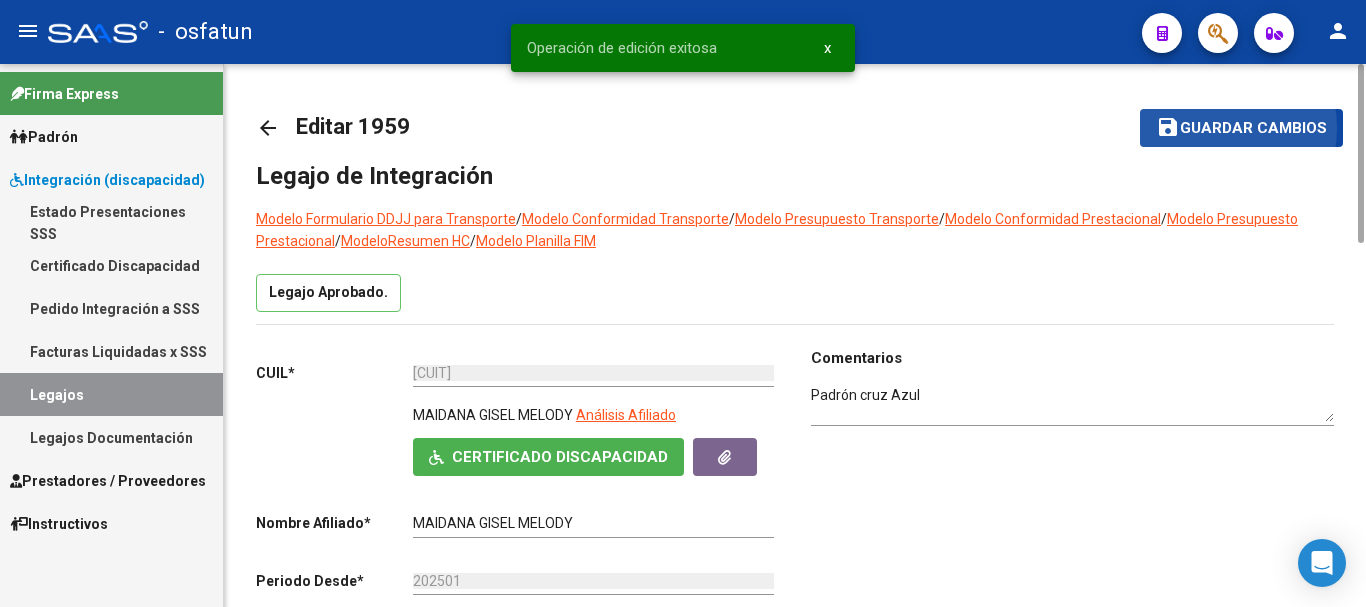 drag, startPoint x: 1208, startPoint y: 128, endPoint x: 135, endPoint y: 286, distance: 1084.5704 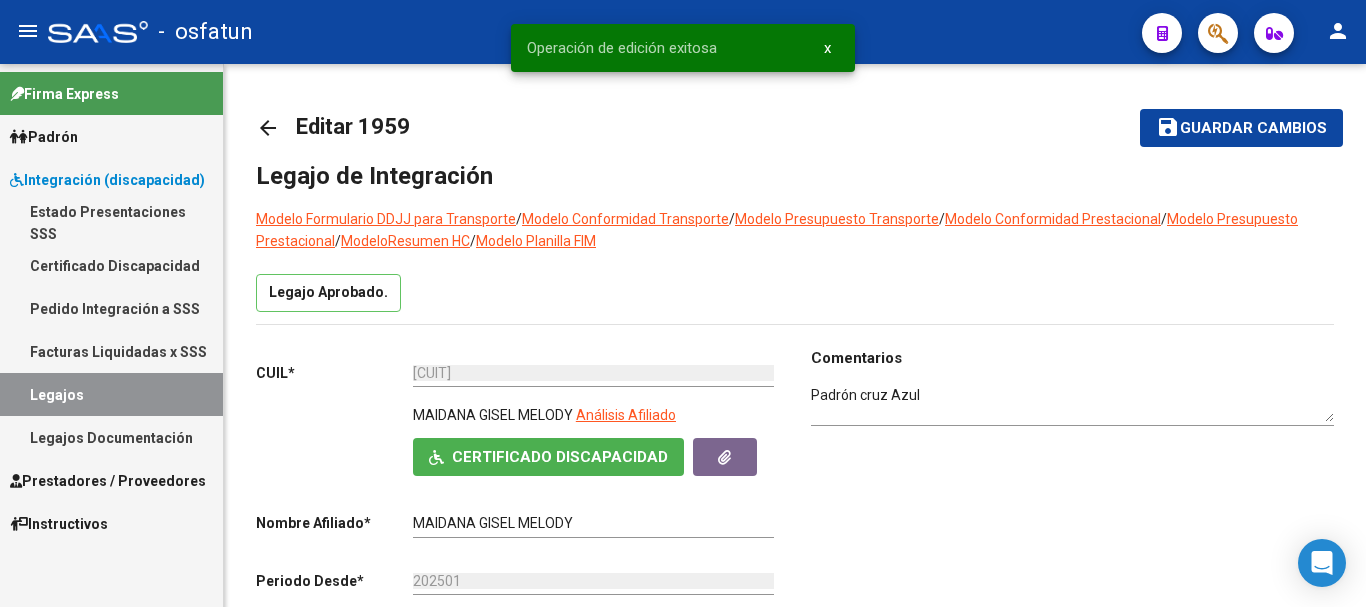 click on "Padrón" at bounding box center (111, 136) 